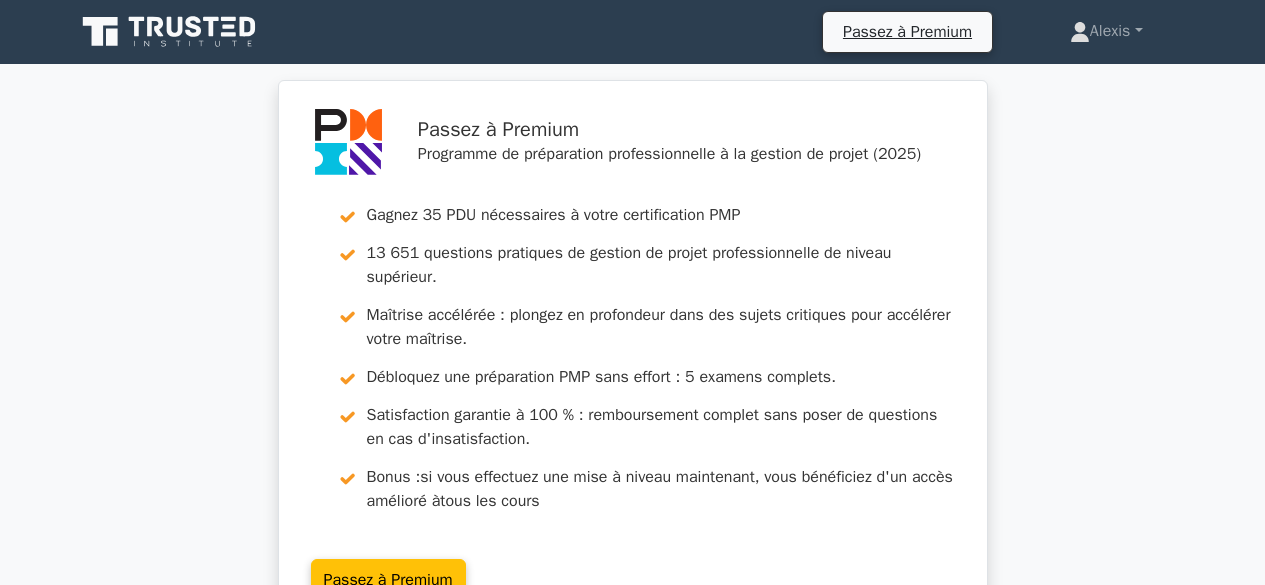 scroll, scrollTop: 806, scrollLeft: 0, axis: vertical 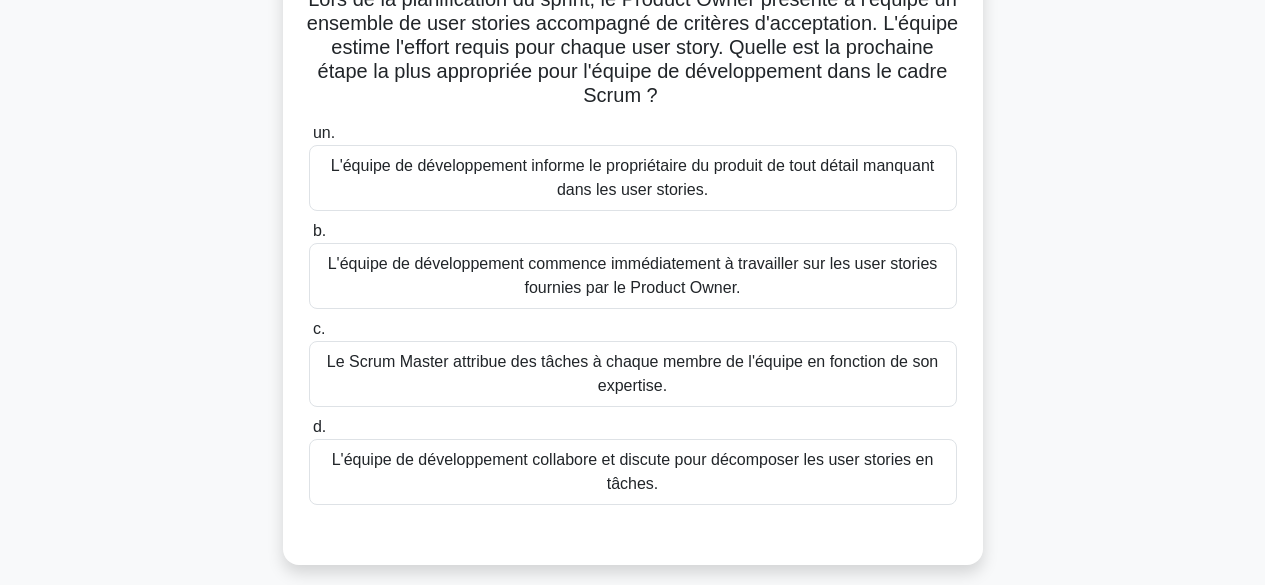 click on "L'équipe de développement collabore et discute pour décomposer les user stories en tâches." at bounding box center [633, 472] 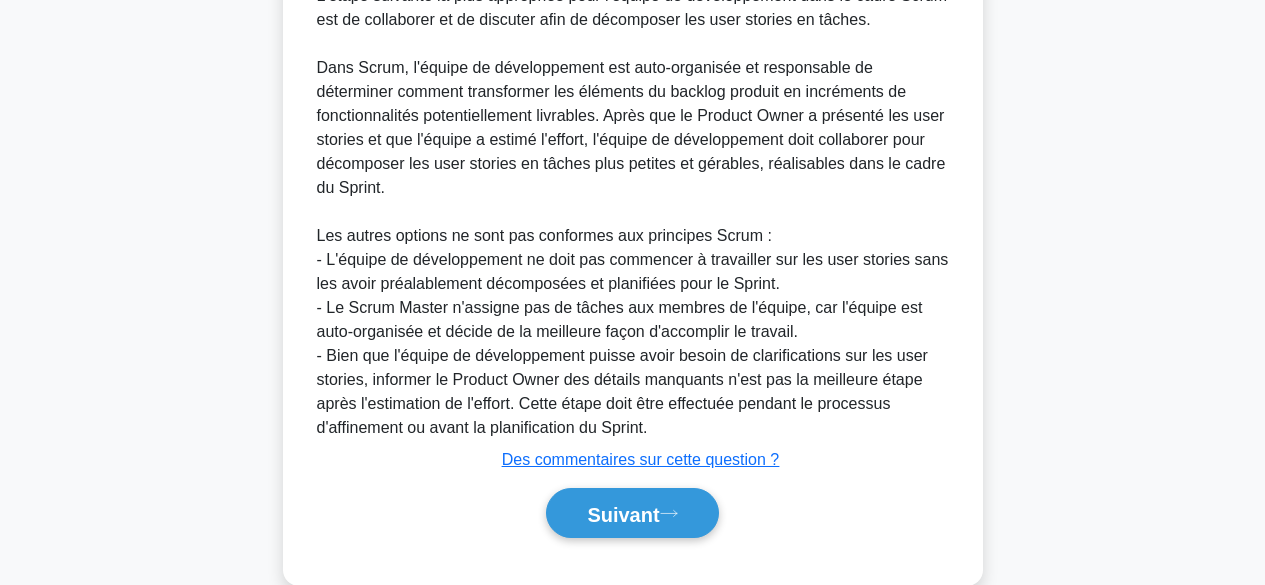 scroll, scrollTop: 820, scrollLeft: 0, axis: vertical 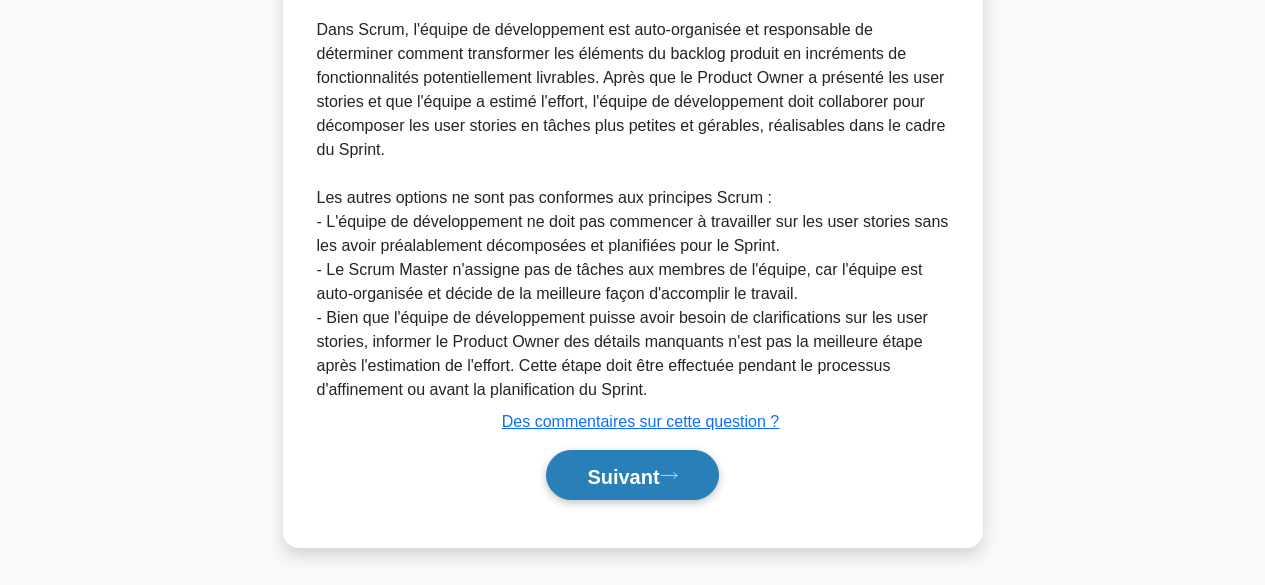 click on "Suivant" at bounding box center [623, 476] 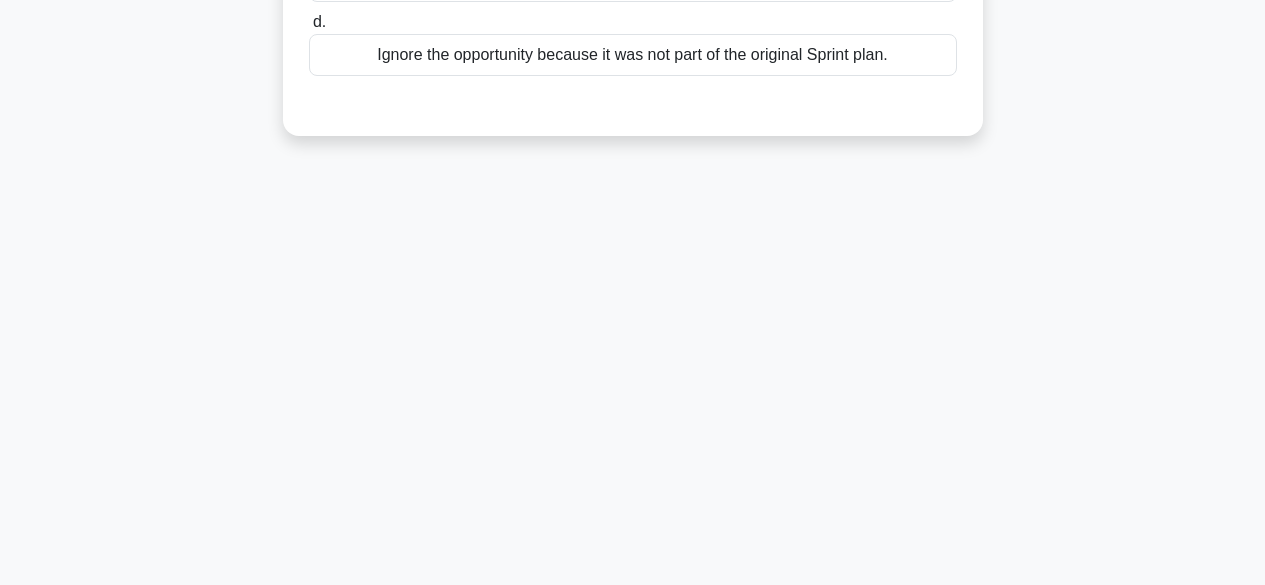 scroll, scrollTop: 495, scrollLeft: 0, axis: vertical 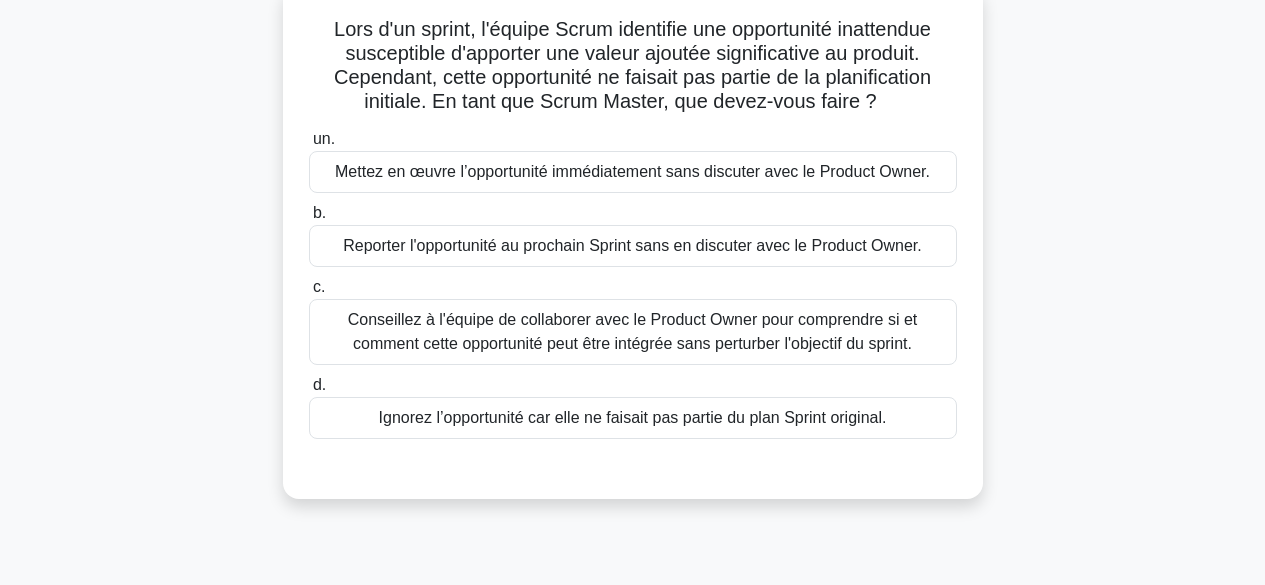 click on "Conseillez à l'équipe de collaborer avec le Product Owner pour comprendre si et comment cette opportunité peut être intégrée sans perturber l'objectif du sprint." at bounding box center [633, 331] 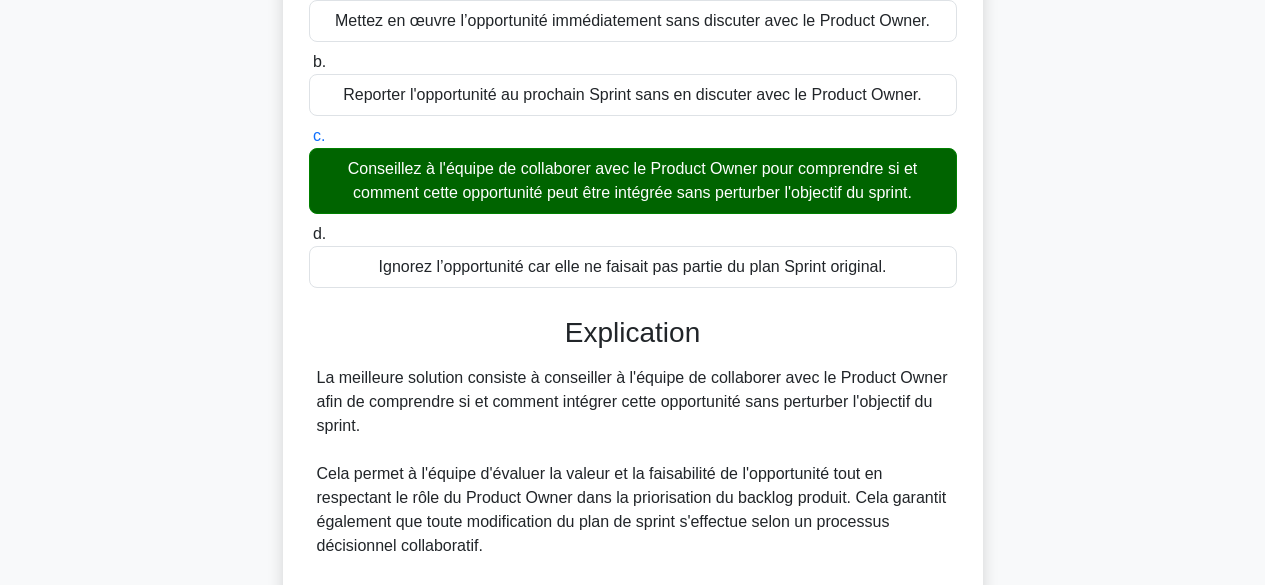 scroll, scrollTop: 556, scrollLeft: 0, axis: vertical 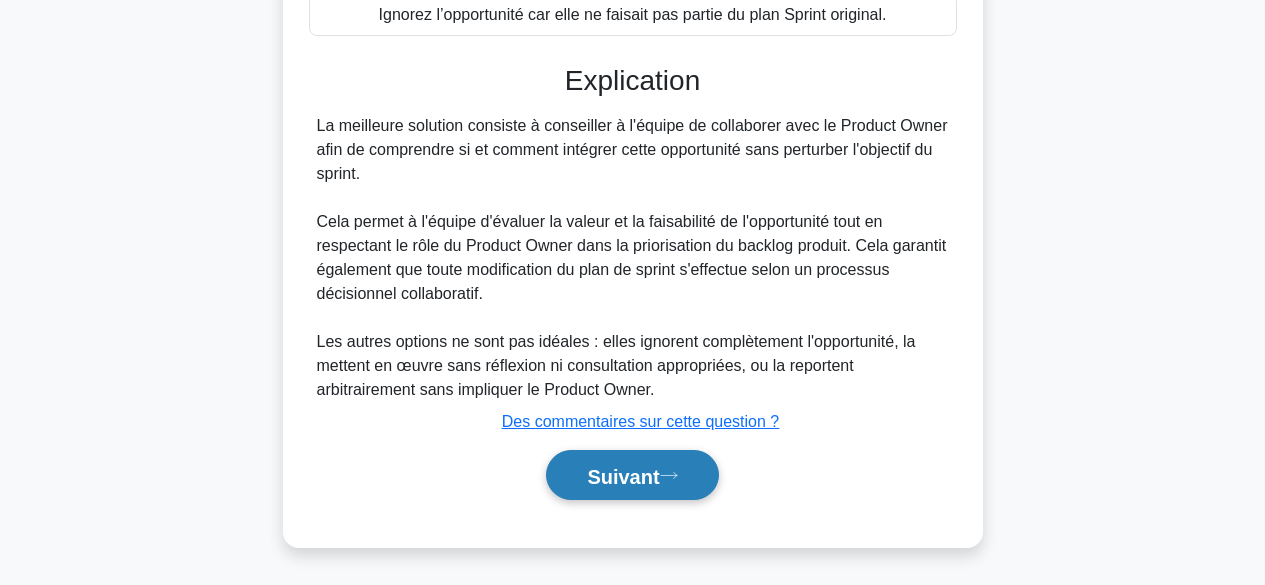click on "Suivant" at bounding box center [623, 476] 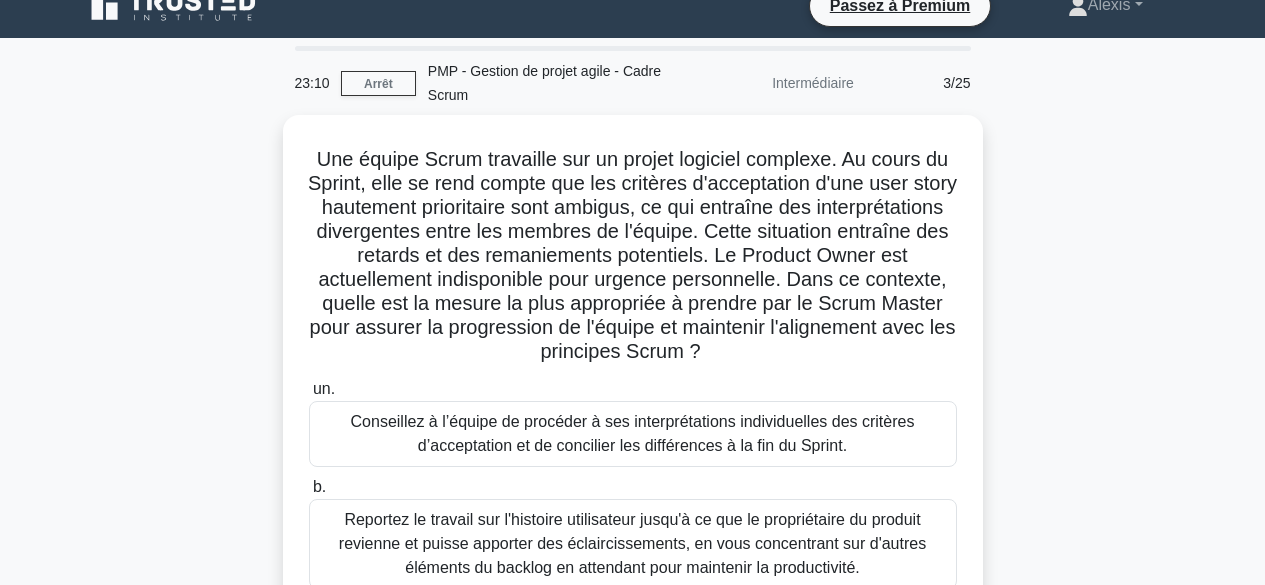 scroll, scrollTop: 4, scrollLeft: 0, axis: vertical 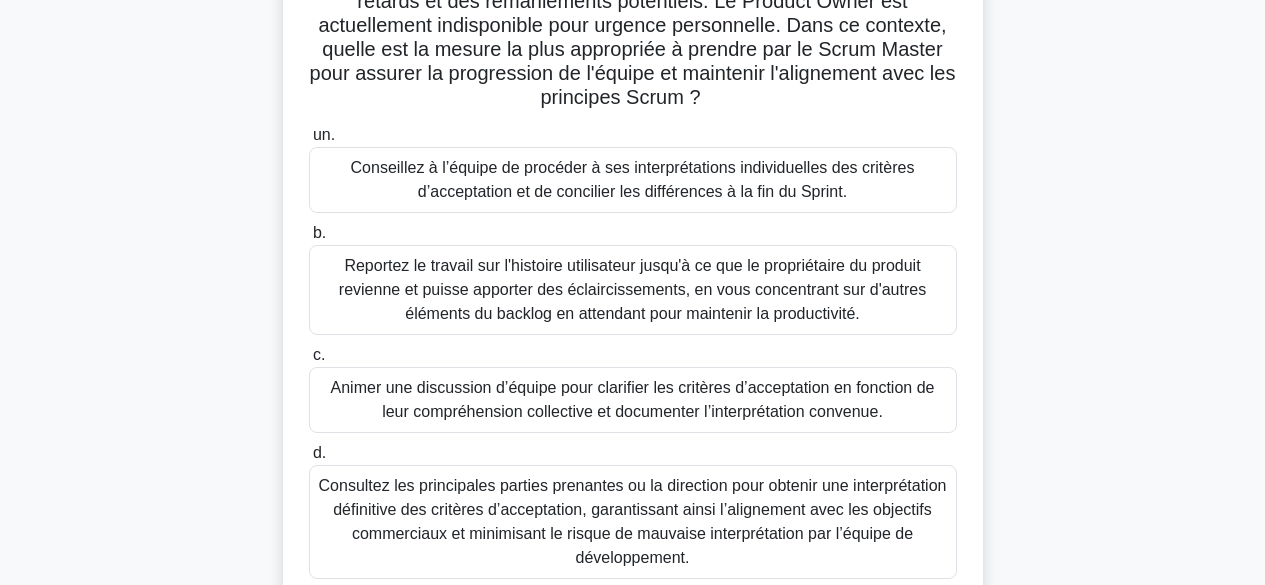 click on "Animer une discussion d’équipe pour clarifier les critères d’acceptation en fonction de leur compréhension collective et documenter l’interprétation convenue." at bounding box center (633, 399) 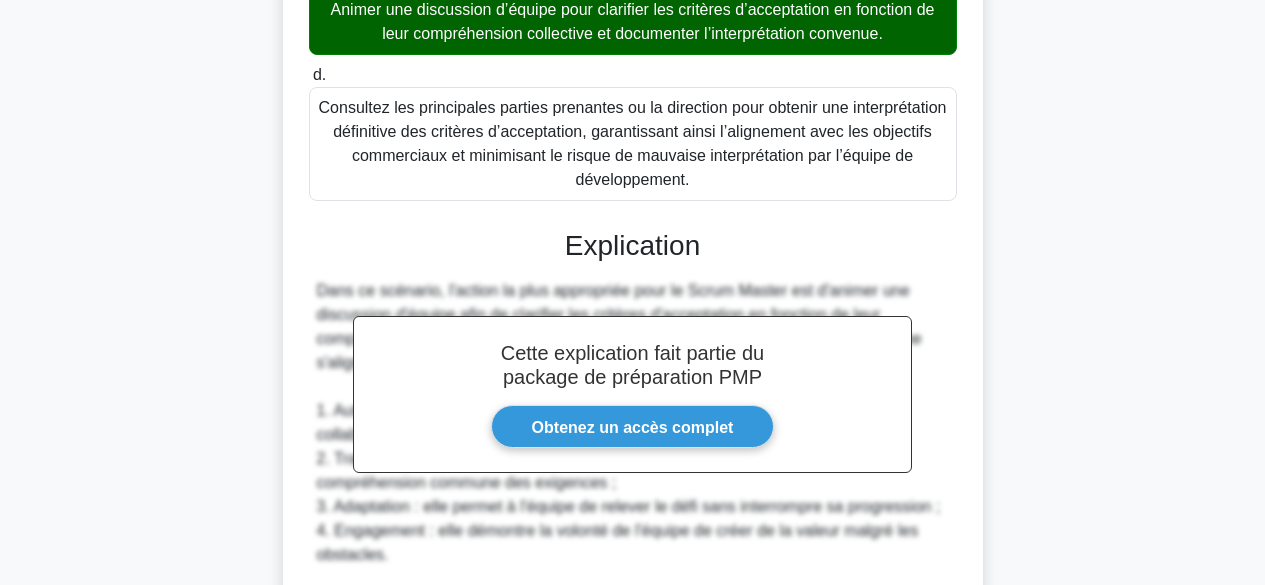 scroll, scrollTop: 1276, scrollLeft: 0, axis: vertical 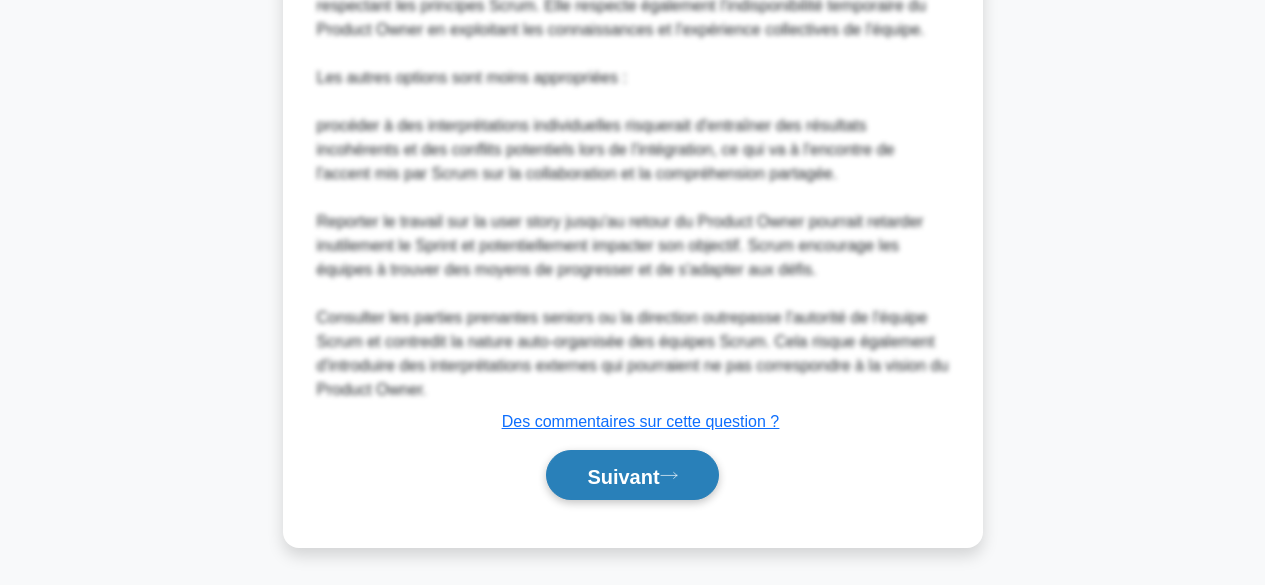 click on "Suivant" at bounding box center (623, 476) 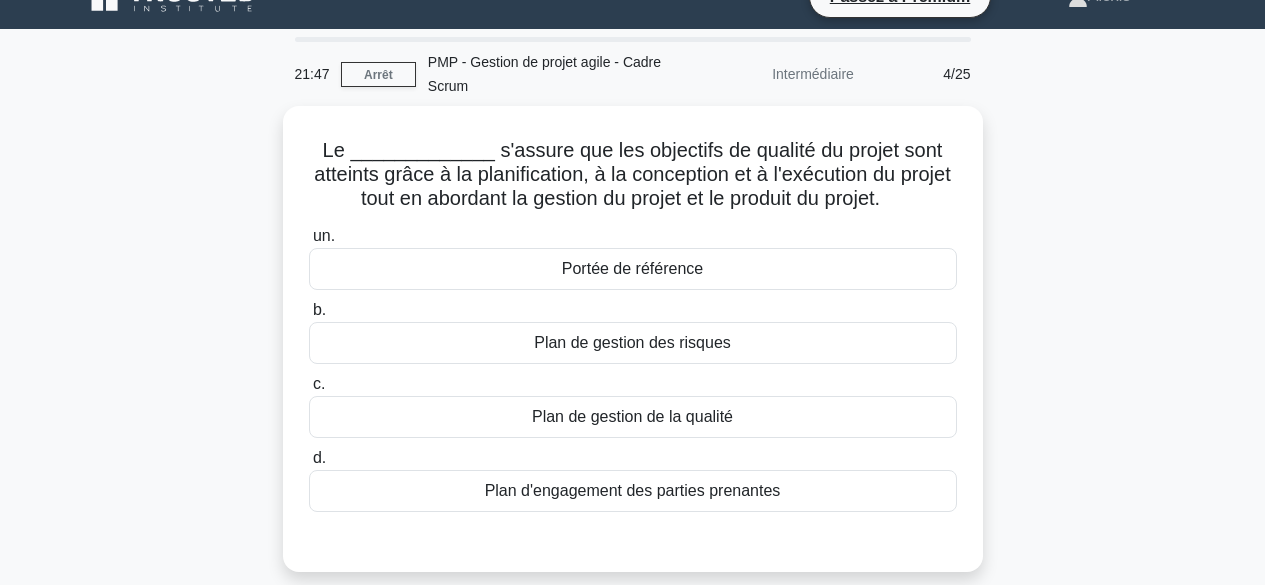 scroll, scrollTop: 0, scrollLeft: 0, axis: both 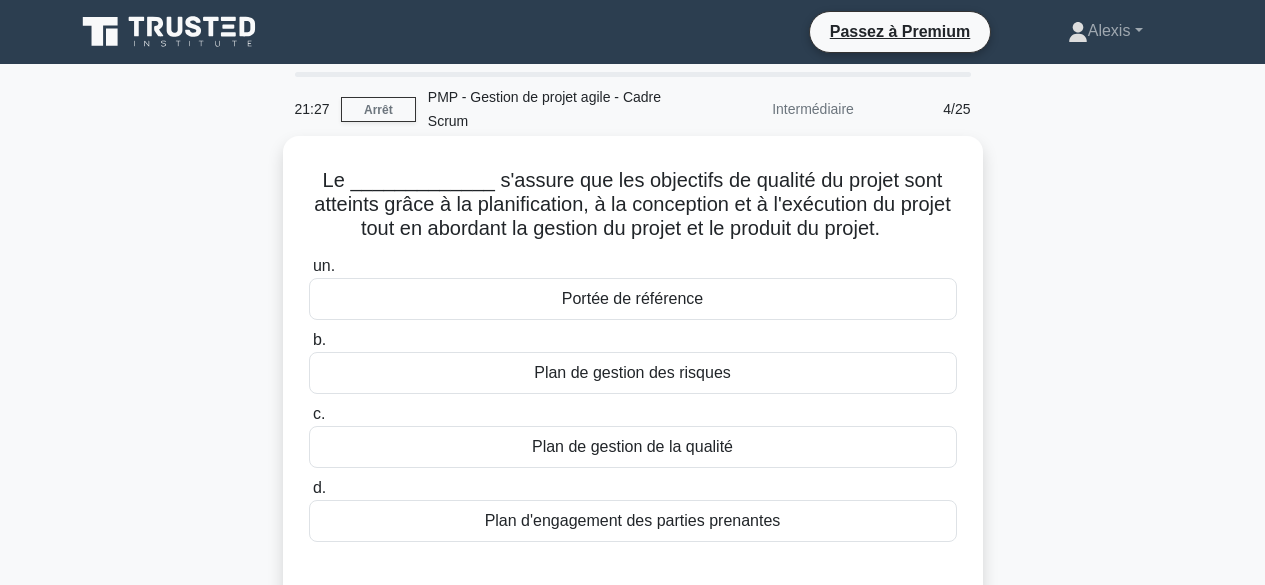 click on "Plan de gestion de la qualité" at bounding box center [633, 447] 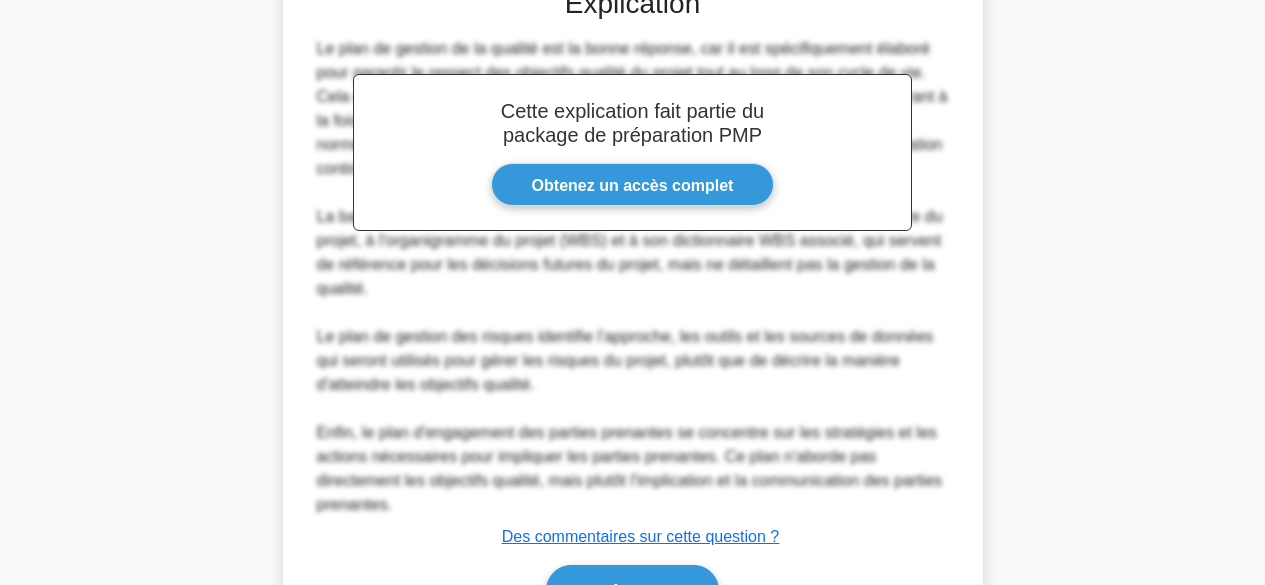 scroll, scrollTop: 700, scrollLeft: 0, axis: vertical 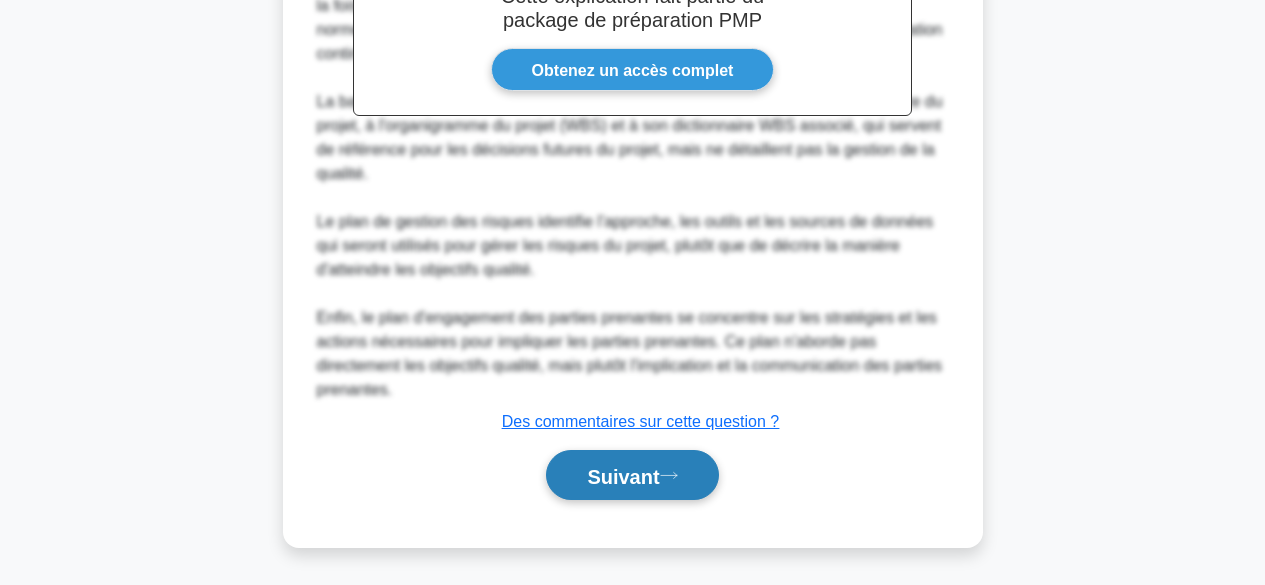 click on "Suivant" at bounding box center [623, 476] 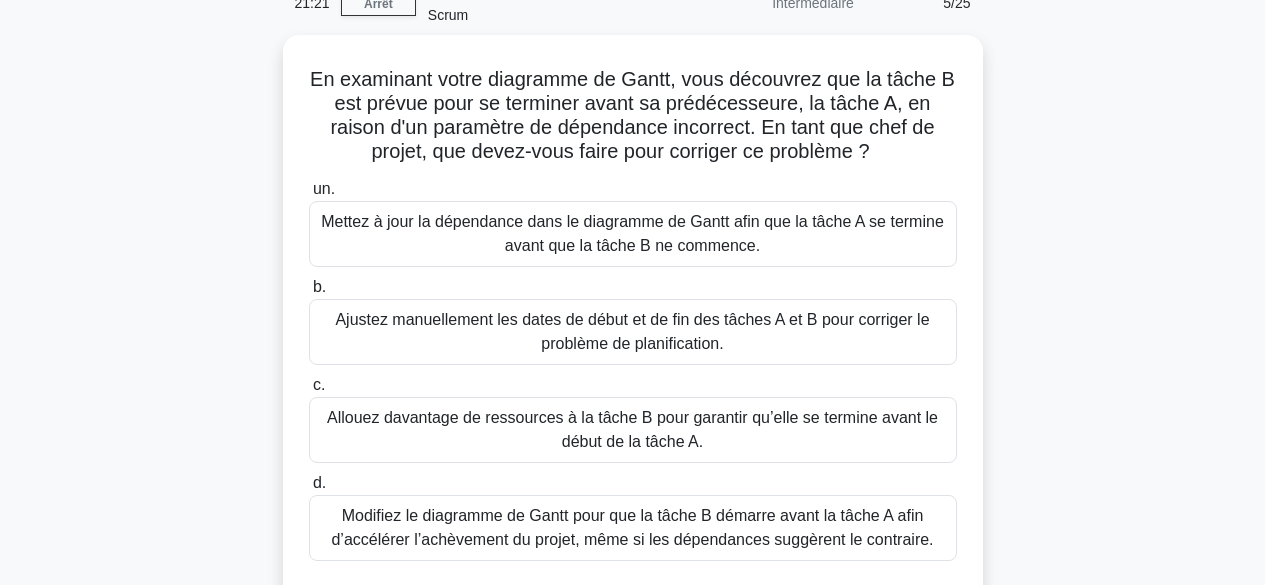 scroll, scrollTop: 0, scrollLeft: 0, axis: both 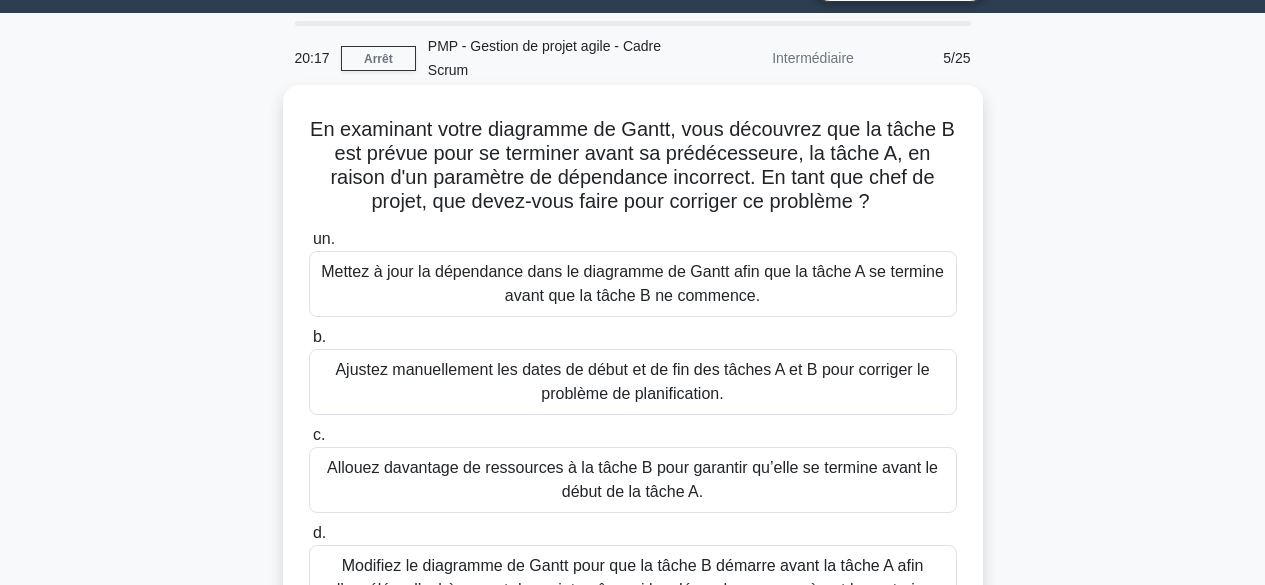 click on "Mettez à jour la dépendance dans le diagramme de Gantt afin que la tâche A se termine avant que la tâche B ne commence." at bounding box center (633, 284) 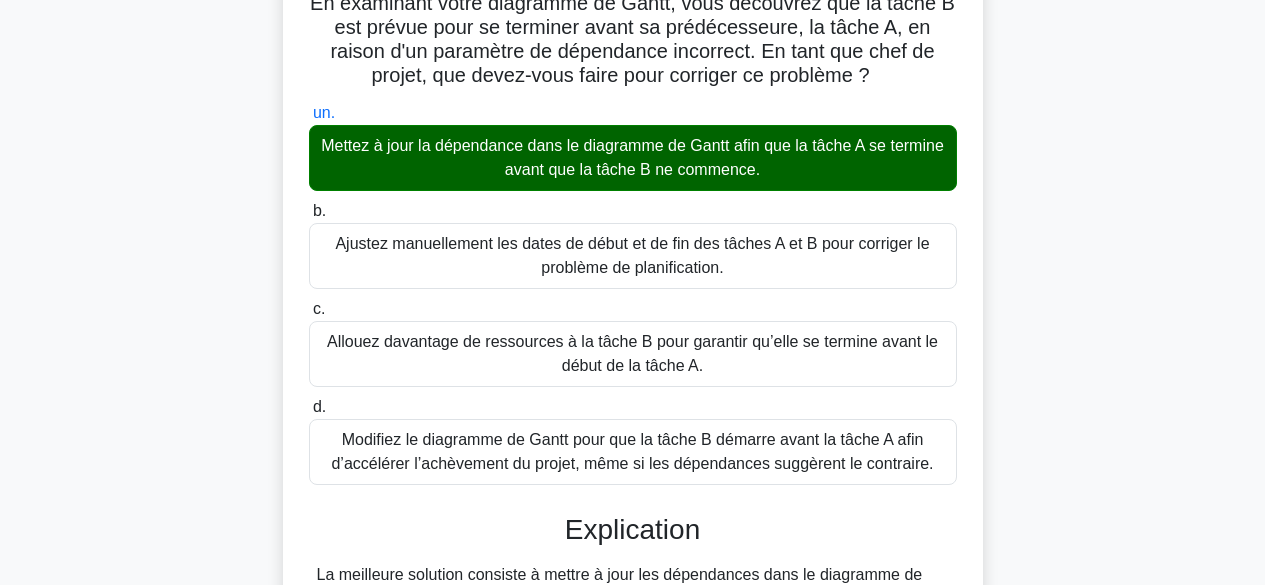 scroll, scrollTop: 628, scrollLeft: 0, axis: vertical 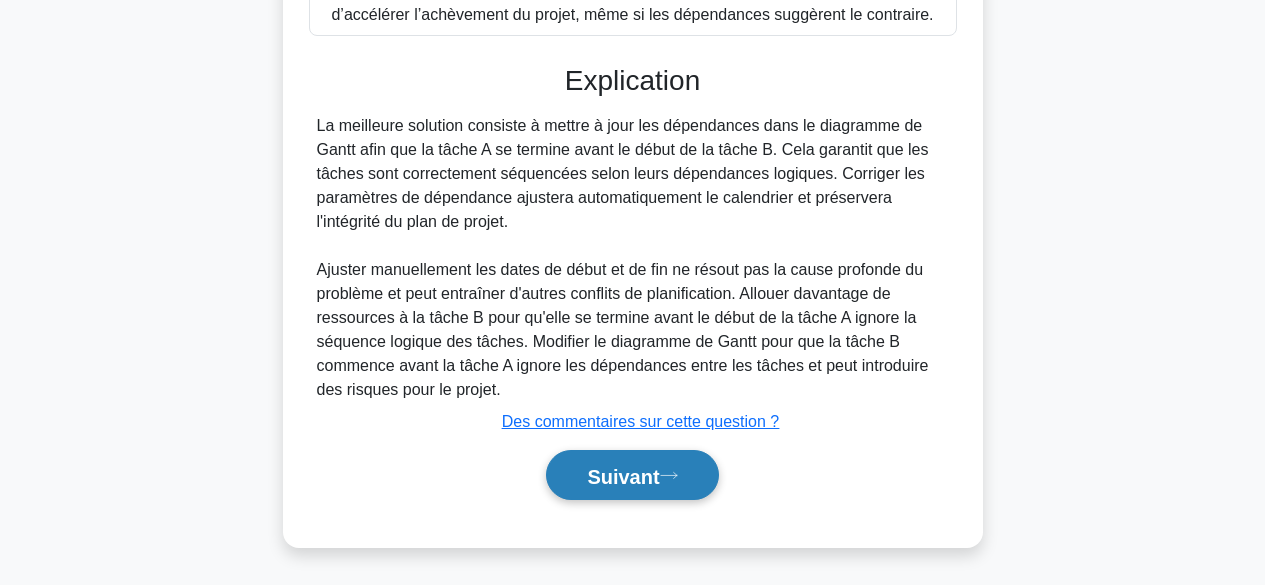 click on "Suivant" at bounding box center [623, 476] 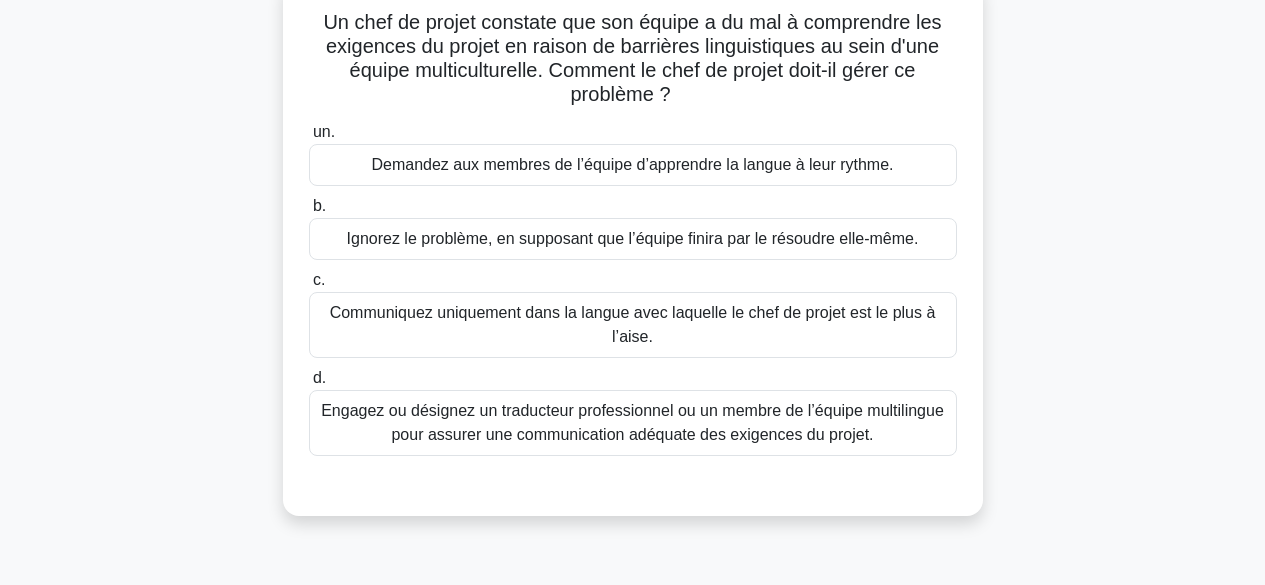 scroll, scrollTop: 29, scrollLeft: 0, axis: vertical 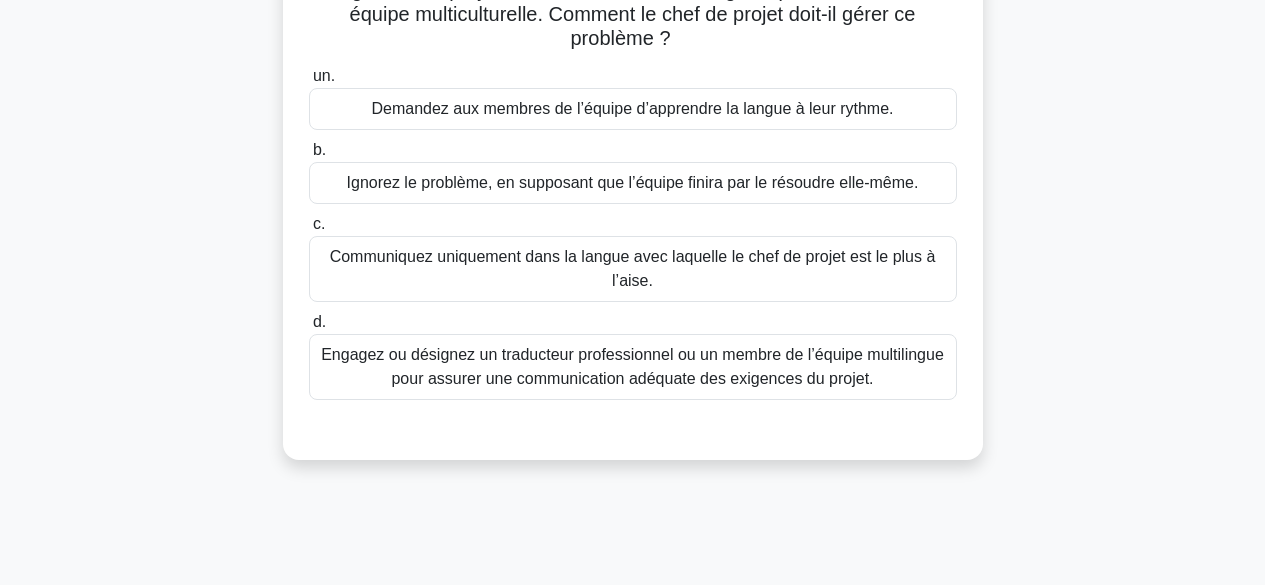 click on "Engagez ou désignez un traducteur professionnel ou un membre de l’équipe multilingue pour assurer une communication adéquate des exigences du projet." at bounding box center (632, 366) 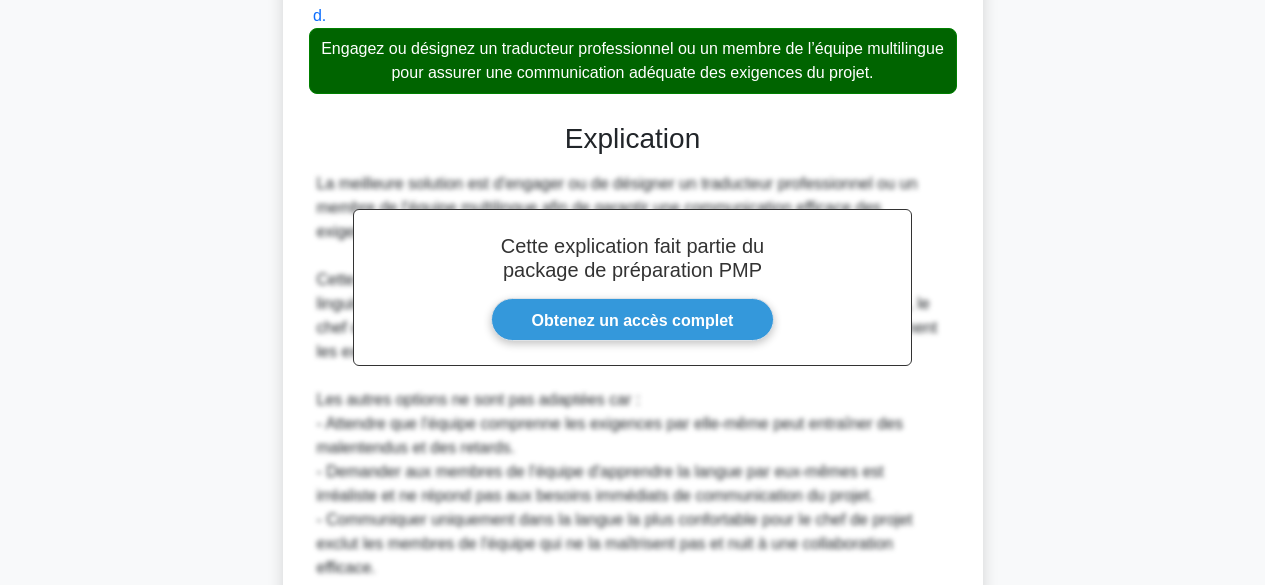 scroll, scrollTop: 700, scrollLeft: 0, axis: vertical 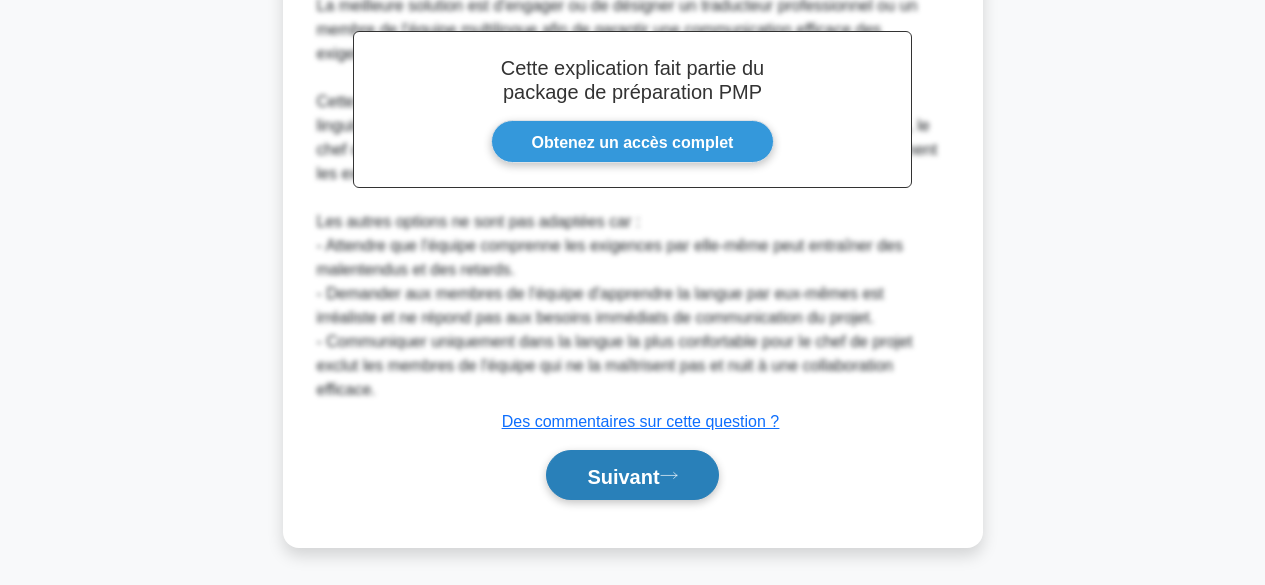 click on "Suivant" at bounding box center [623, 476] 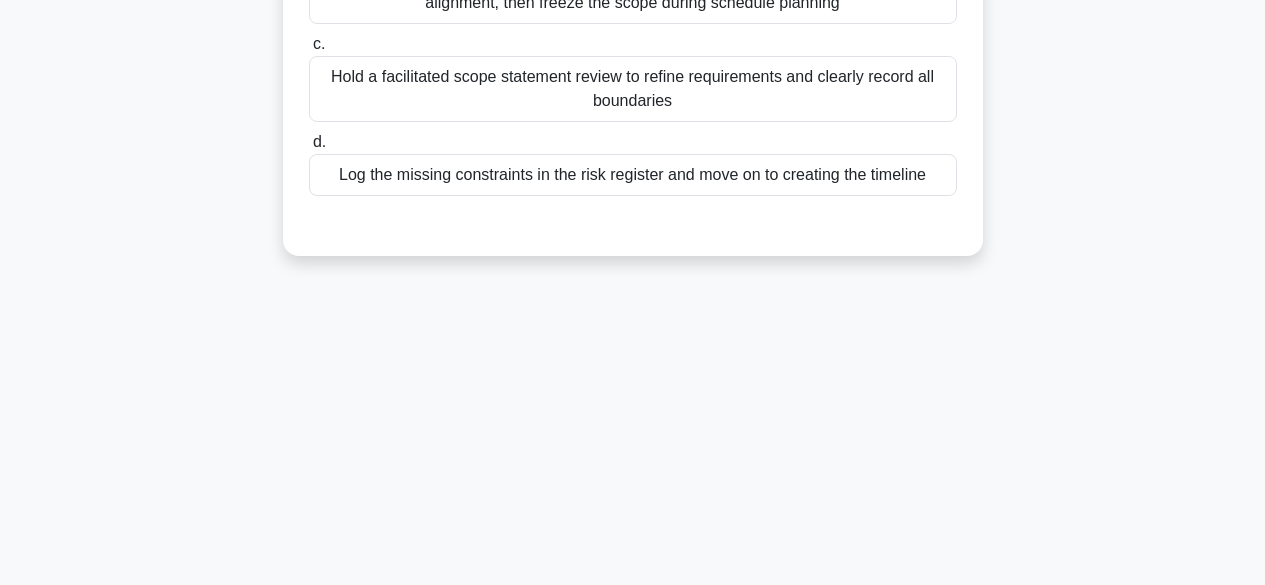scroll, scrollTop: 495, scrollLeft: 0, axis: vertical 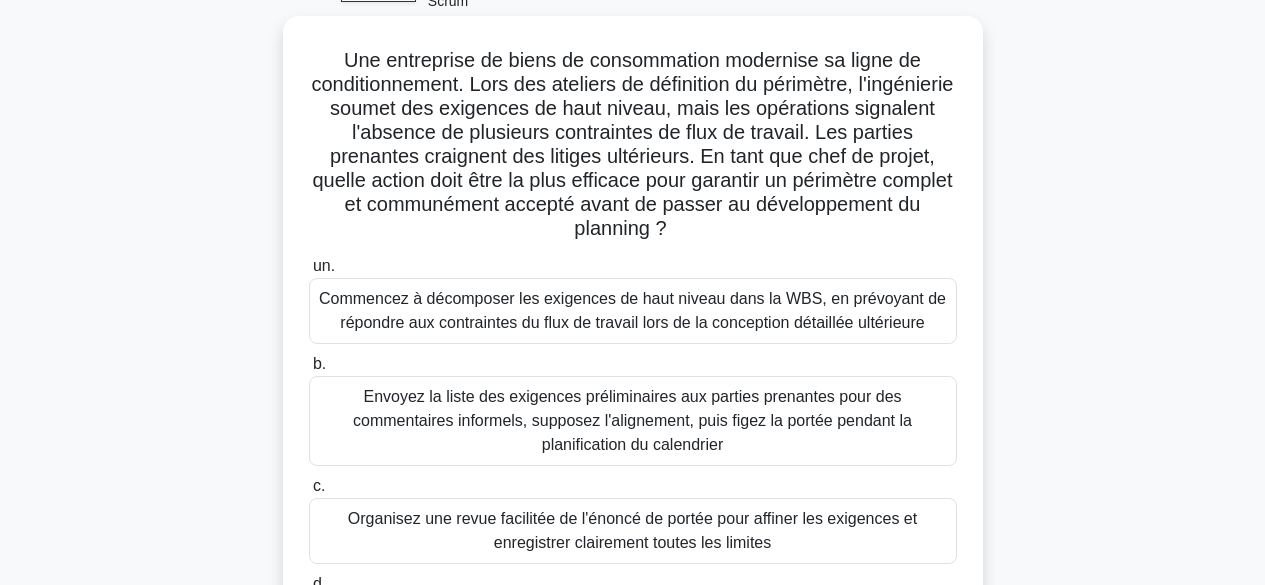 click on "Commencez à décomposer les exigences de haut niveau dans la WBS, en prévoyant de répondre aux contraintes du flux de travail lors de la conception détaillée ultérieure" at bounding box center [632, 310] 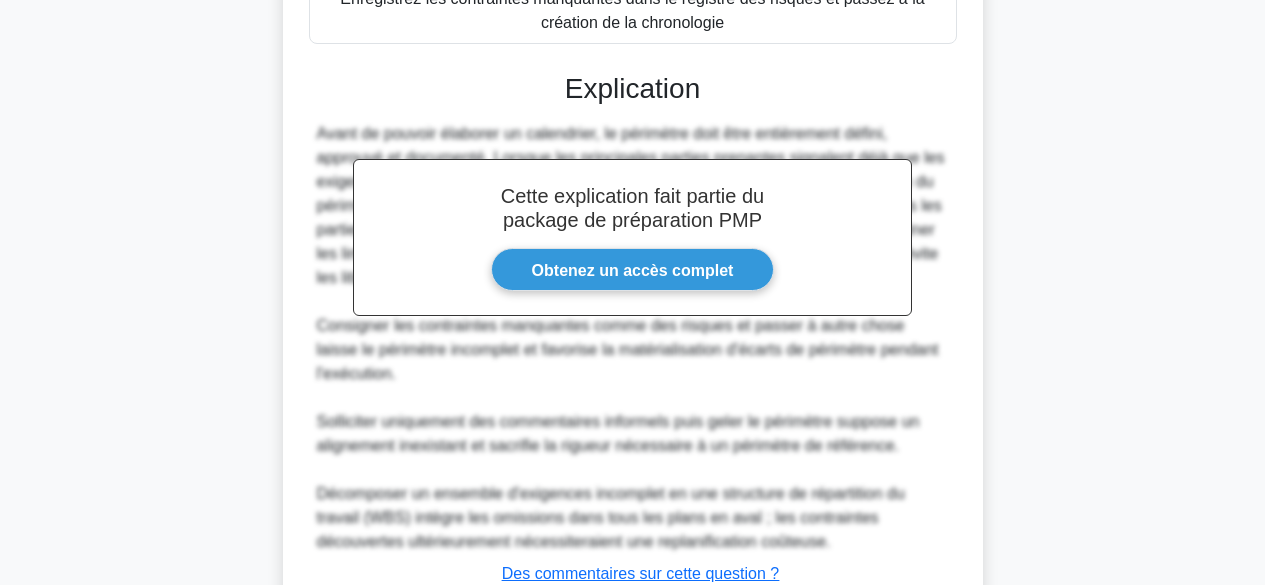 scroll, scrollTop: 894, scrollLeft: 0, axis: vertical 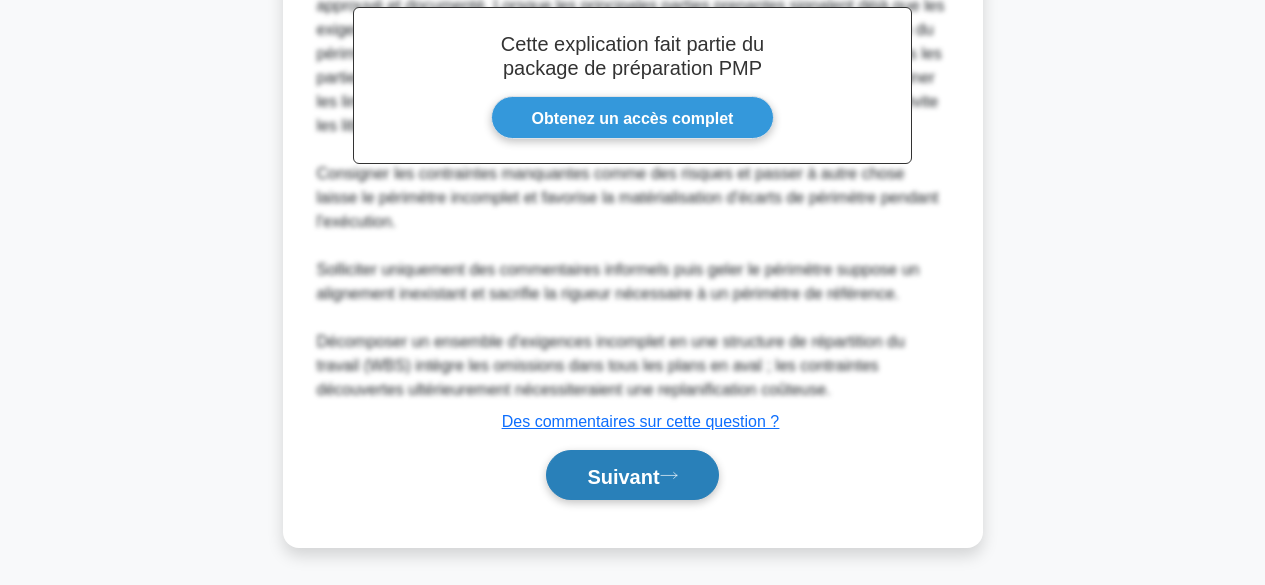 click on "Suivant" at bounding box center [623, 476] 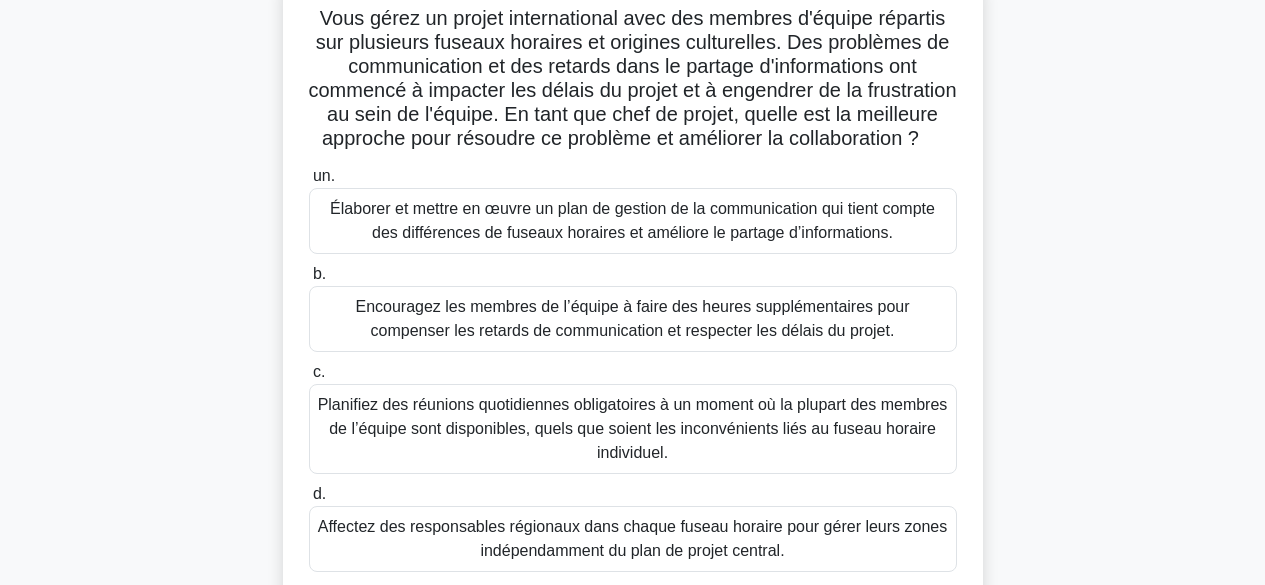 scroll, scrollTop: 0, scrollLeft: 0, axis: both 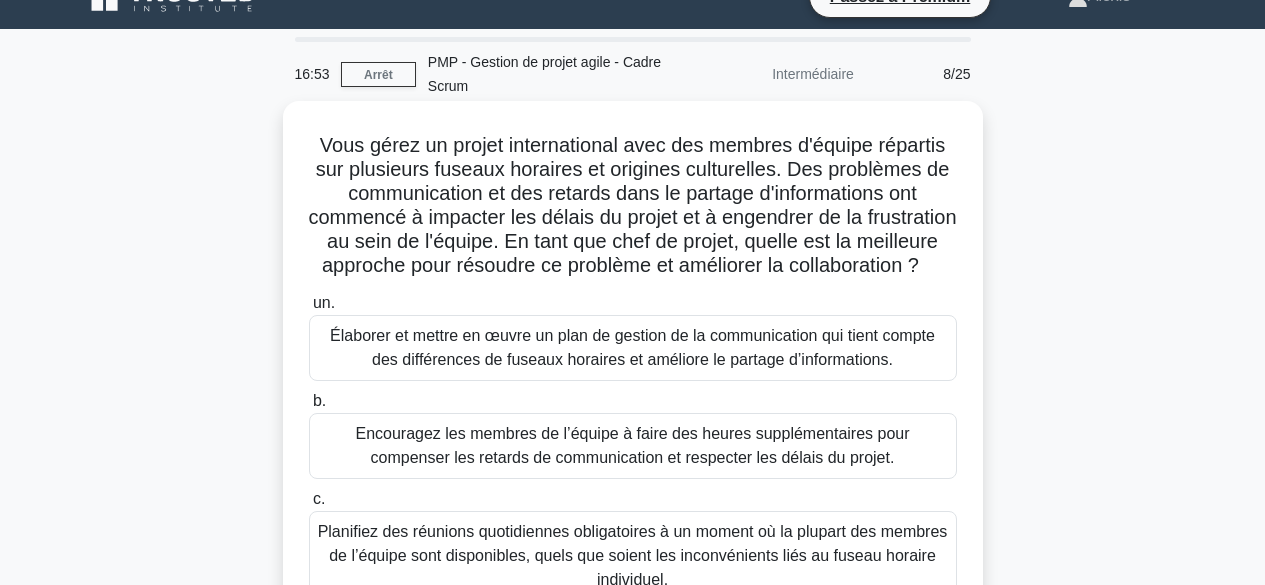 click on "Élaborer et mettre en œuvre un plan de gestion de la communication qui tient compte des différences de fuseaux horaires et améliore le partage d’informations." at bounding box center [632, 347] 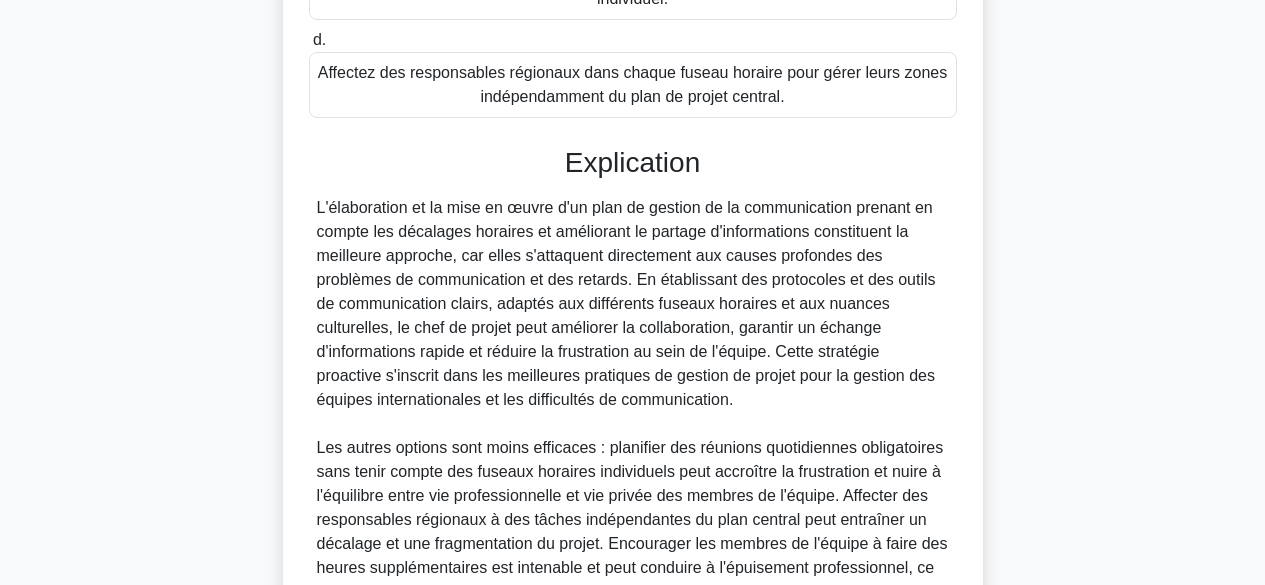 scroll, scrollTop: 844, scrollLeft: 0, axis: vertical 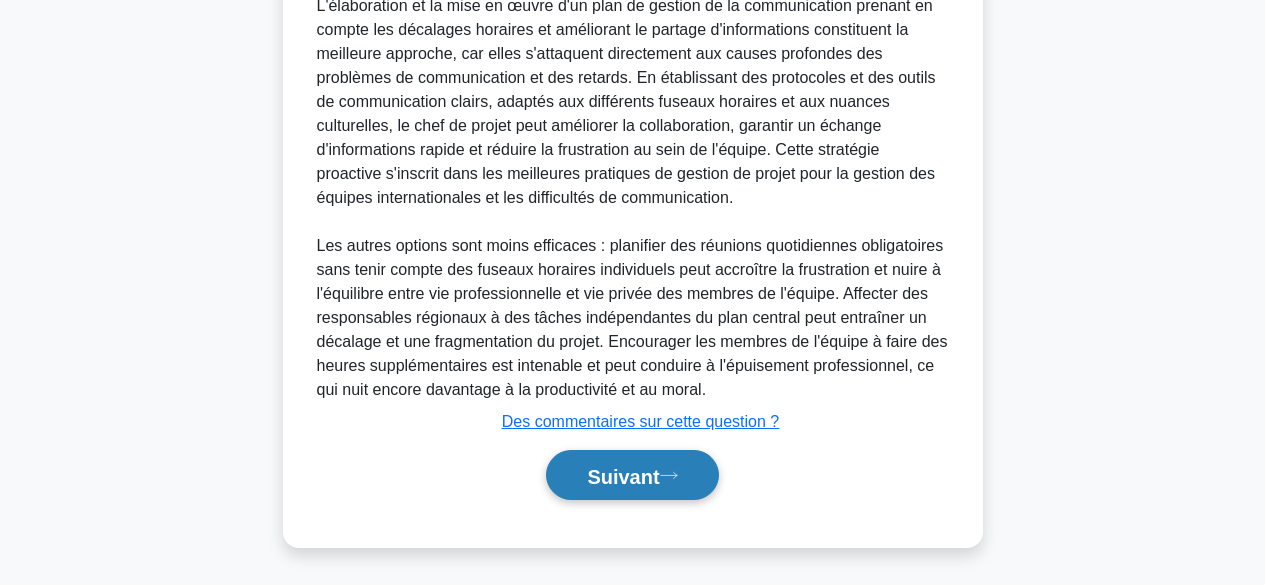click on "Suivant" at bounding box center (623, 476) 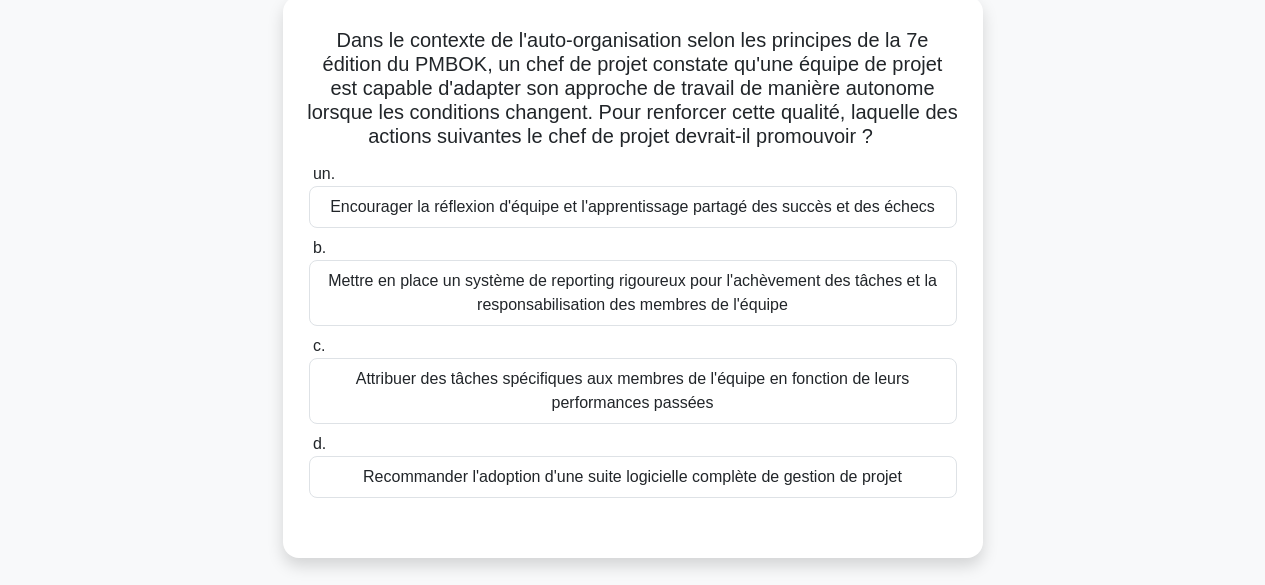 scroll, scrollTop: 0, scrollLeft: 0, axis: both 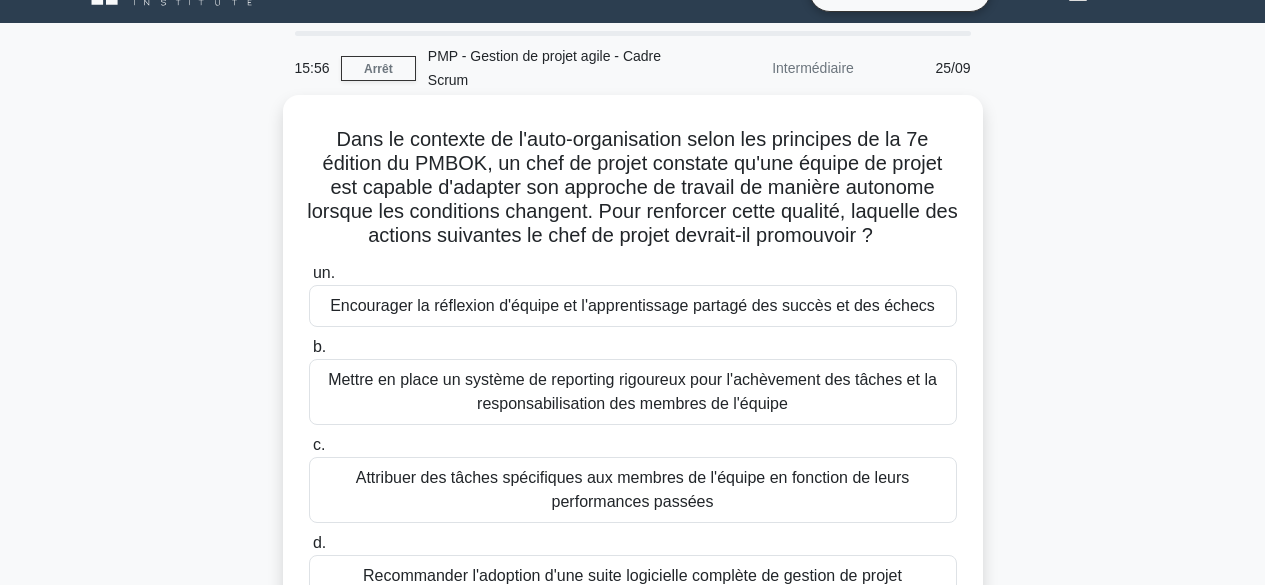 click on "Encourager la réflexion d'équipe et l'apprentissage partagé des succès et des échecs" at bounding box center [632, 305] 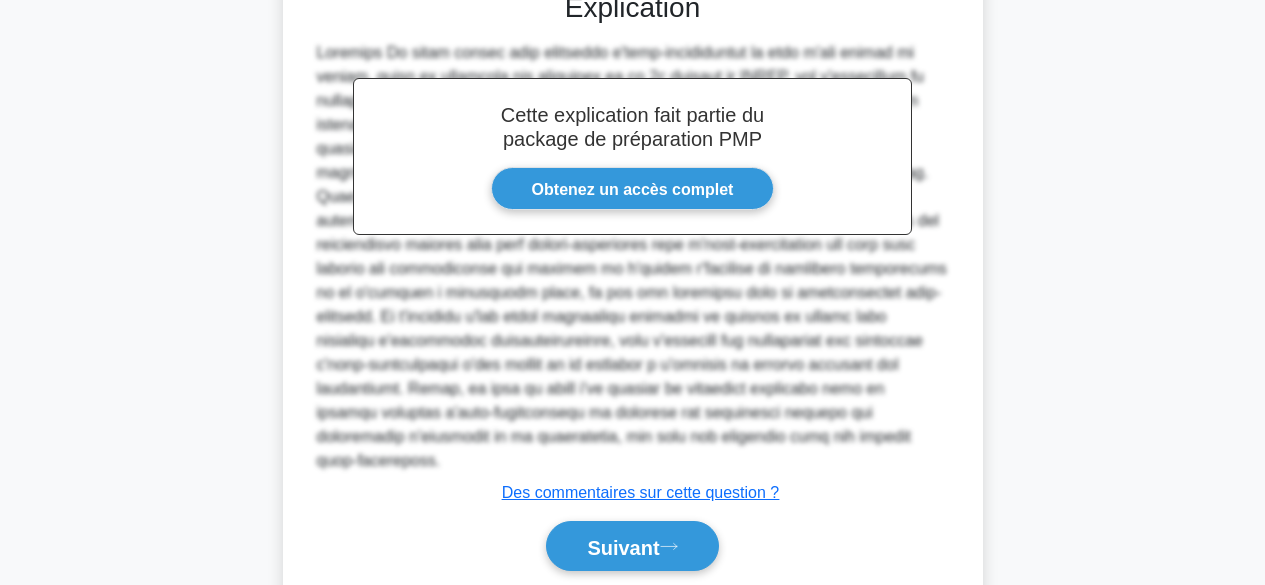 scroll, scrollTop: 724, scrollLeft: 0, axis: vertical 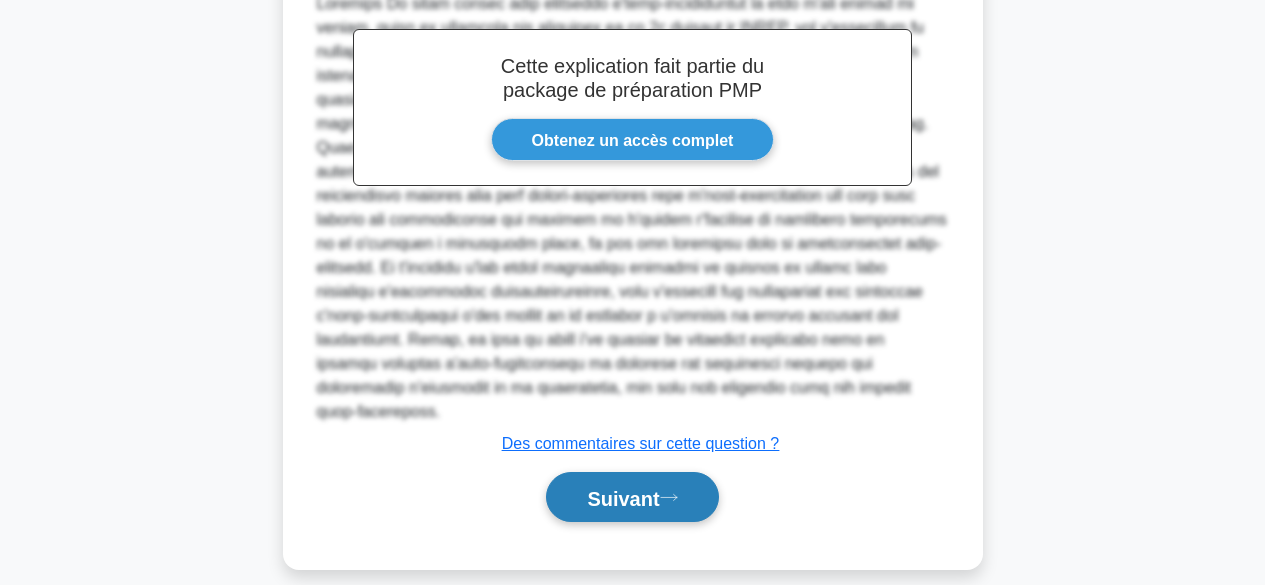 click on "Suivant" at bounding box center [623, 498] 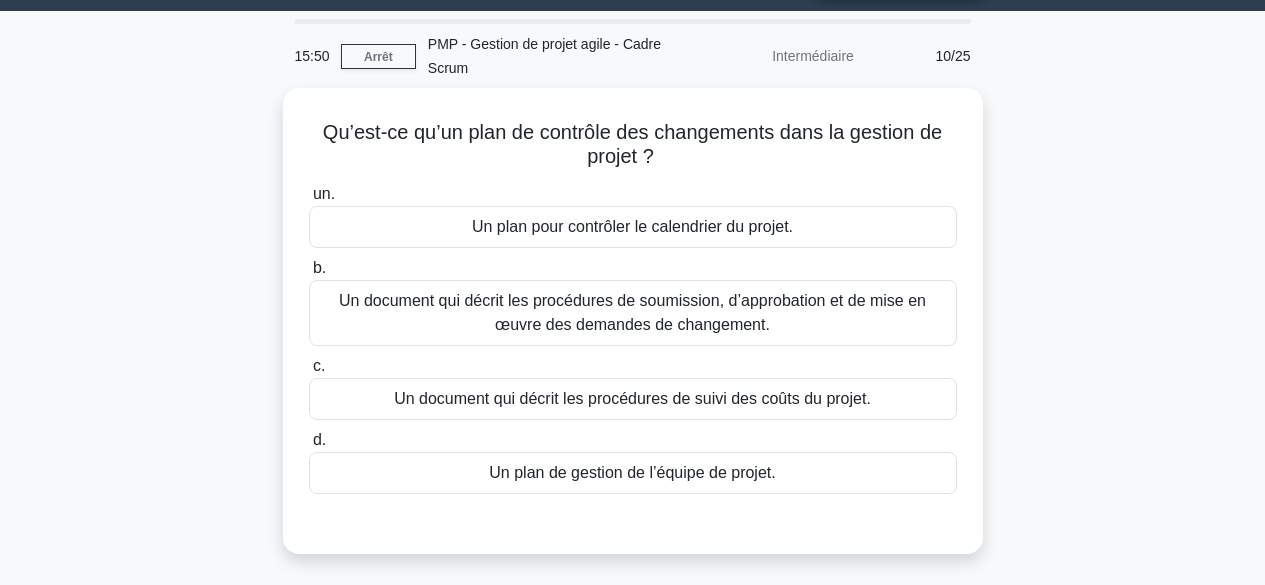 scroll, scrollTop: 0, scrollLeft: 0, axis: both 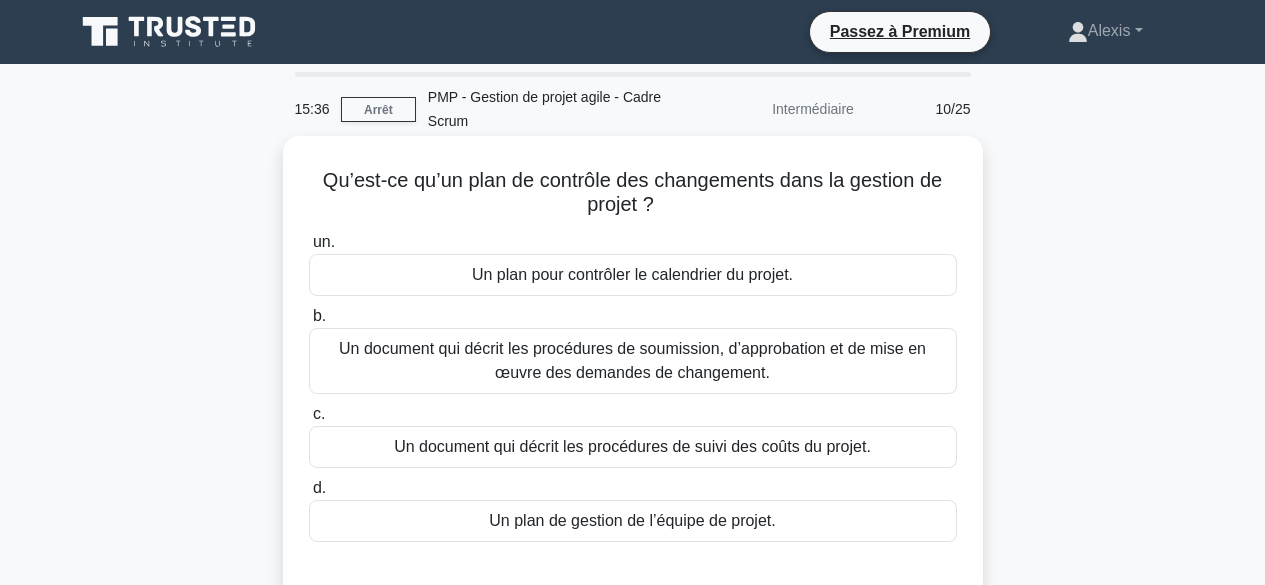 click on "Un document qui décrit les procédures de soumission, d’approbation et de mise en œuvre des demandes de changement." at bounding box center [632, 360] 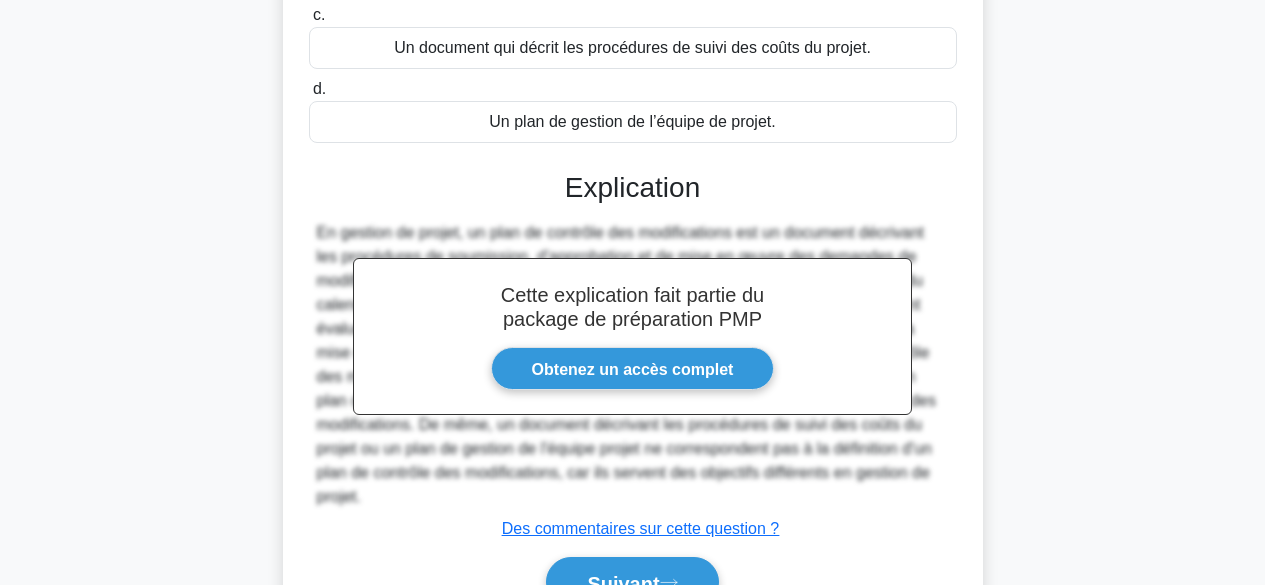 scroll, scrollTop: 508, scrollLeft: 0, axis: vertical 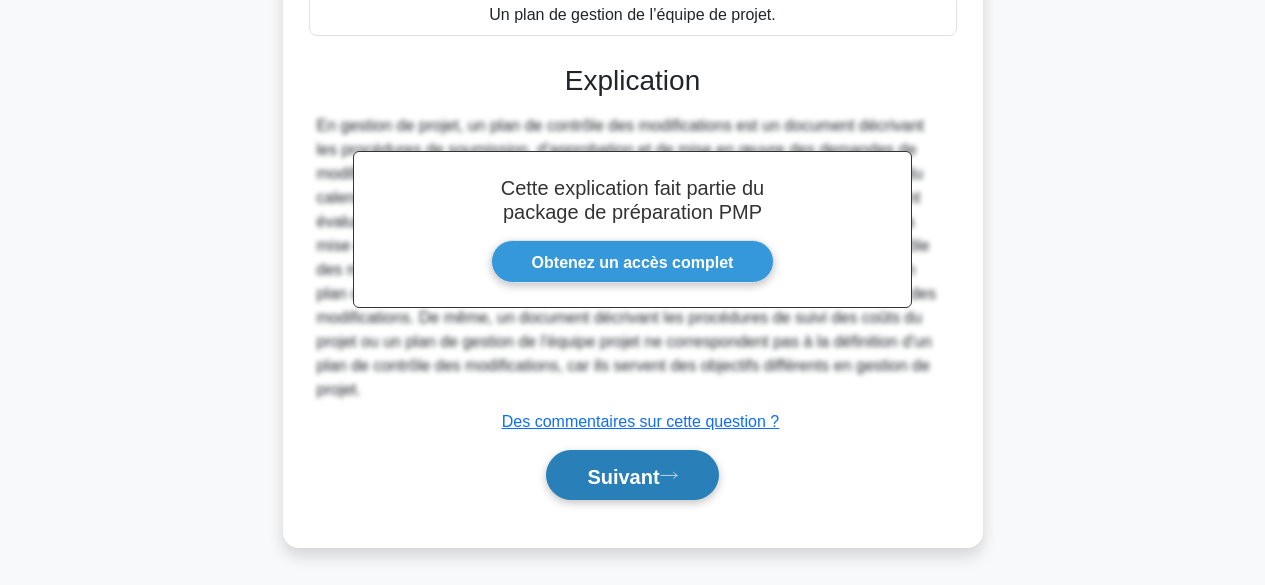 click on "Suivant" at bounding box center [623, 476] 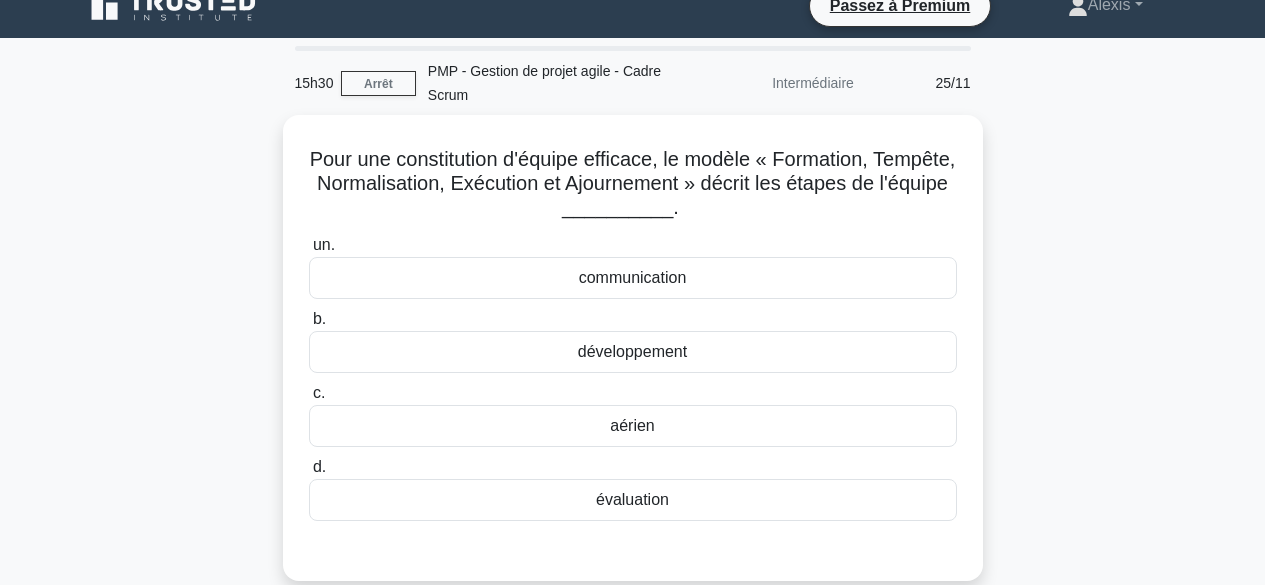 scroll, scrollTop: 0, scrollLeft: 0, axis: both 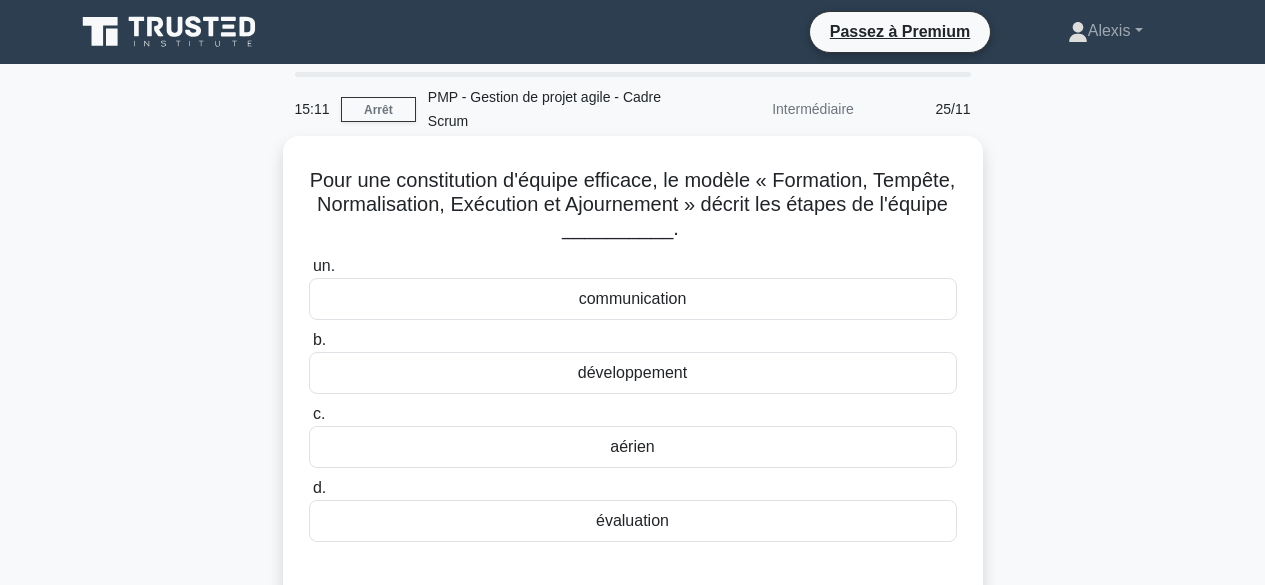 click on "développement" at bounding box center (633, 373) 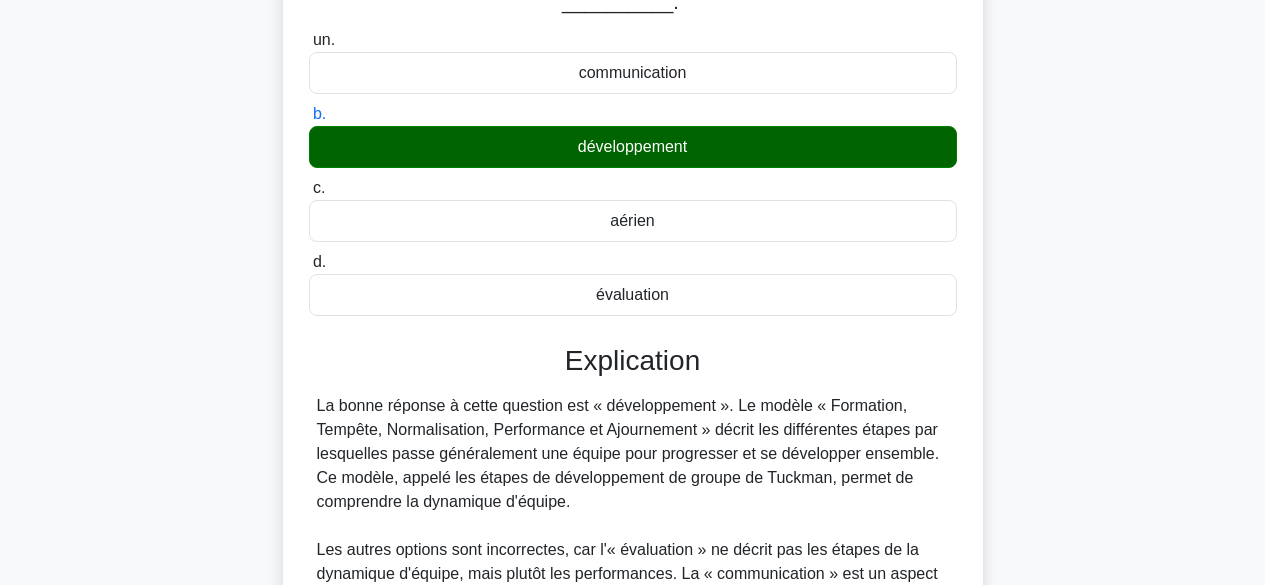 scroll, scrollTop: 508, scrollLeft: 0, axis: vertical 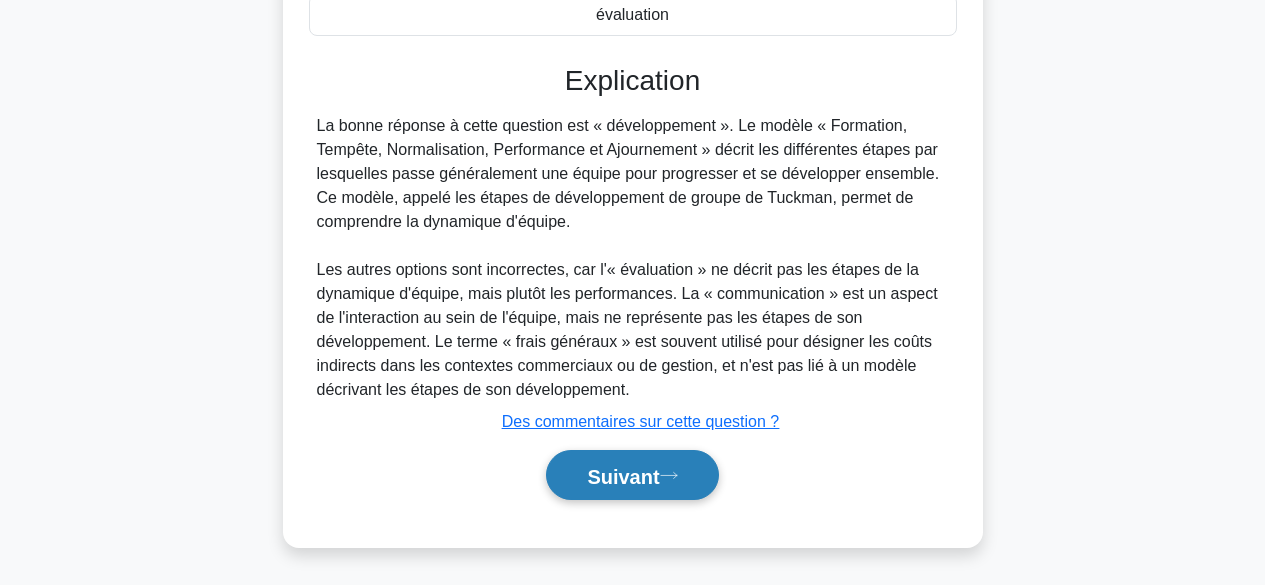 click on "Suivant" at bounding box center (623, 476) 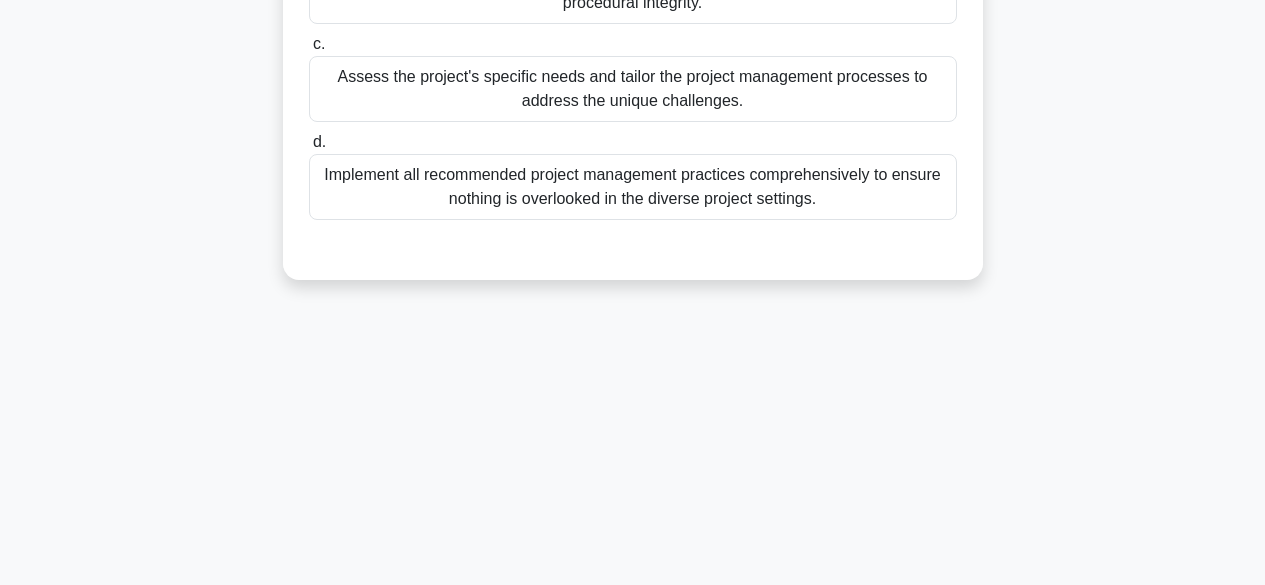 scroll, scrollTop: 495, scrollLeft: 0, axis: vertical 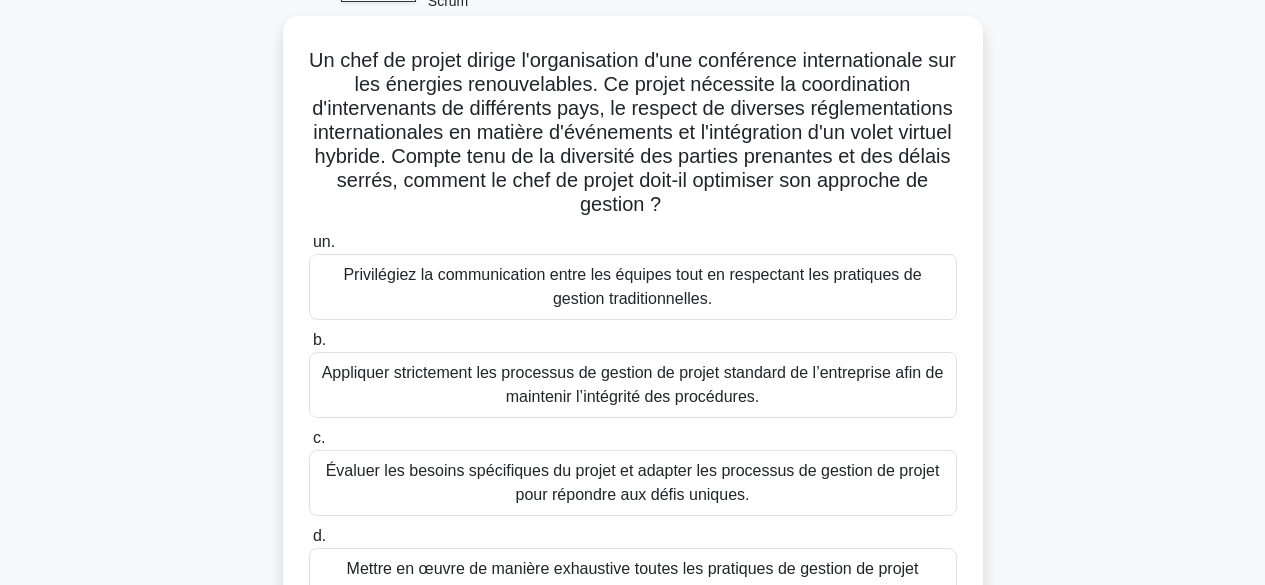 click on "Évaluer les besoins spécifiques du projet et adapter les processus de gestion de projet pour répondre aux défis uniques." at bounding box center (633, 482) 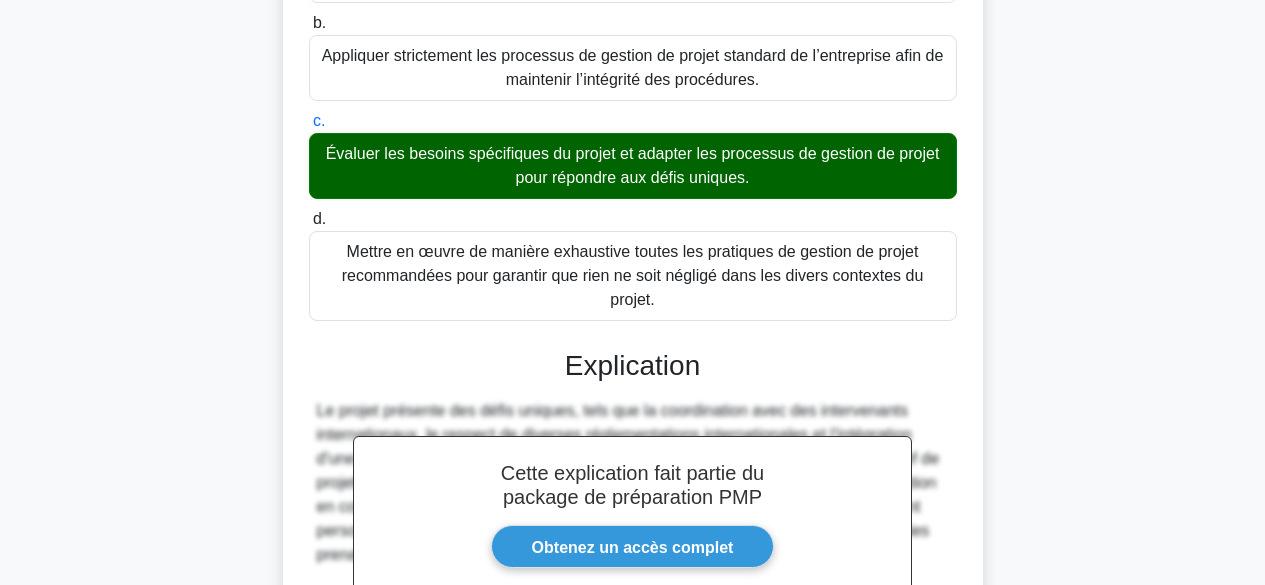 scroll, scrollTop: 652, scrollLeft: 0, axis: vertical 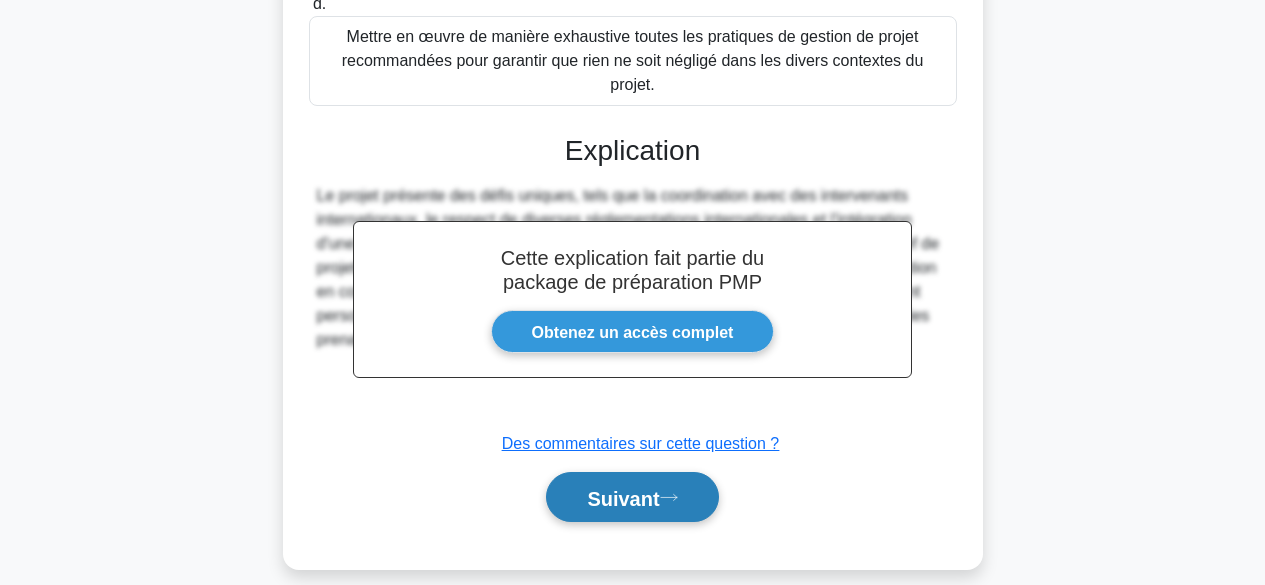 click on "Suivant" at bounding box center [623, 498] 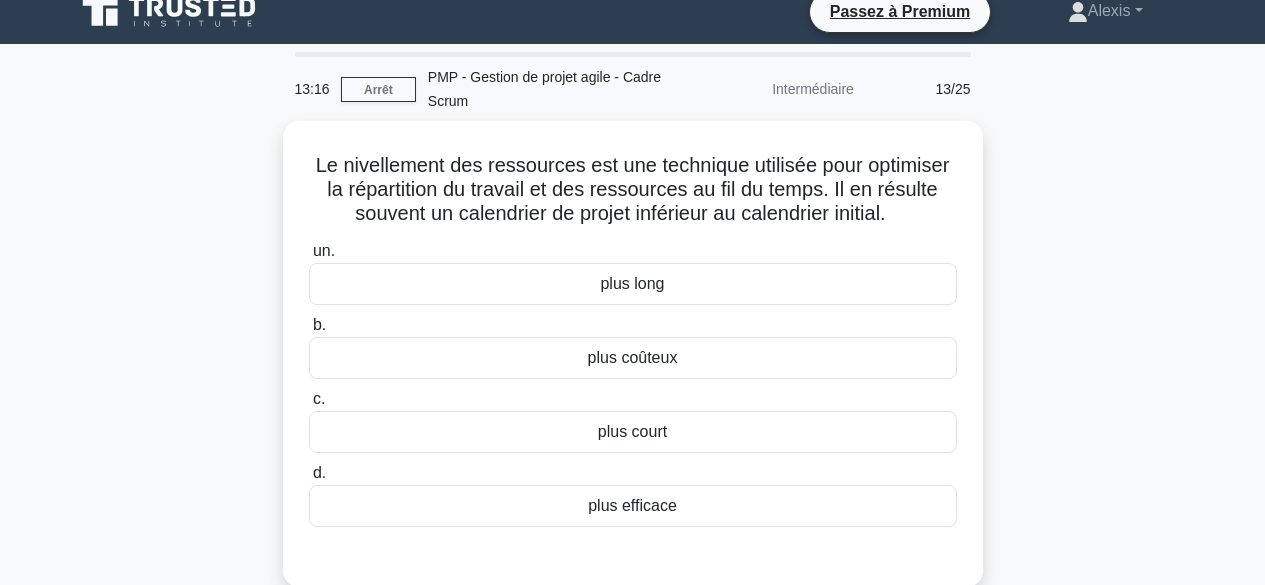 scroll, scrollTop: 2, scrollLeft: 0, axis: vertical 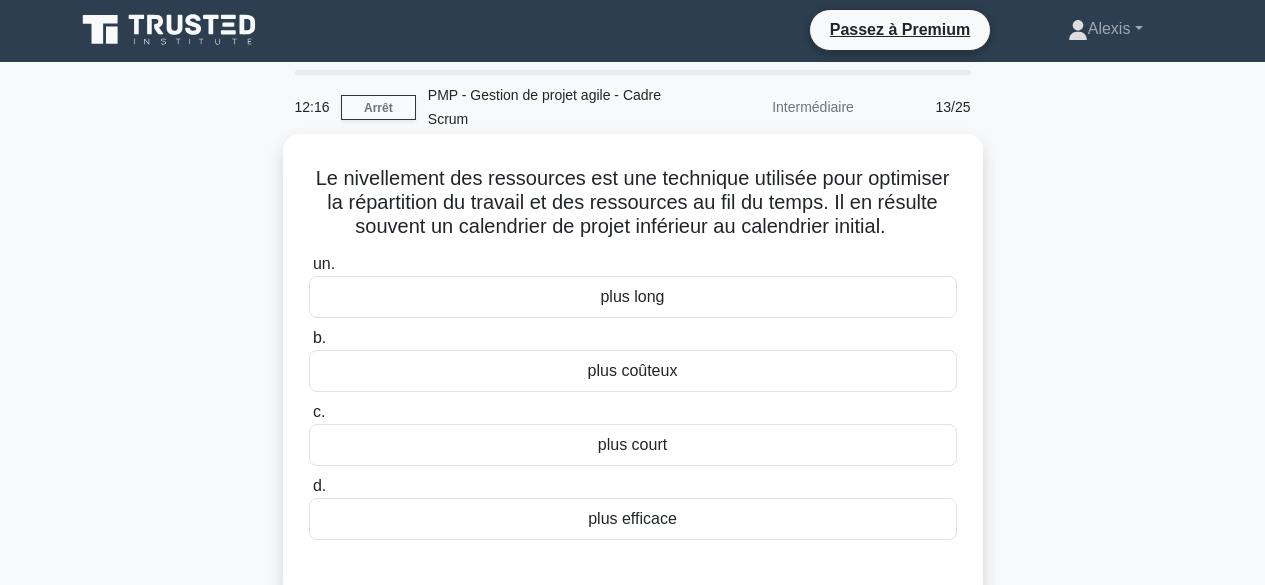 click on "plus long" at bounding box center [633, 297] 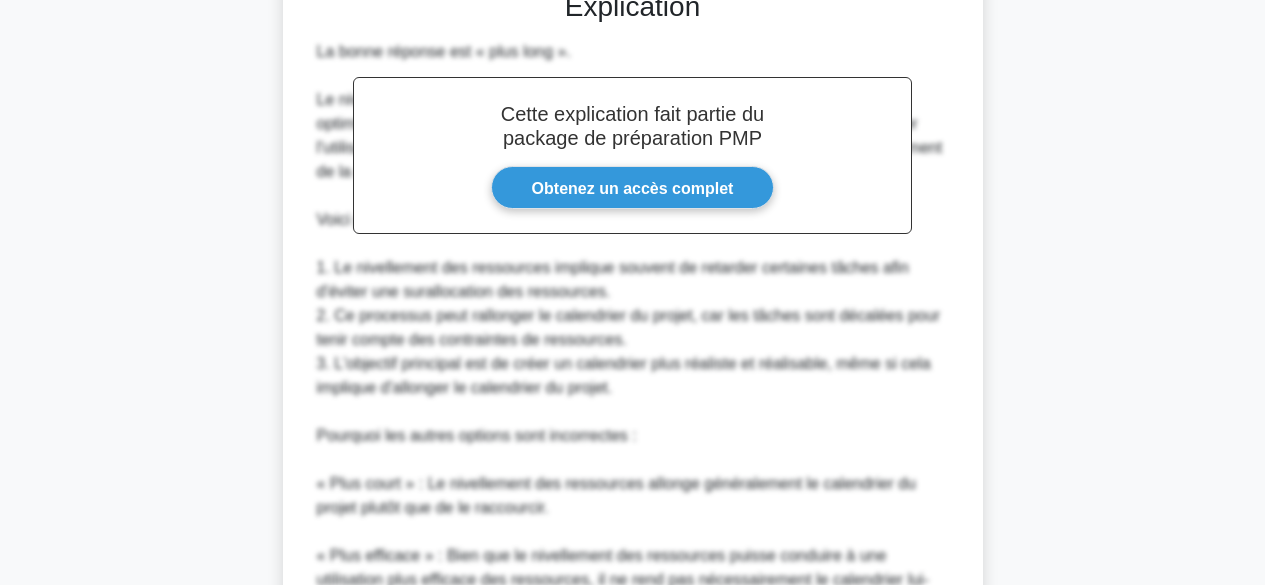 scroll, scrollTop: 892, scrollLeft: 0, axis: vertical 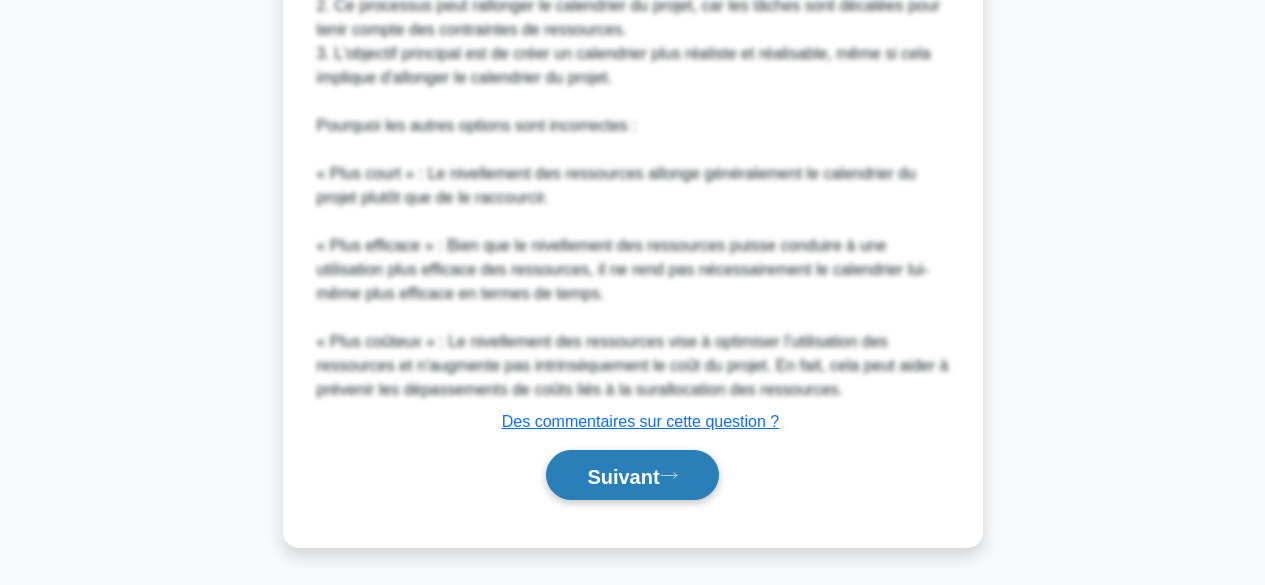 click on "Suivant" at bounding box center [632, 475] 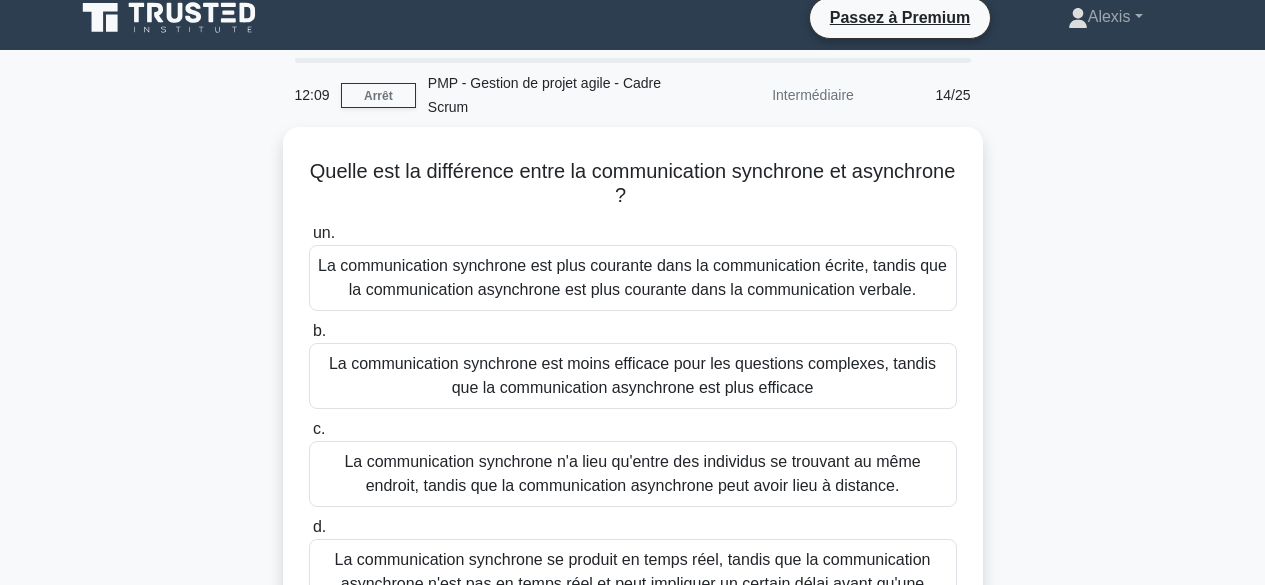scroll, scrollTop: 0, scrollLeft: 0, axis: both 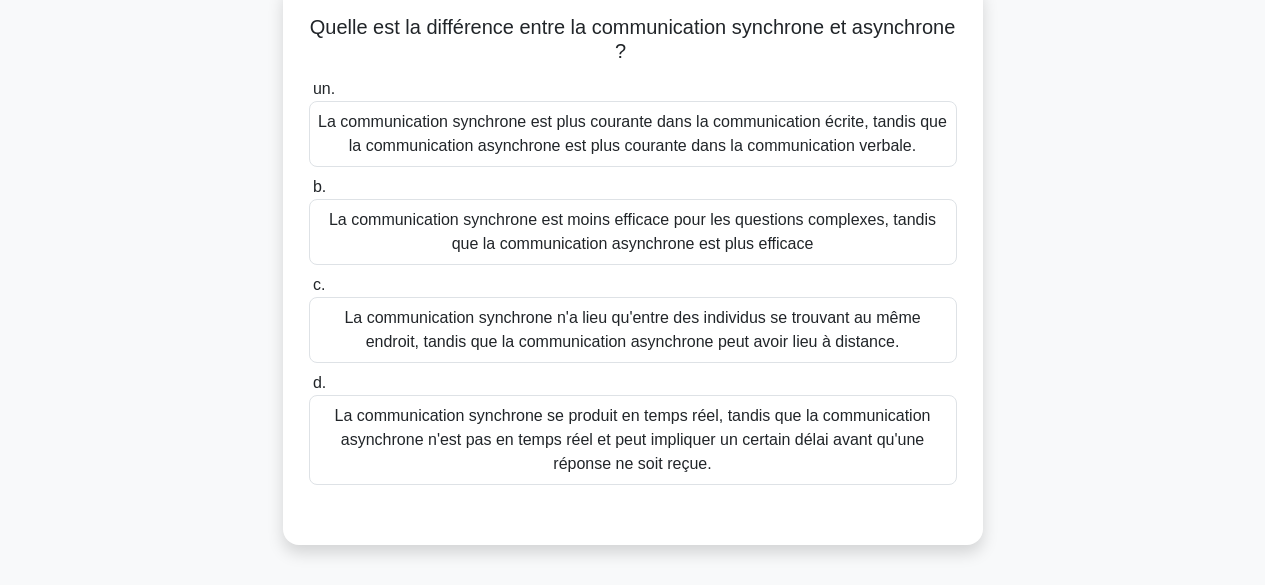 click on "La communication synchrone se produit en temps réel, tandis que la communication asynchrone n'est pas en temps réel et peut impliquer un certain délai avant qu'une réponse ne soit reçue." at bounding box center (633, 439) 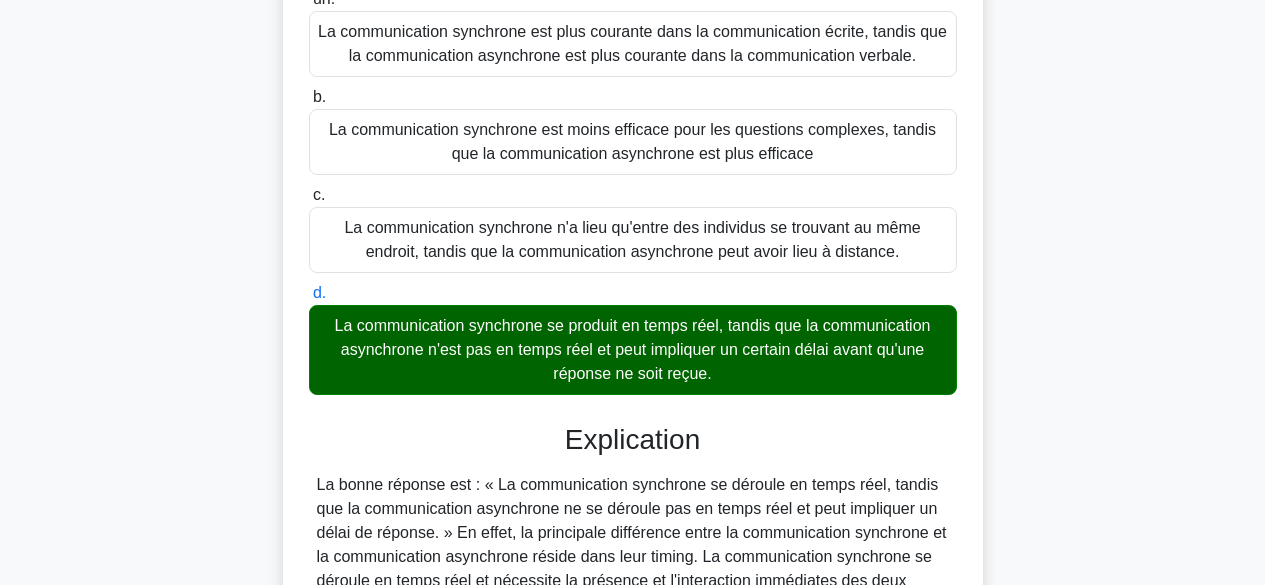 scroll, scrollTop: 604, scrollLeft: 0, axis: vertical 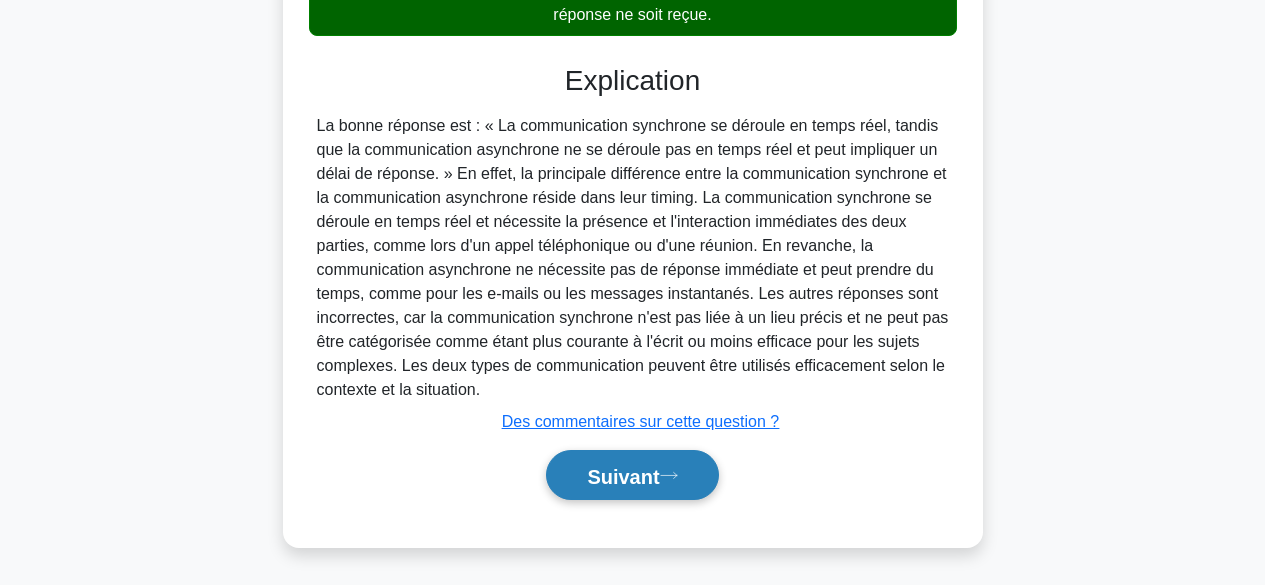 click on "Suivant" at bounding box center (623, 476) 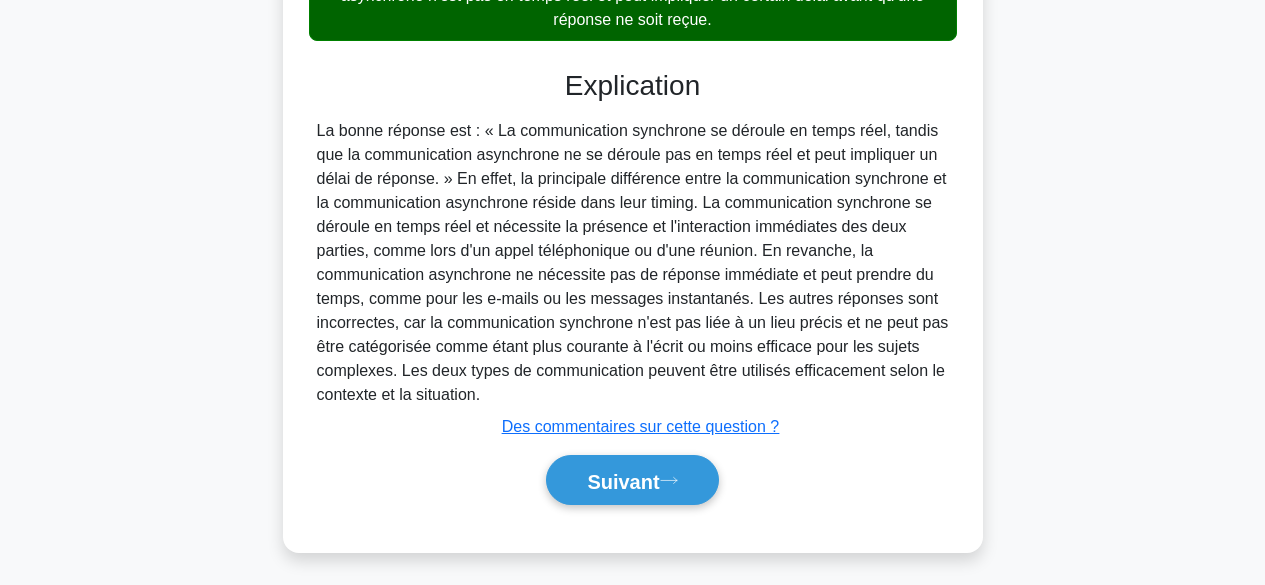 scroll, scrollTop: 495, scrollLeft: 0, axis: vertical 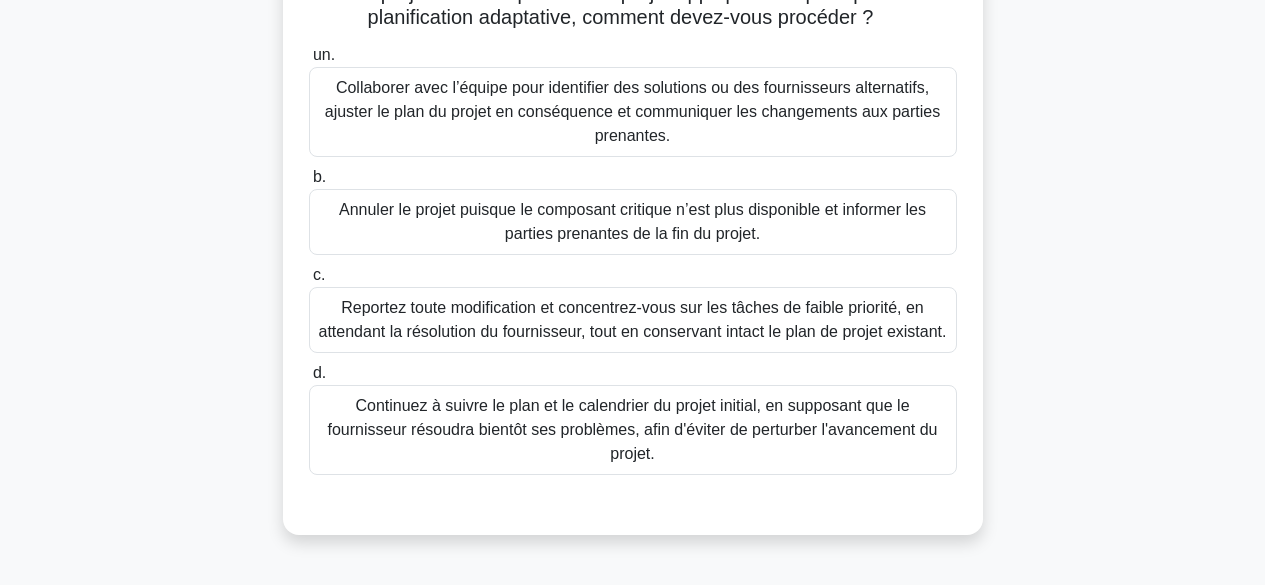 click on "Collaborer avec l’équipe pour identifier des solutions ou des fournisseurs alternatifs, ajuster le plan du projet en conséquence et communiquer les changements aux parties prenantes." at bounding box center [632, 111] 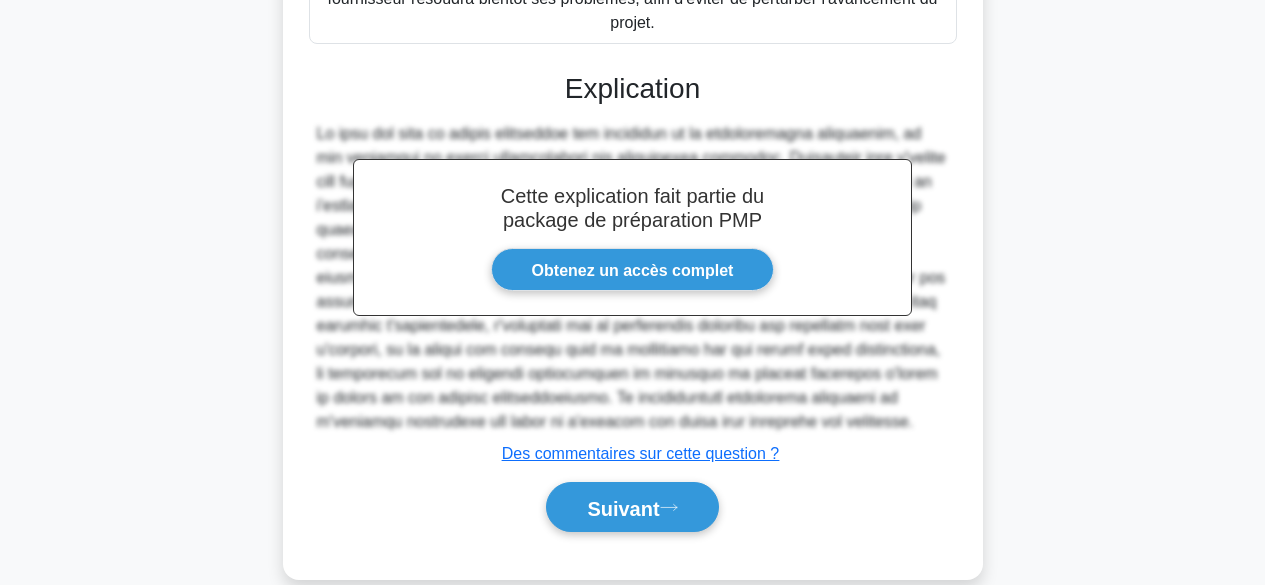 scroll, scrollTop: 772, scrollLeft: 0, axis: vertical 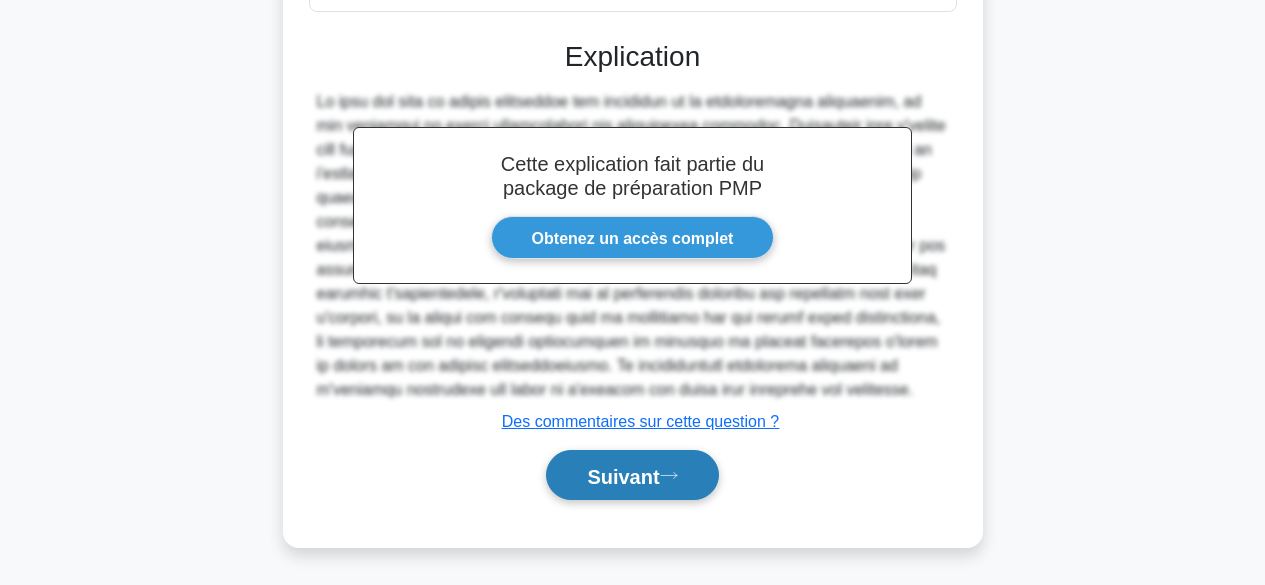 click on "Suivant" at bounding box center (623, 476) 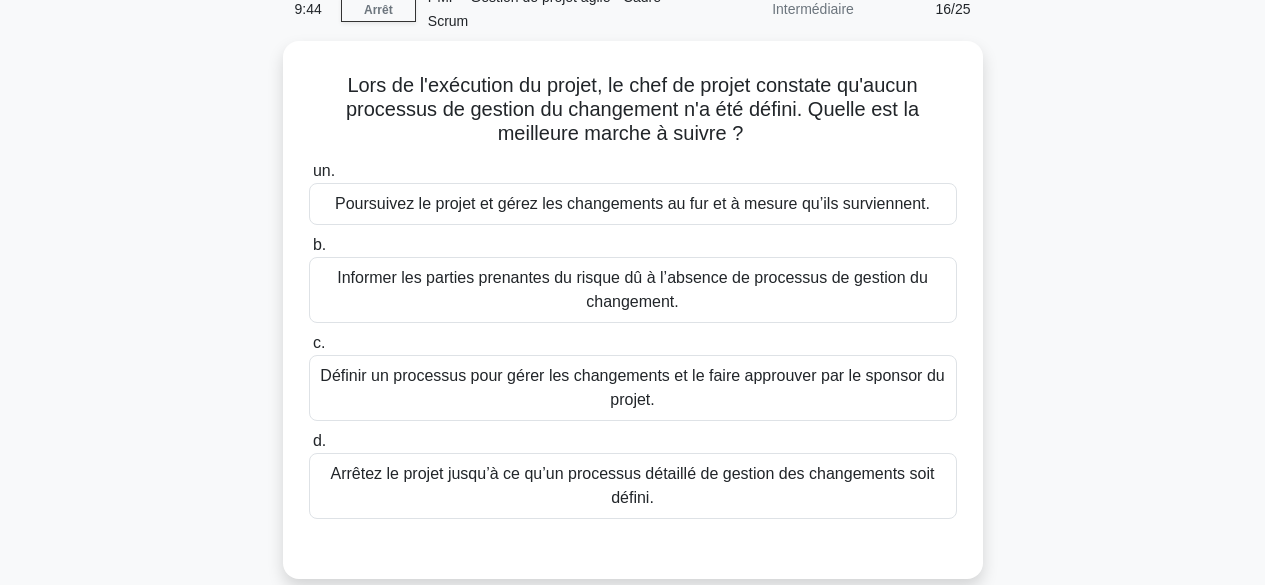 scroll, scrollTop: 0, scrollLeft: 0, axis: both 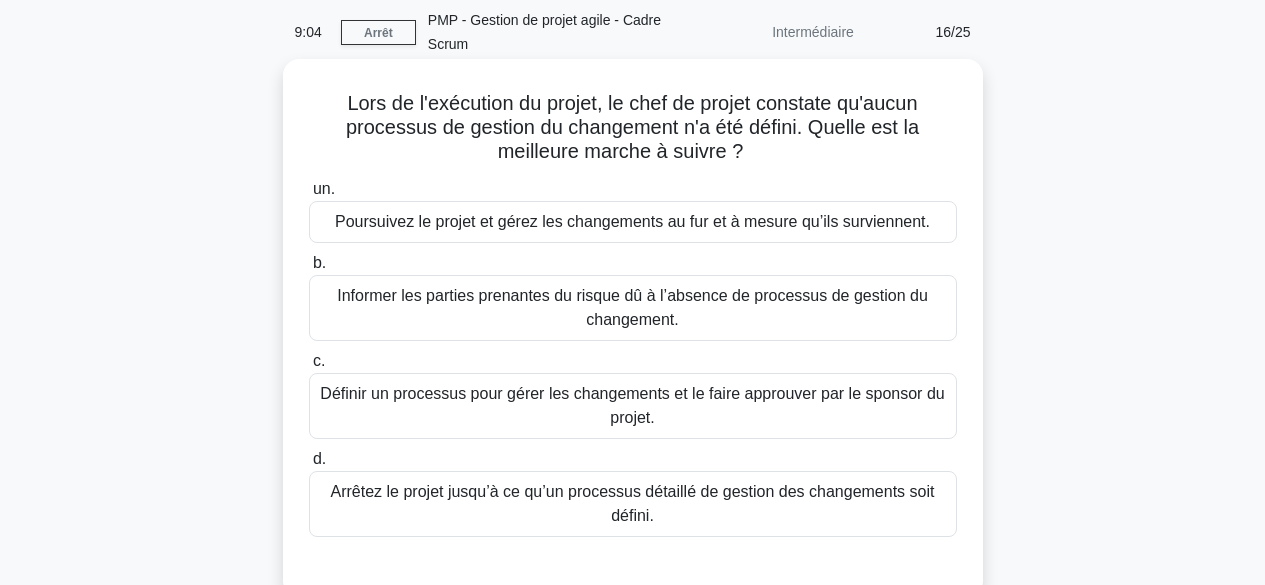 click on "Arrêtez le projet jusqu’à ce qu’un processus détaillé de gestion des changements soit défini." at bounding box center (633, 503) 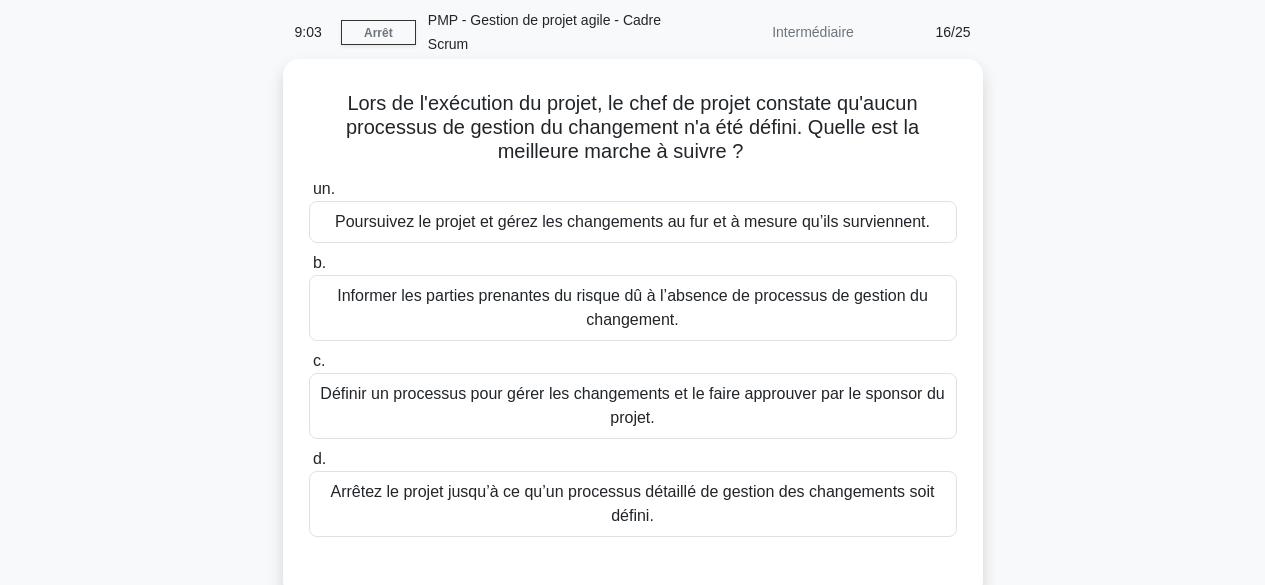 click on "Arrêtez le projet jusqu’à ce qu’un processus détaillé de gestion des changements soit défini." at bounding box center [633, 503] 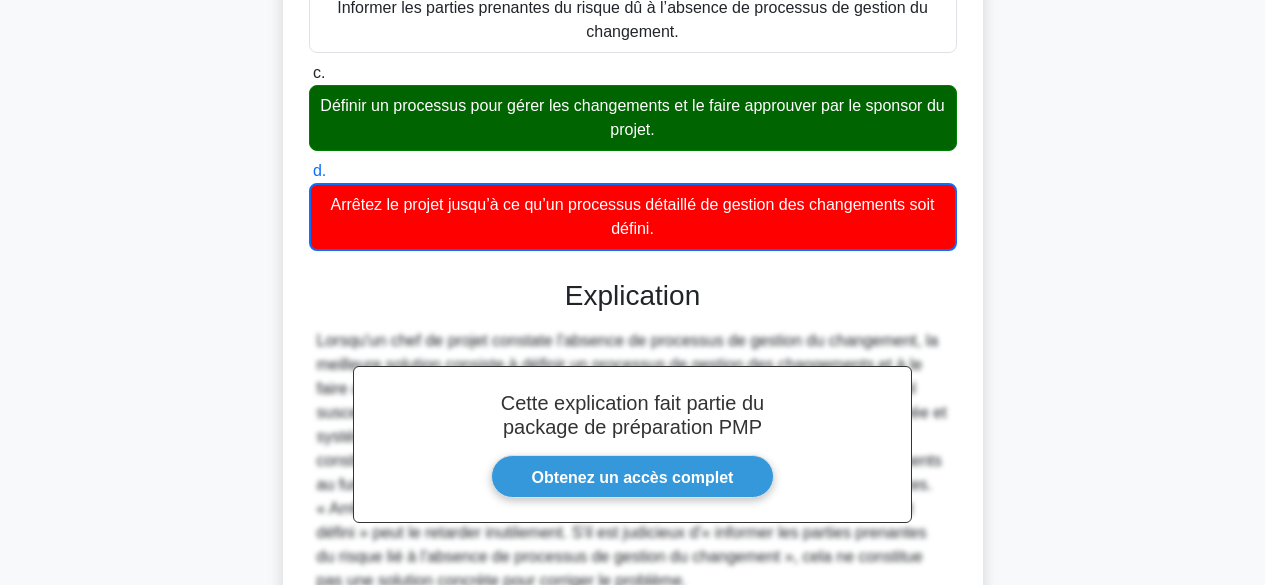 scroll, scrollTop: 558, scrollLeft: 0, axis: vertical 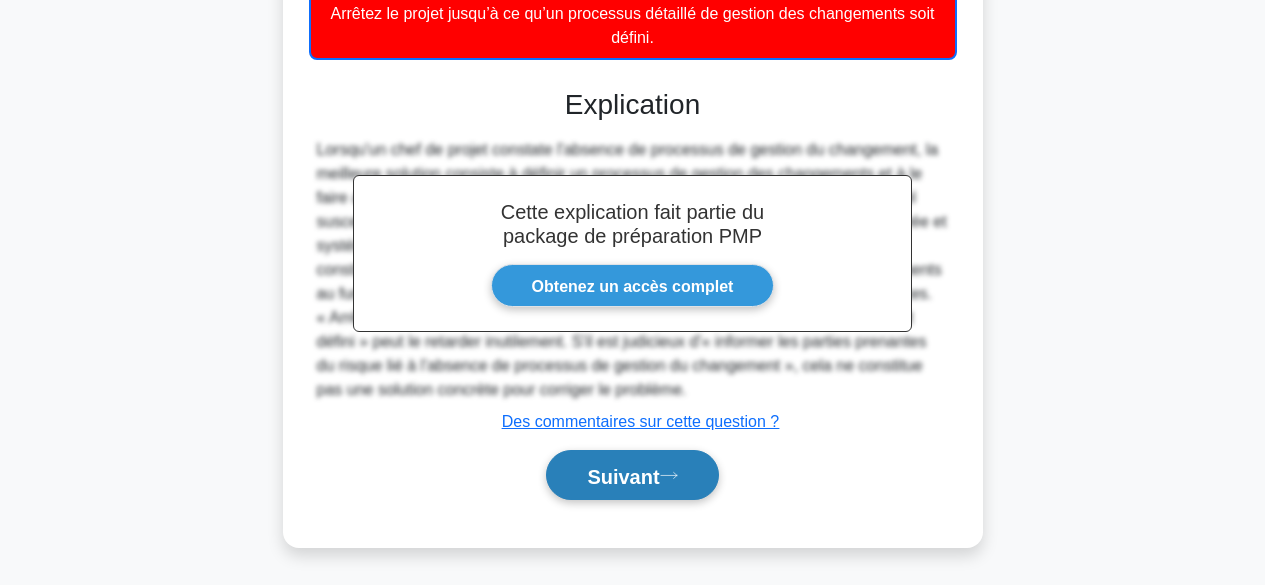 click on "Suivant" at bounding box center [632, 475] 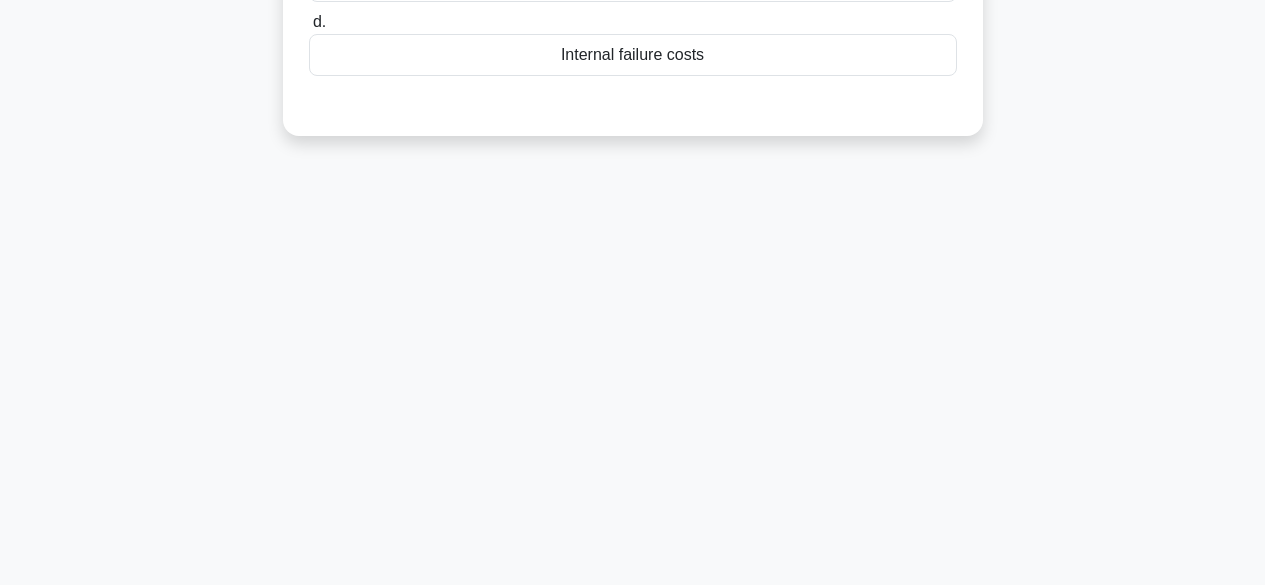 scroll, scrollTop: 495, scrollLeft: 0, axis: vertical 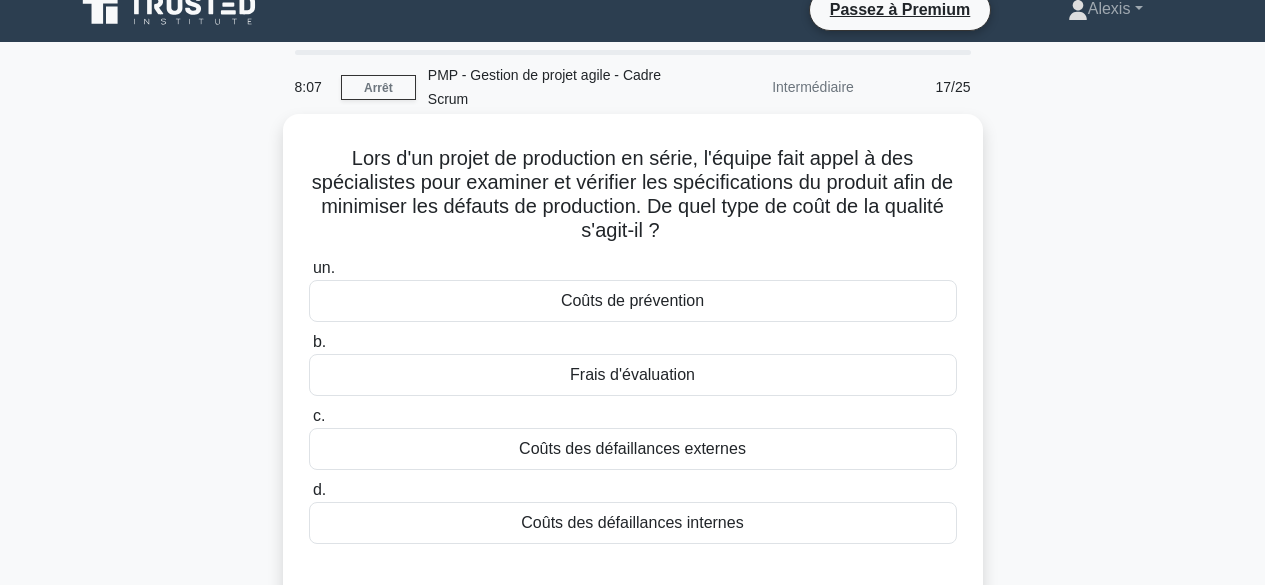 click on "Coûts de prévention" at bounding box center (633, 301) 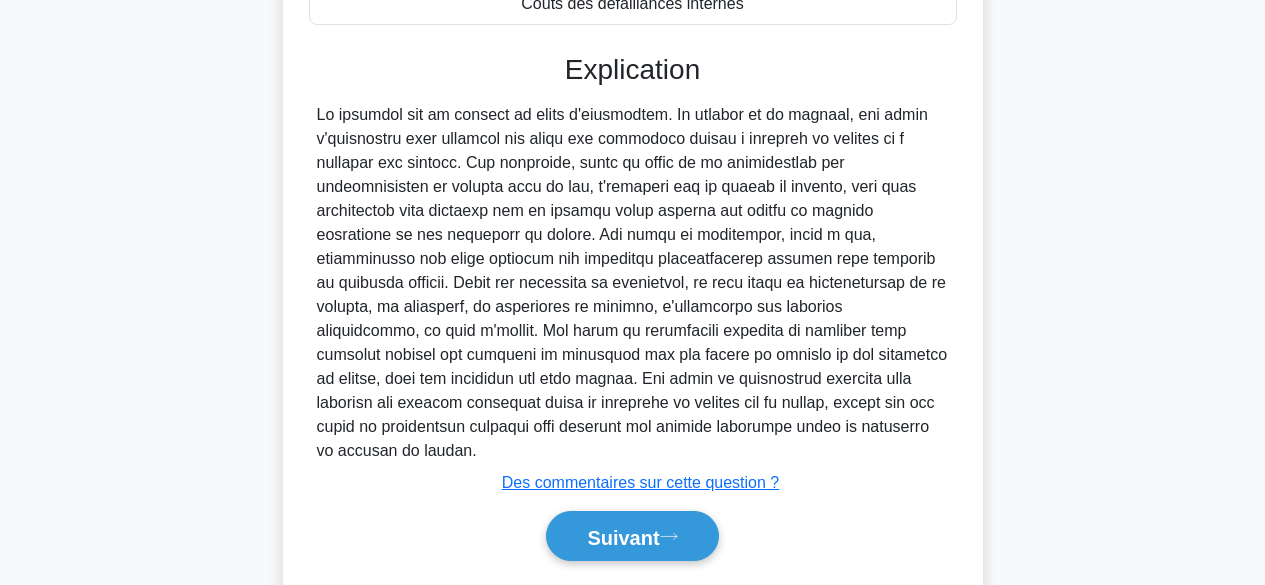 scroll, scrollTop: 582, scrollLeft: 0, axis: vertical 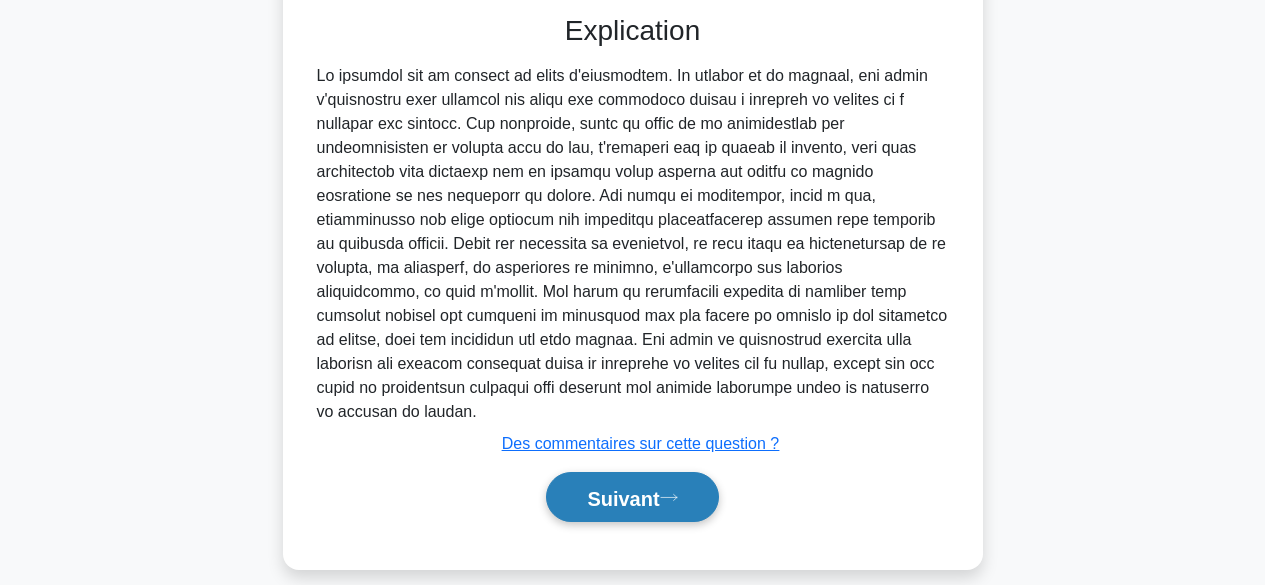 click on "Suivant" at bounding box center [623, 498] 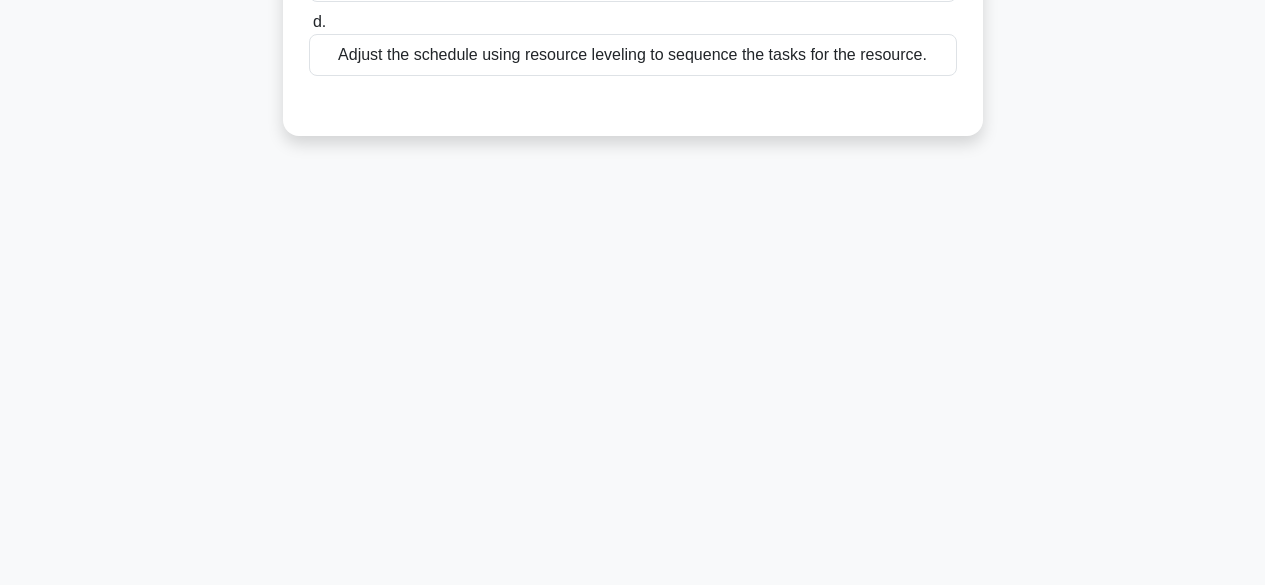 scroll, scrollTop: 495, scrollLeft: 0, axis: vertical 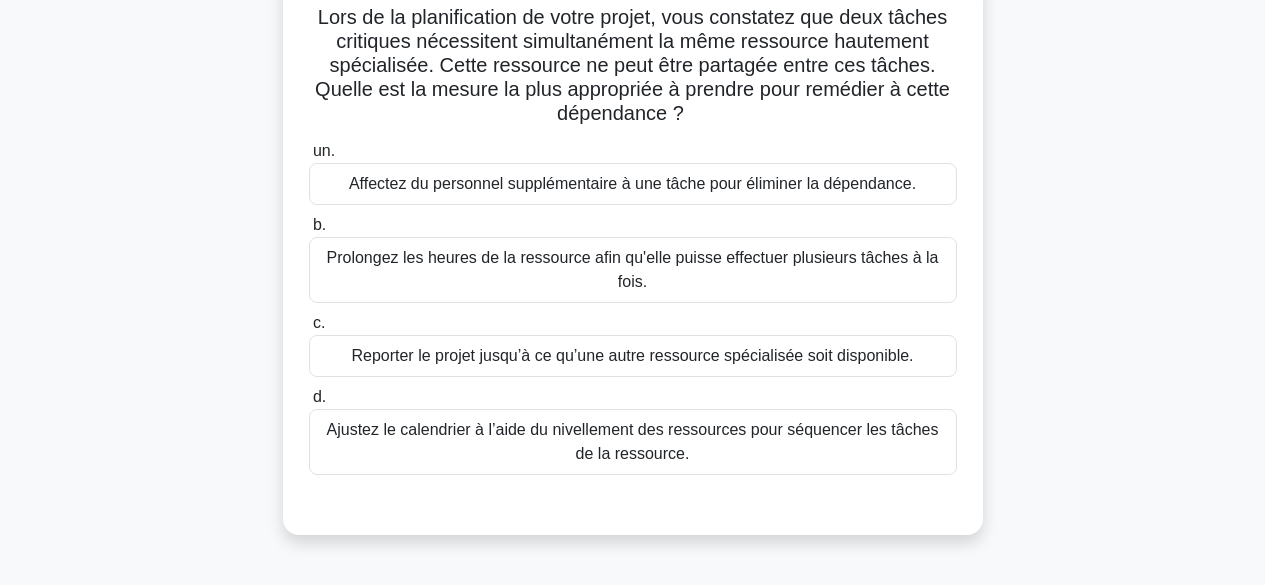 click on "Ajustez le calendrier à l’aide du nivellement des ressources pour séquencer les tâches de la ressource." at bounding box center (633, 441) 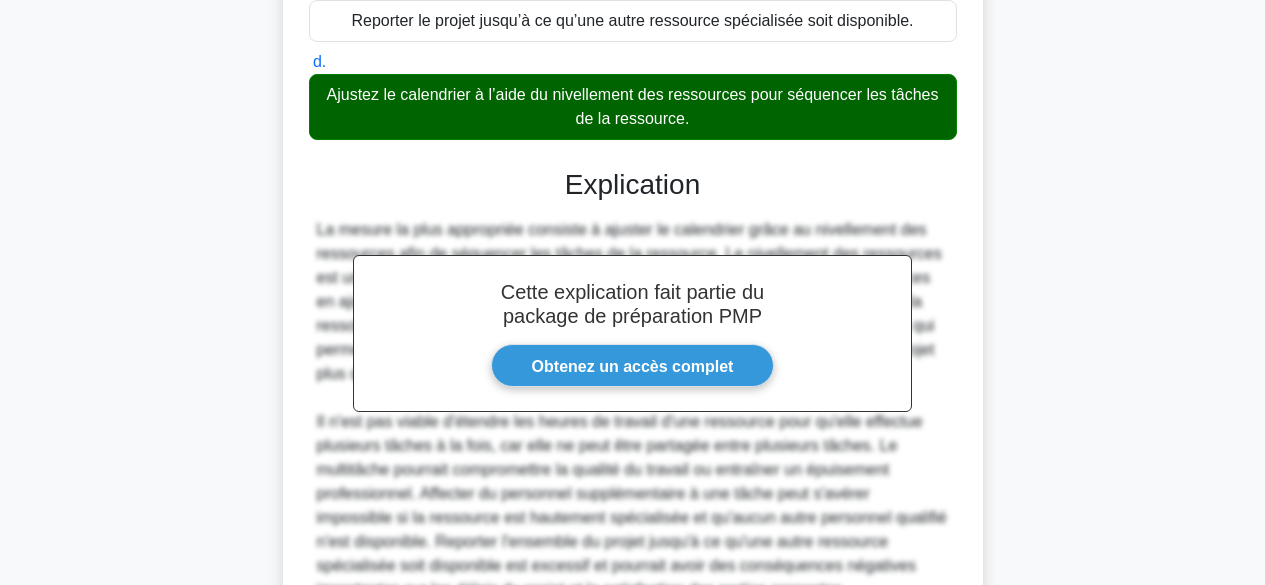 scroll, scrollTop: 700, scrollLeft: 0, axis: vertical 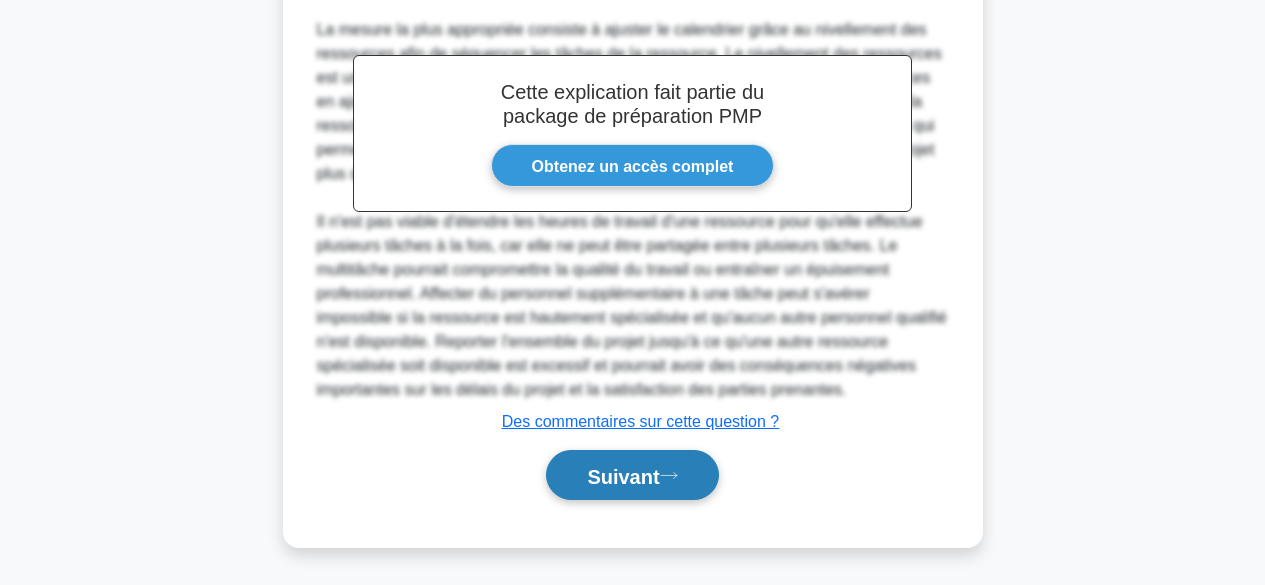 click on "Suivant" at bounding box center [623, 476] 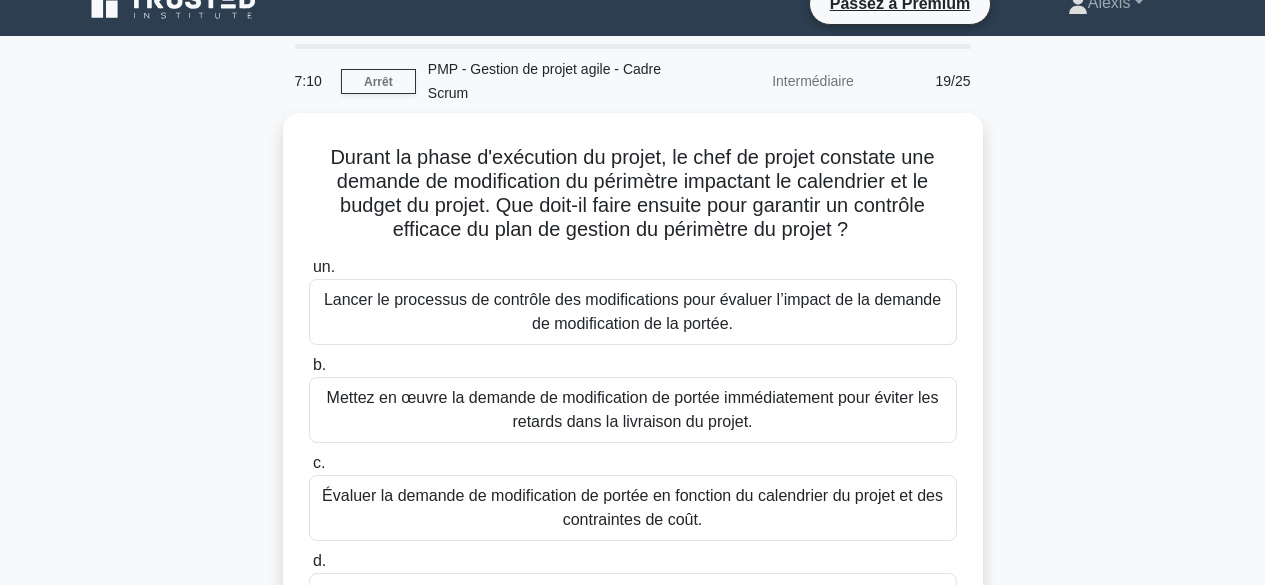 scroll, scrollTop: 0, scrollLeft: 0, axis: both 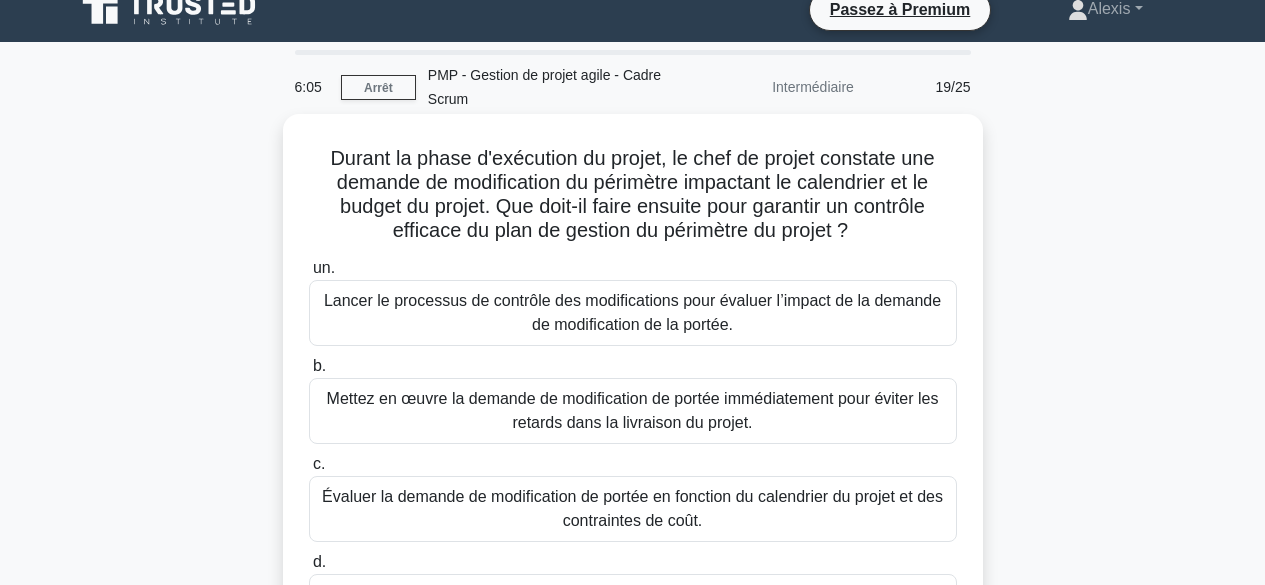 click on "Lancer le processus de contrôle des modifications pour évaluer l’impact de la demande de modification de la portée." at bounding box center (633, 313) 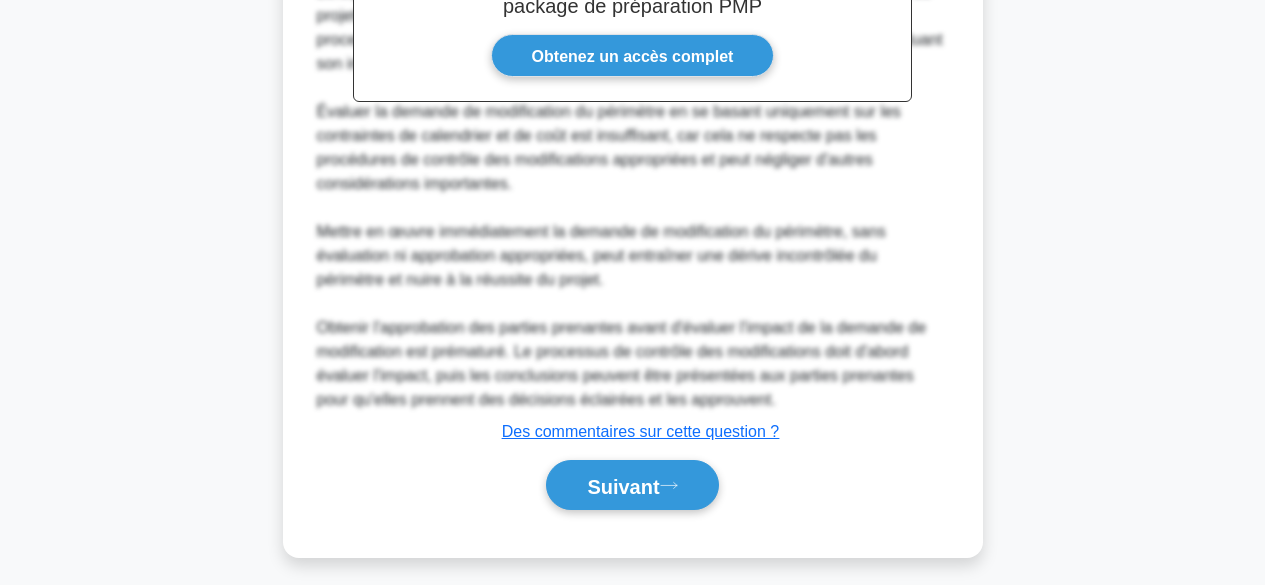 scroll, scrollTop: 844, scrollLeft: 0, axis: vertical 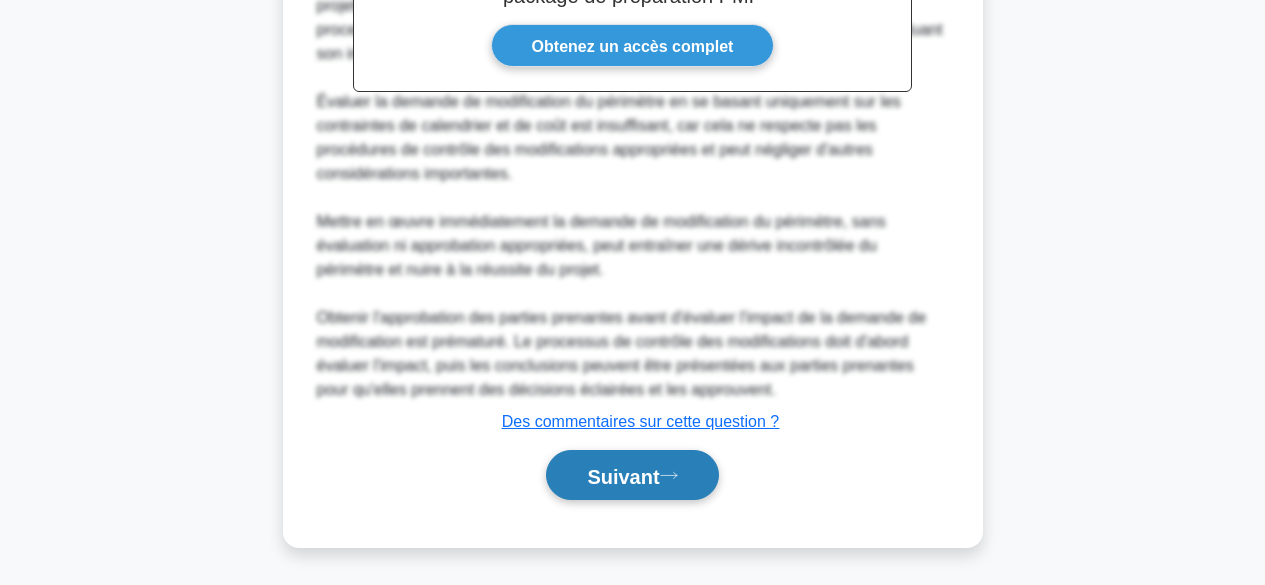 click on "Suivant" at bounding box center [623, 476] 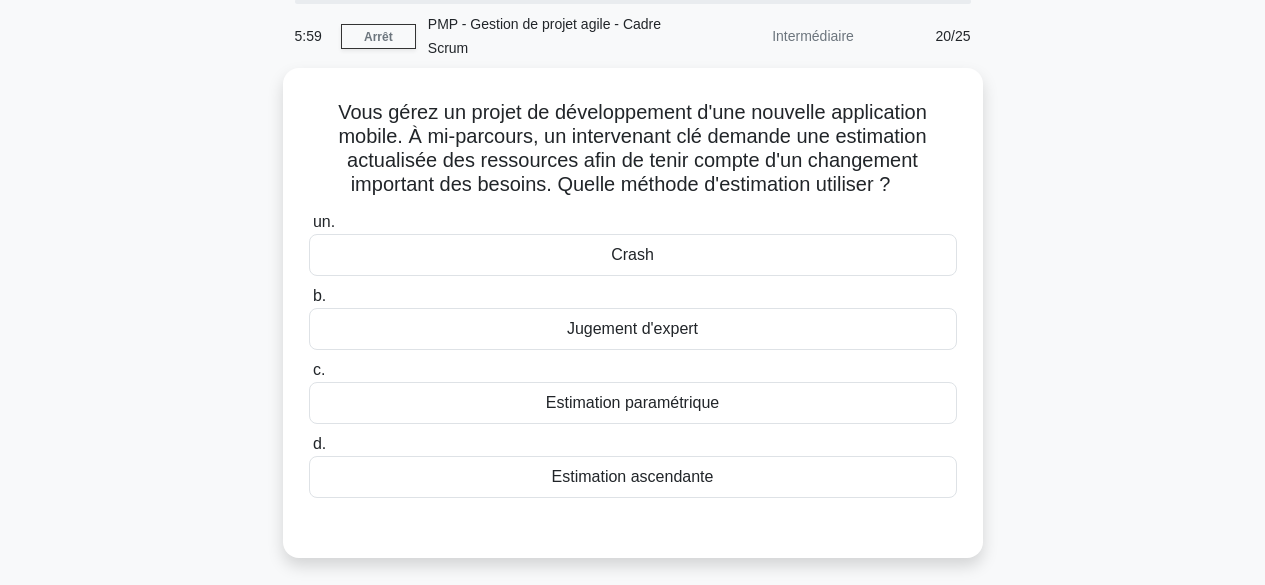 scroll, scrollTop: 0, scrollLeft: 0, axis: both 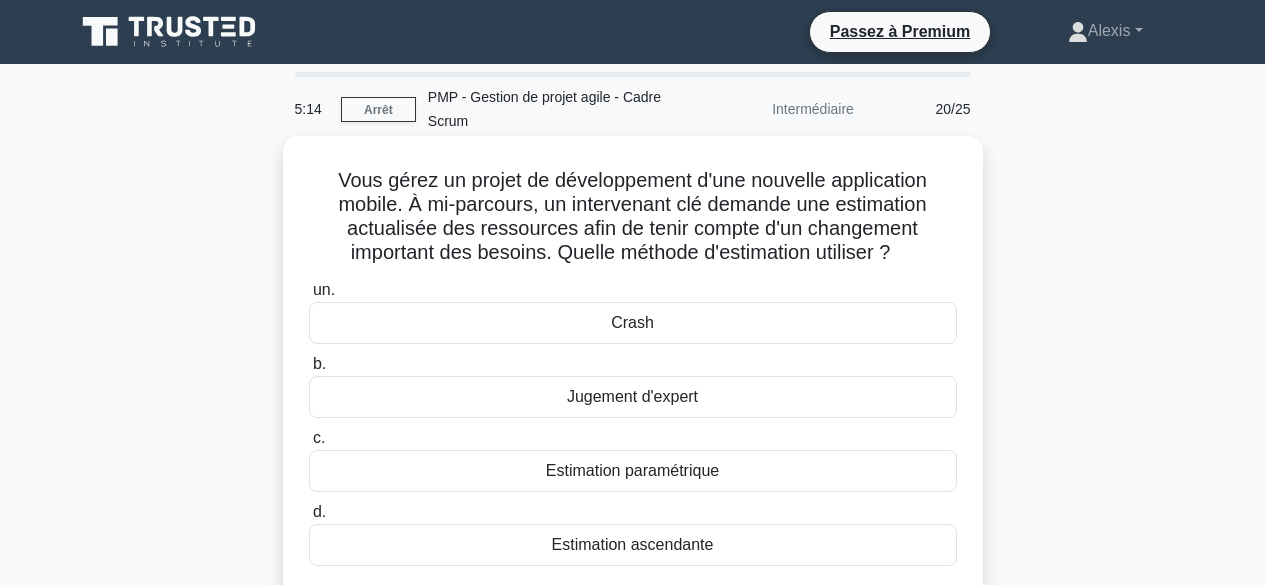 click on "Crash" at bounding box center [633, 323] 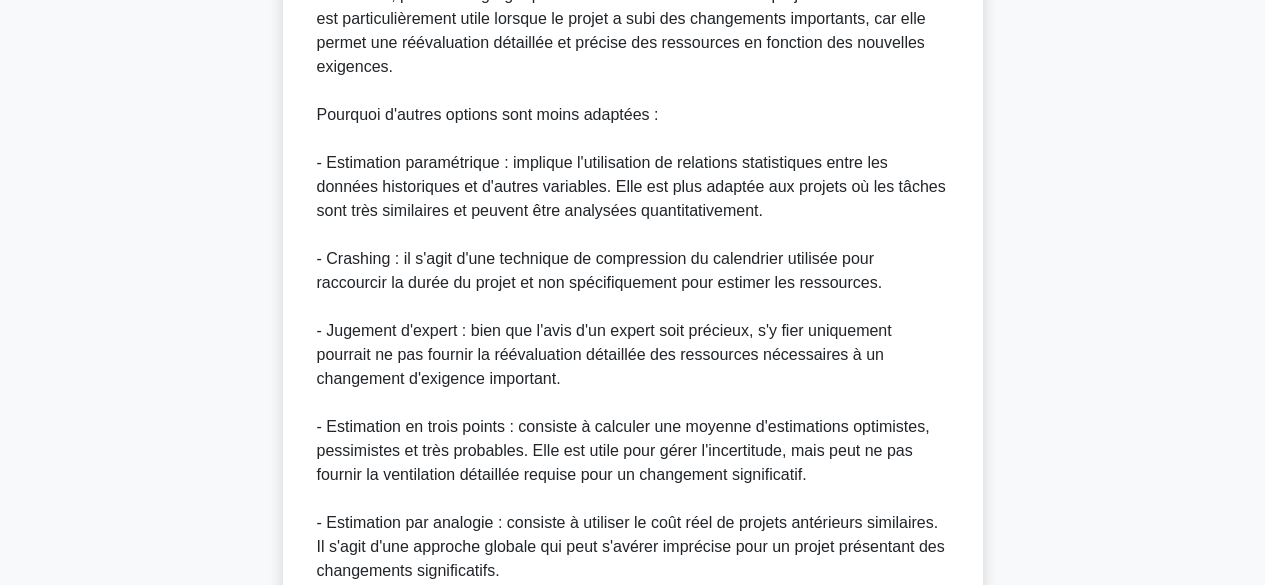 scroll, scrollTop: 930, scrollLeft: 0, axis: vertical 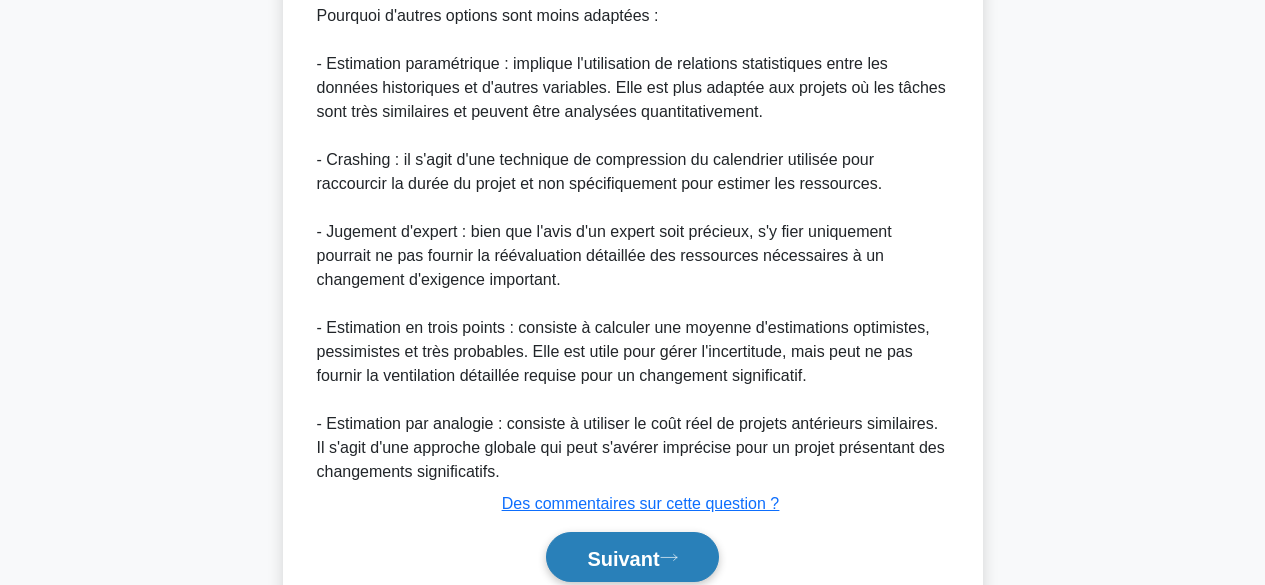 click on "Suivant" at bounding box center (623, 558) 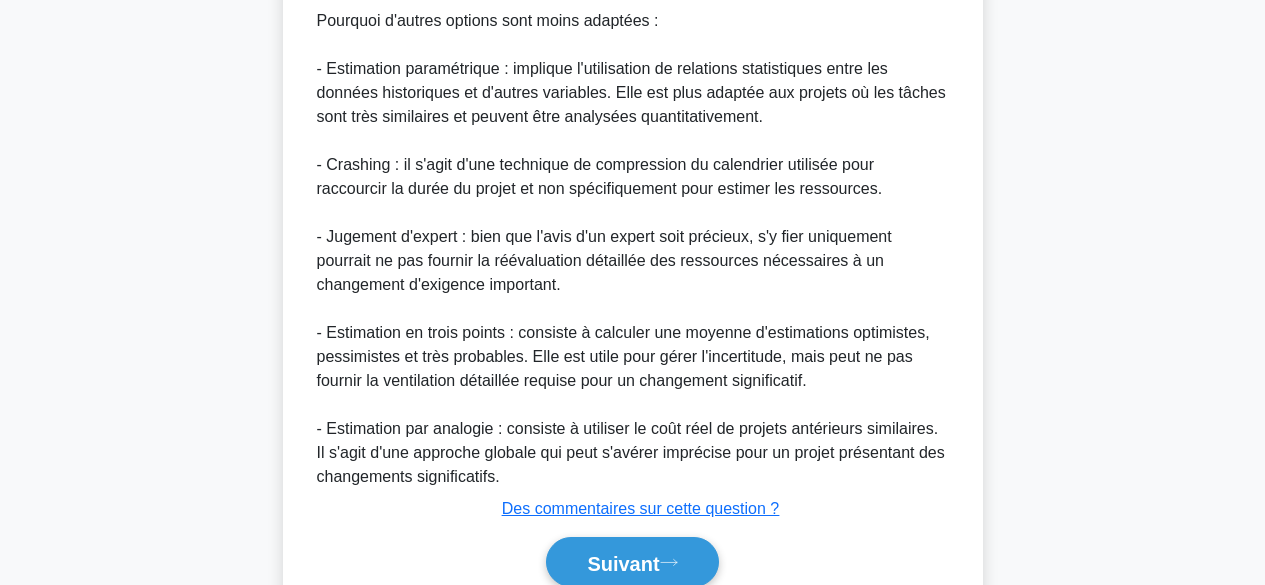 scroll, scrollTop: 495, scrollLeft: 0, axis: vertical 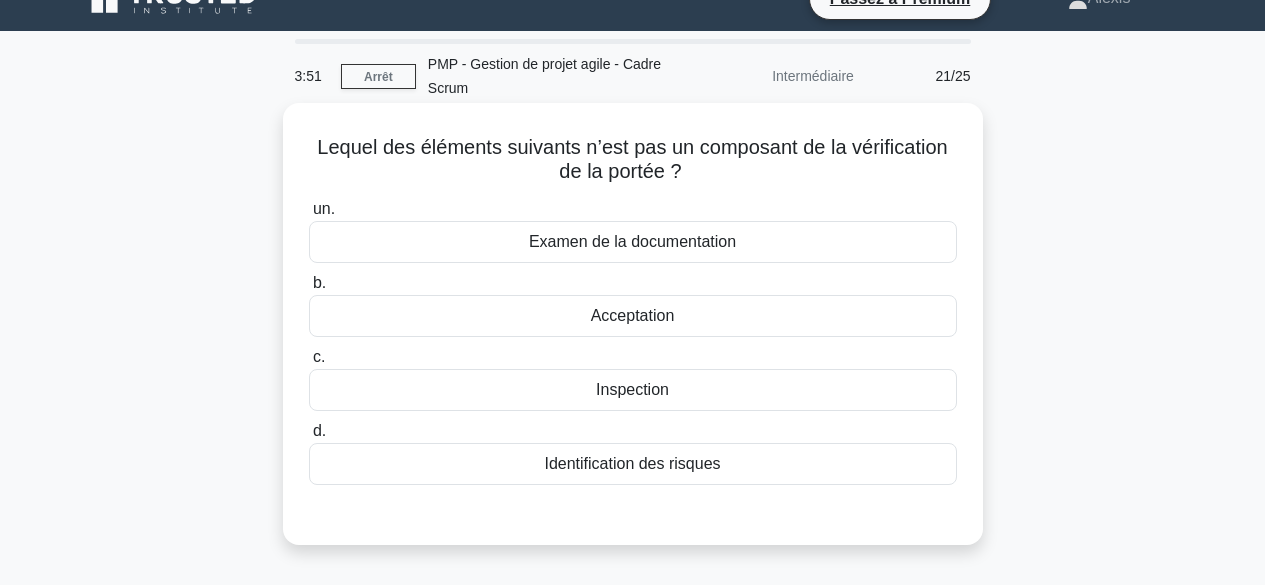 click on "Examen de la documentation" at bounding box center (633, 242) 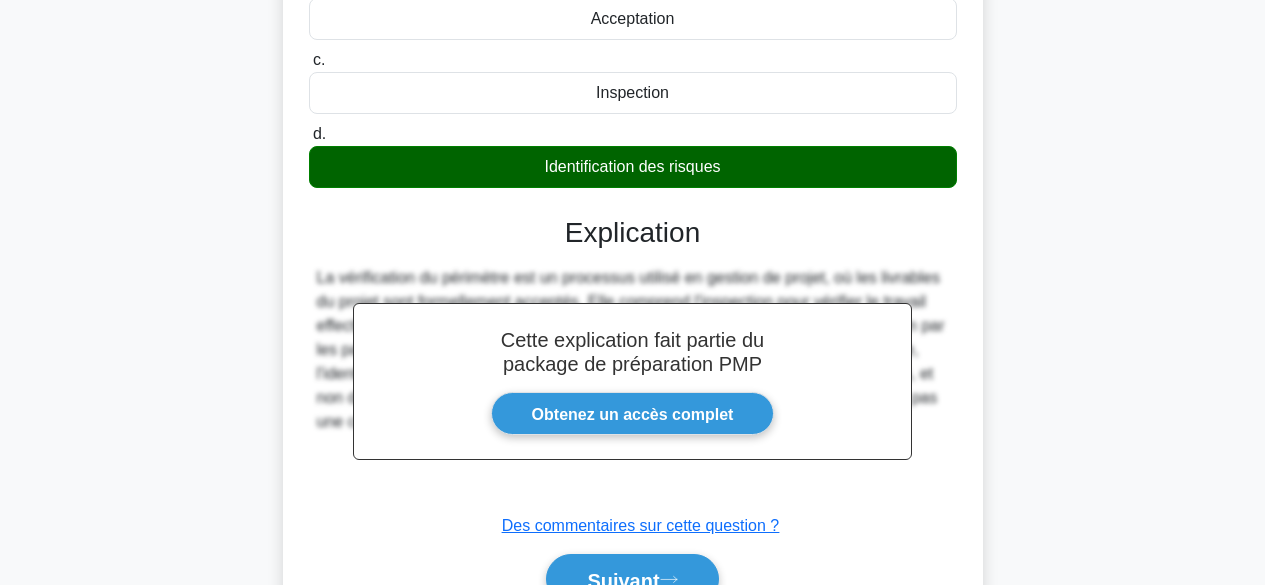scroll, scrollTop: 495, scrollLeft: 0, axis: vertical 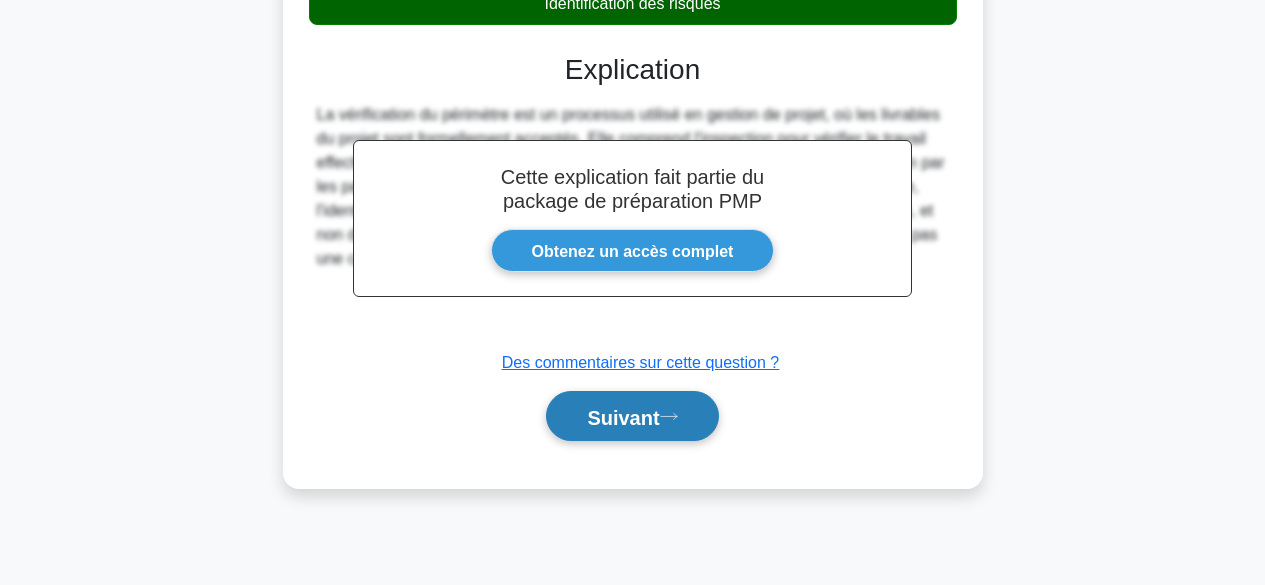 click on "Suivant" at bounding box center [632, 416] 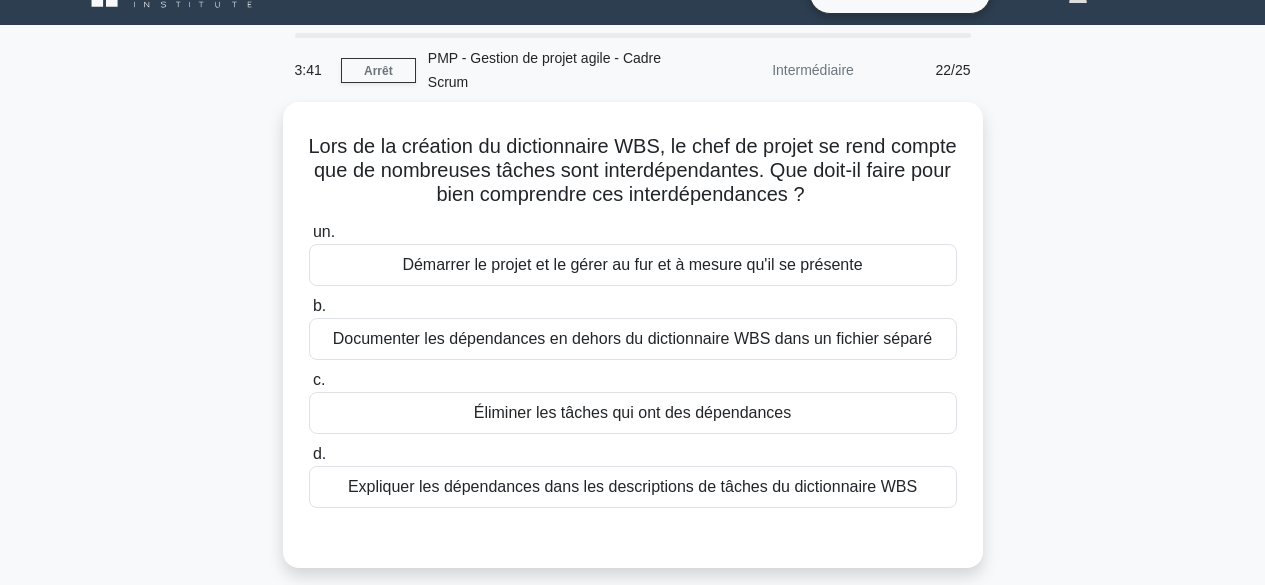scroll, scrollTop: 29, scrollLeft: 0, axis: vertical 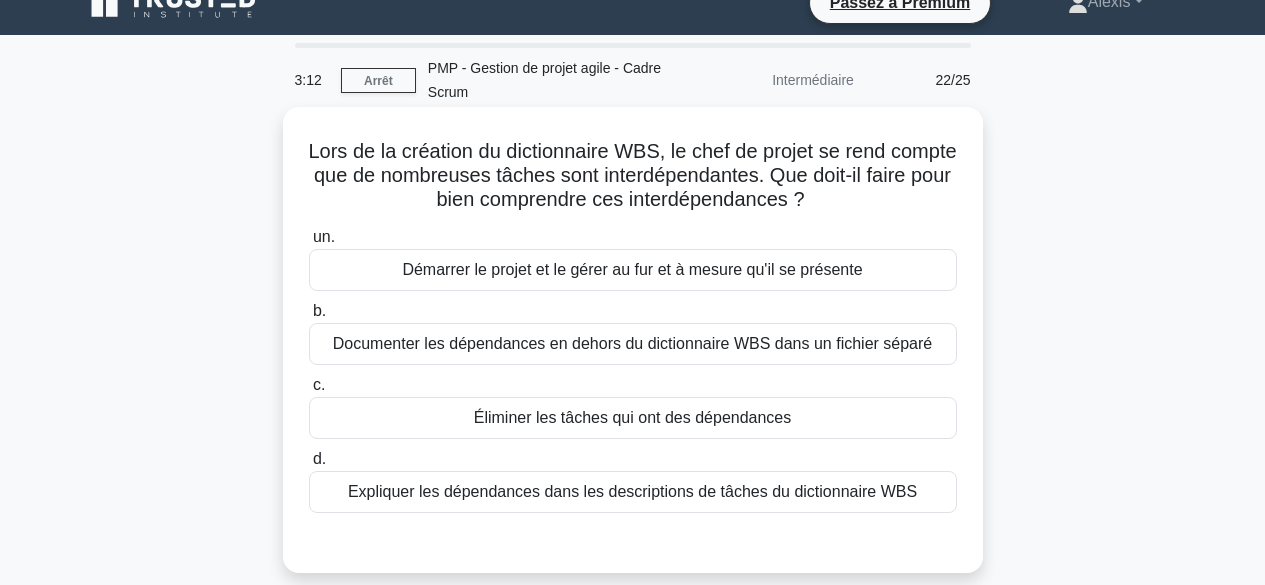 click on "Expliquer les dépendances dans les descriptions de tâches du dictionnaire WBS" at bounding box center (632, 491) 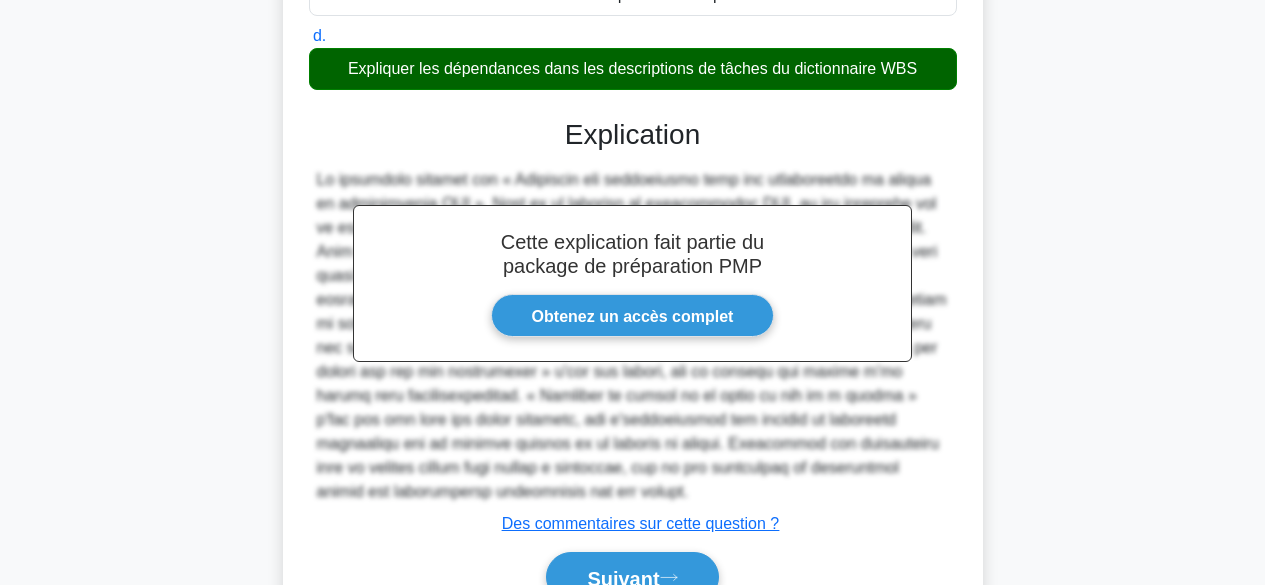 scroll, scrollTop: 556, scrollLeft: 0, axis: vertical 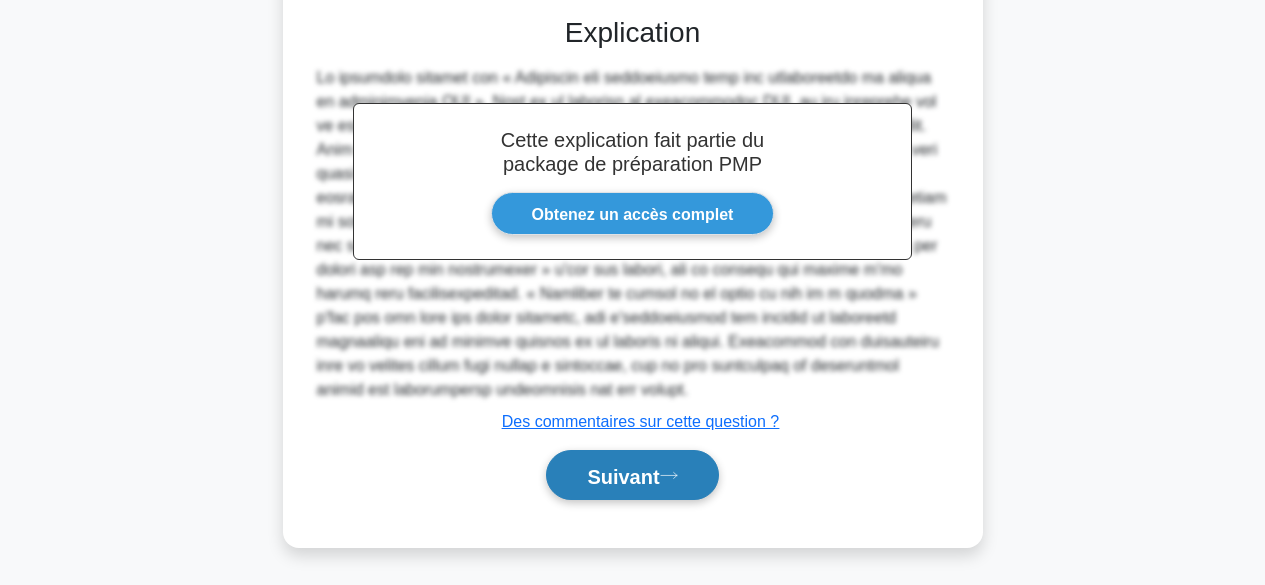 click on "Suivant" at bounding box center (623, 476) 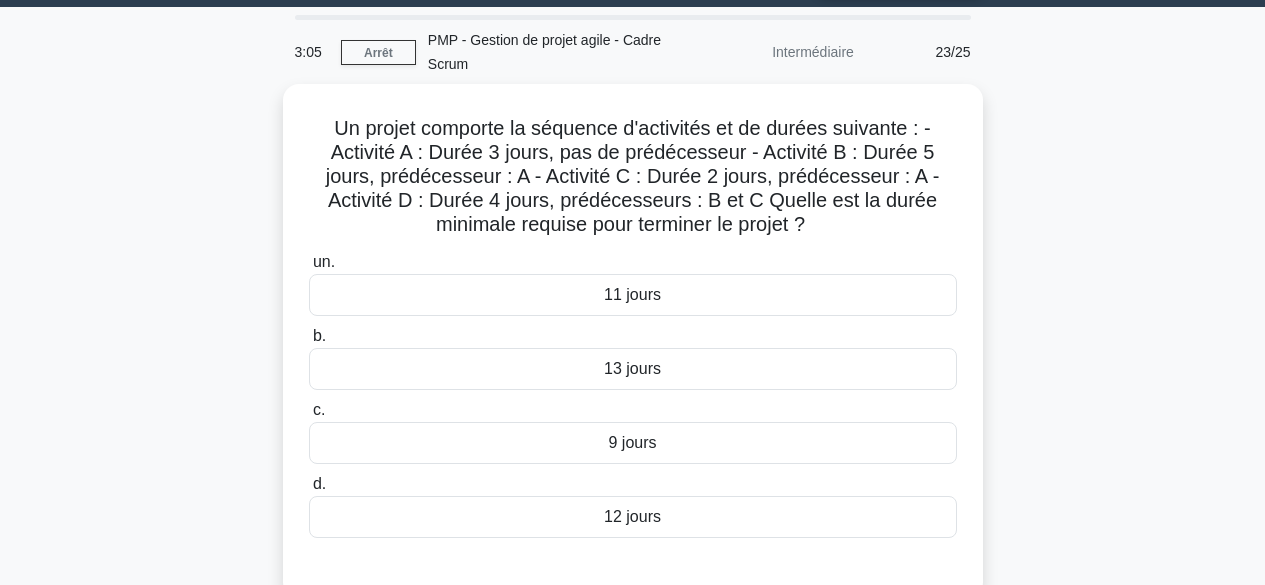 scroll, scrollTop: 39, scrollLeft: 0, axis: vertical 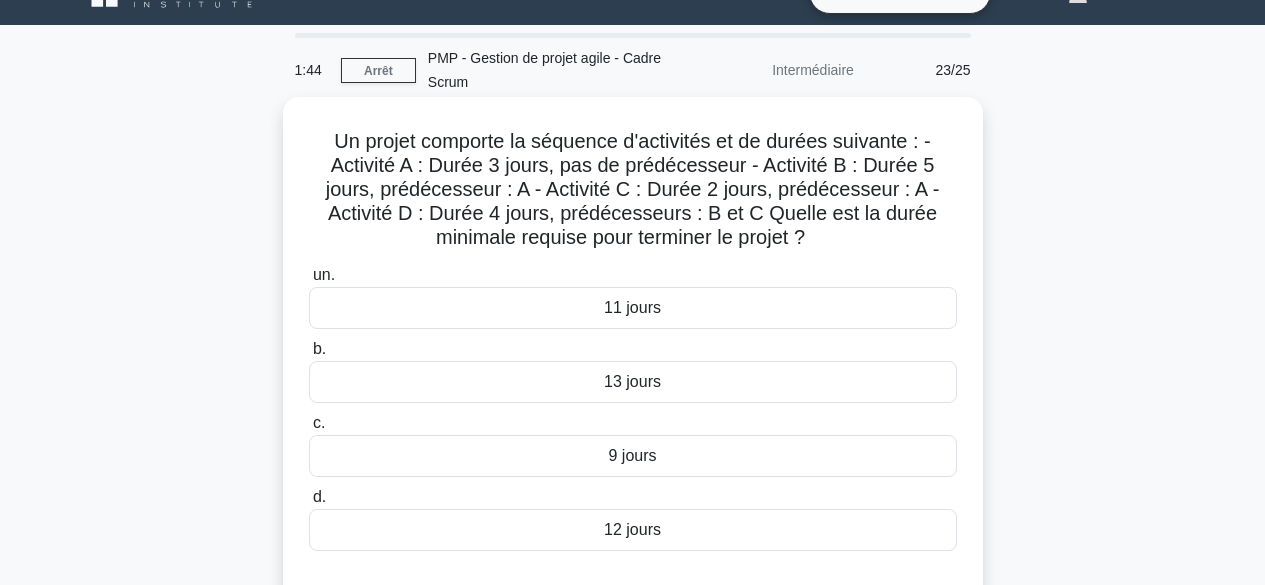 click on "12 jours" at bounding box center (633, 530) 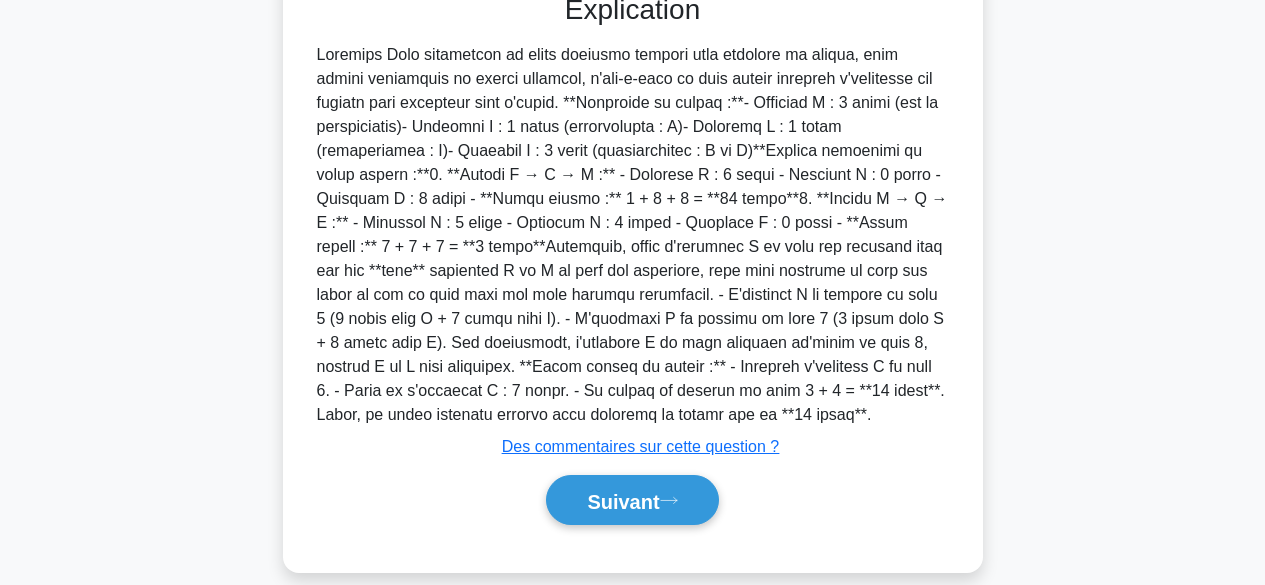 scroll, scrollTop: 652, scrollLeft: 0, axis: vertical 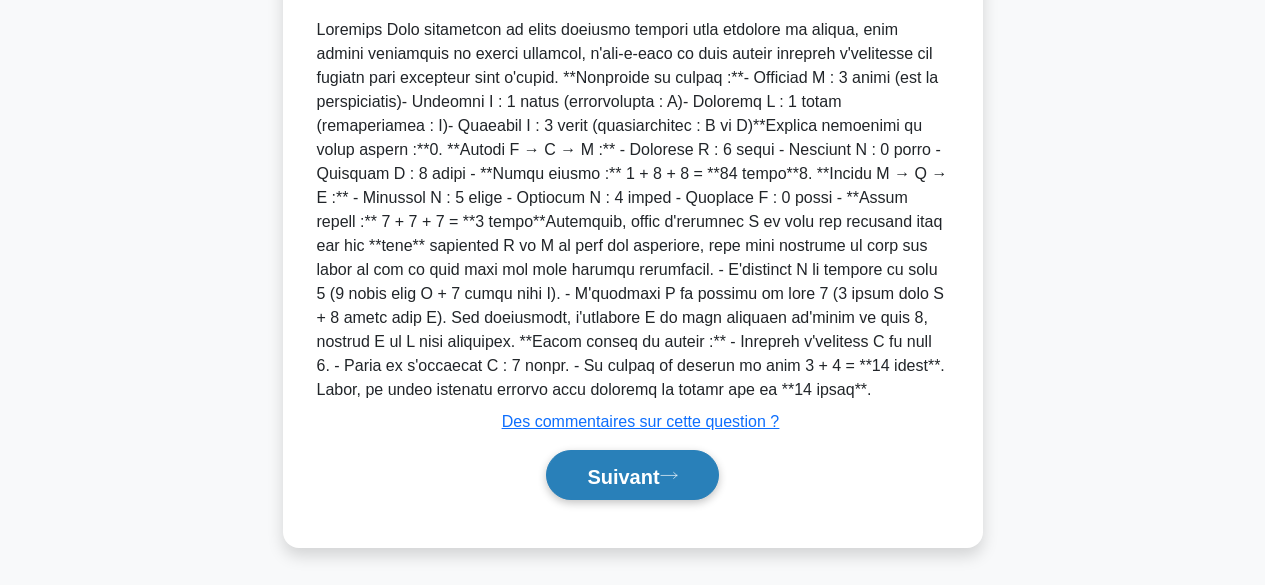 click 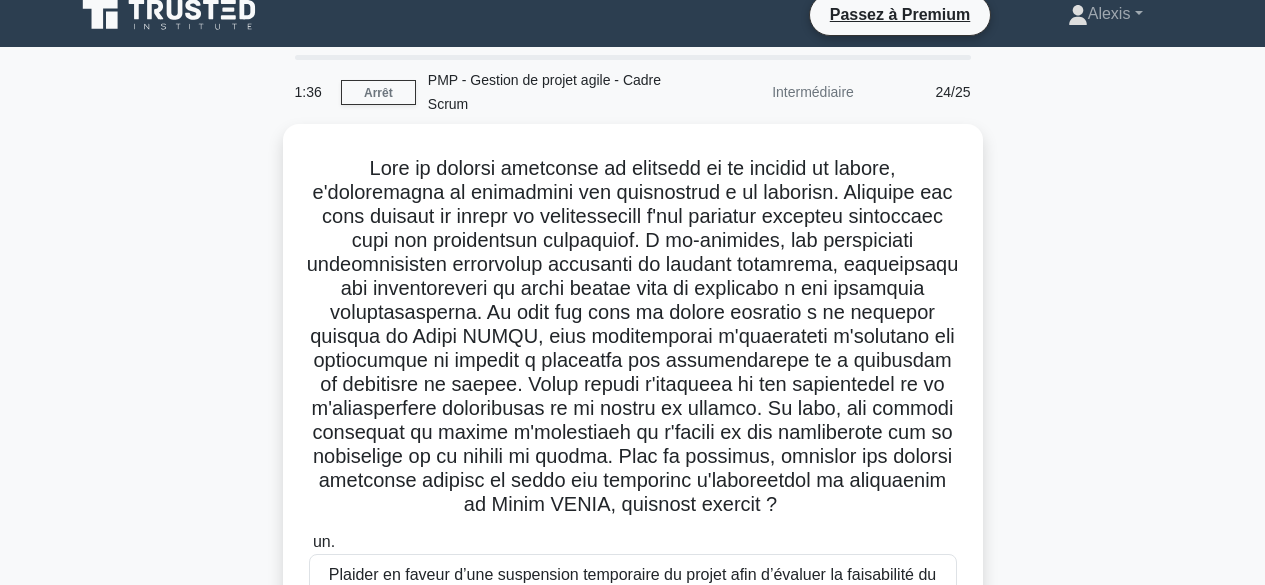 scroll, scrollTop: 15, scrollLeft: 0, axis: vertical 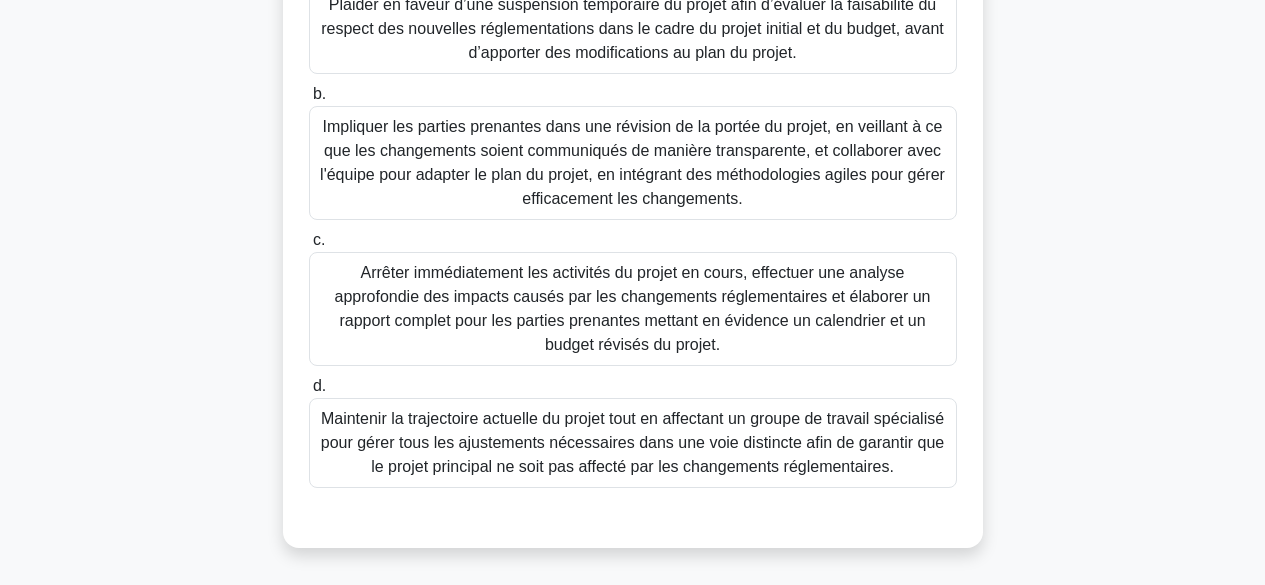 click on "Impliquer les parties prenantes dans une révision de la portée du projet, en veillant à ce que les changements soient communiqués de manière transparente, et collaborer avec l'équipe pour adapter le plan du projet, en intégrant des méthodologies agiles pour gérer efficacement les changements." at bounding box center [632, 162] 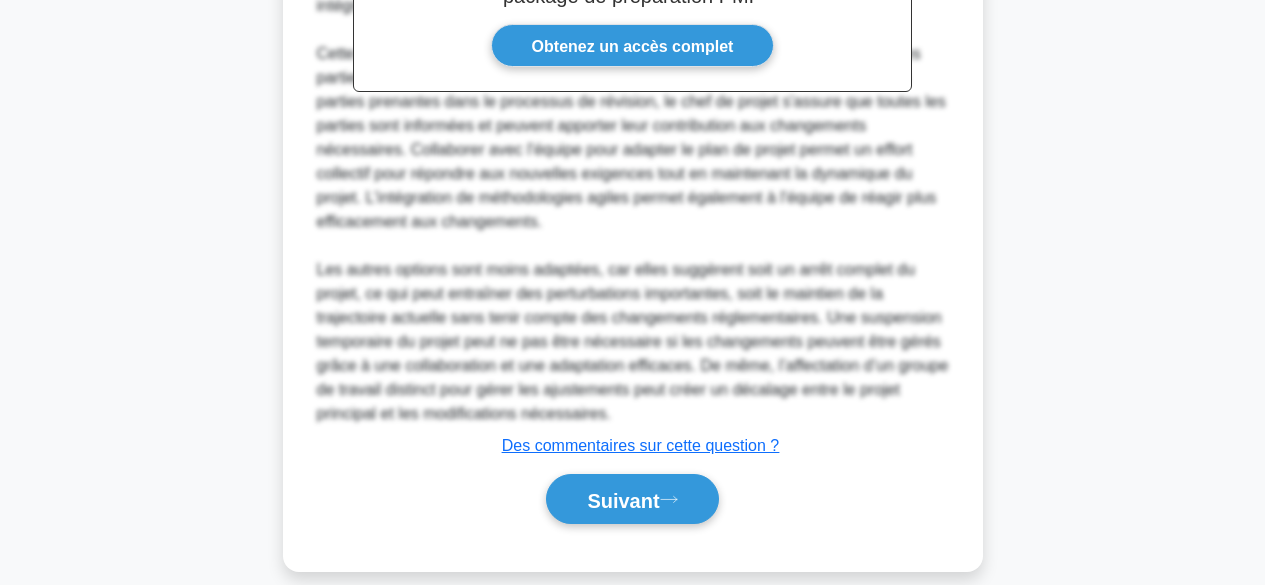scroll, scrollTop: 1276, scrollLeft: 0, axis: vertical 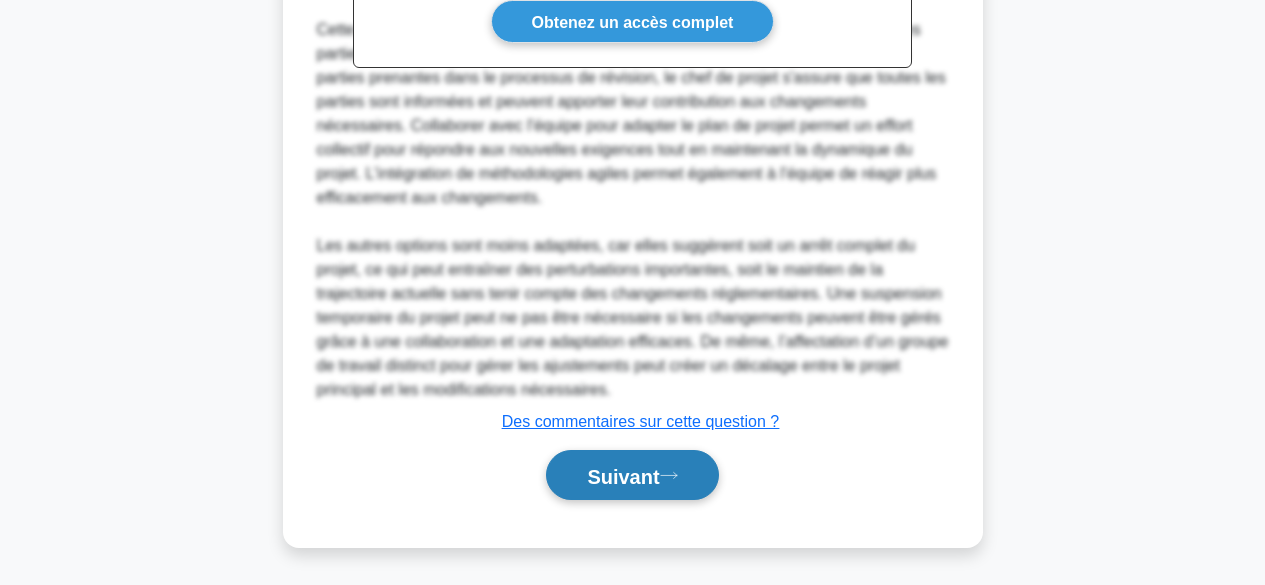 click on "Suivant" at bounding box center (623, 476) 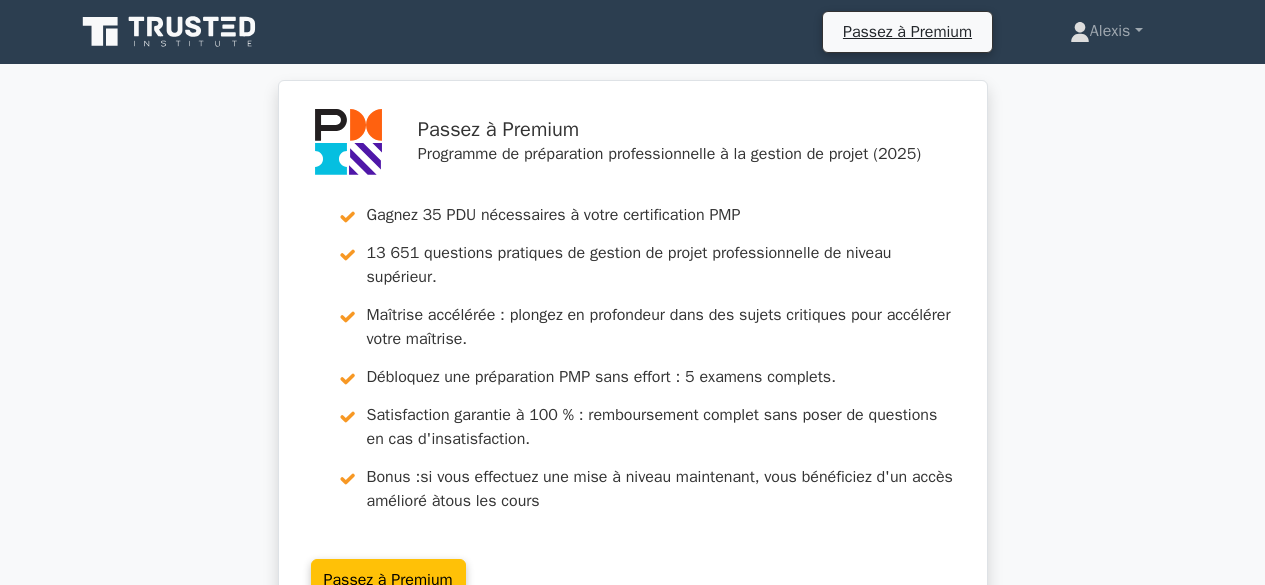 scroll, scrollTop: 0, scrollLeft: 0, axis: both 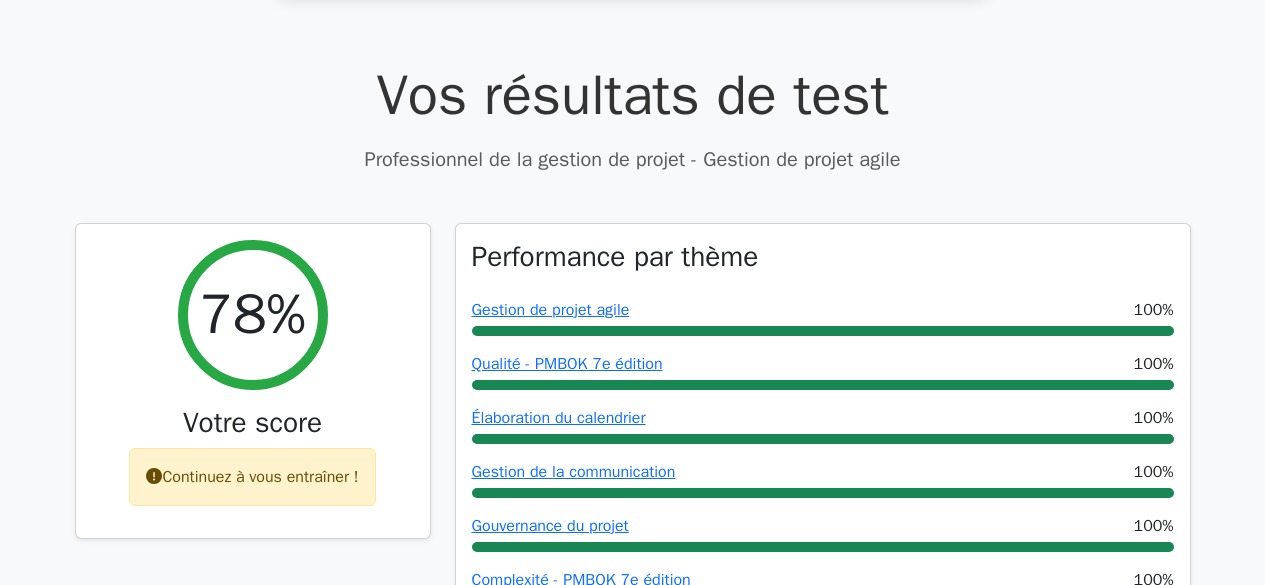 drag, startPoint x: 1276, startPoint y: 65, endPoint x: 1256, endPoint y: 127, distance: 65.14599 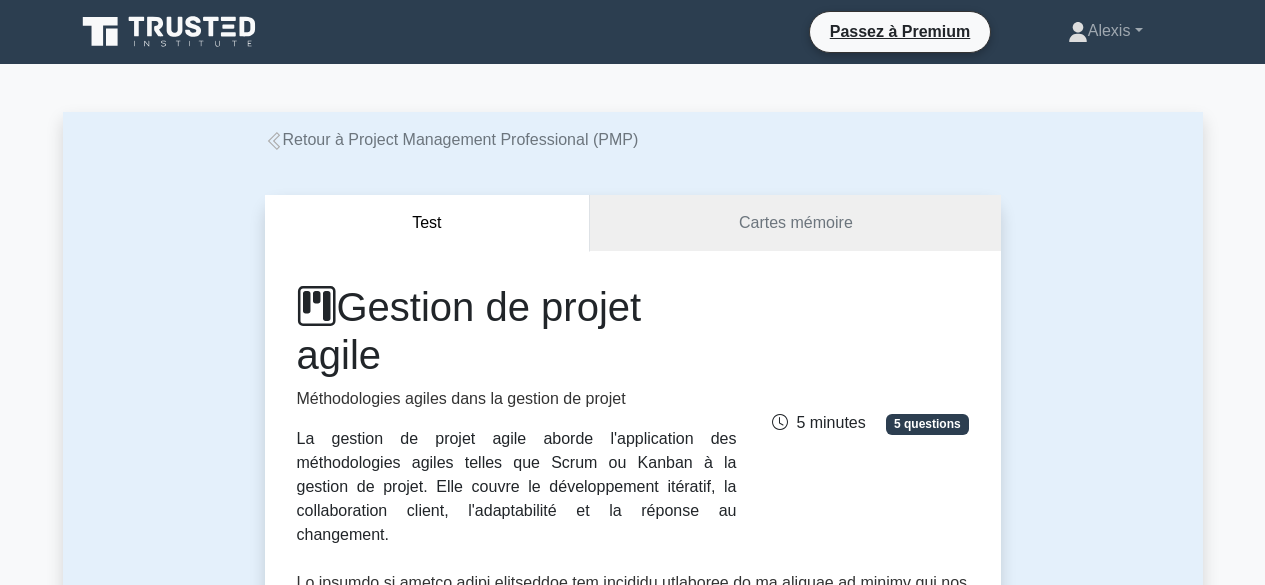 scroll, scrollTop: 985, scrollLeft: 0, axis: vertical 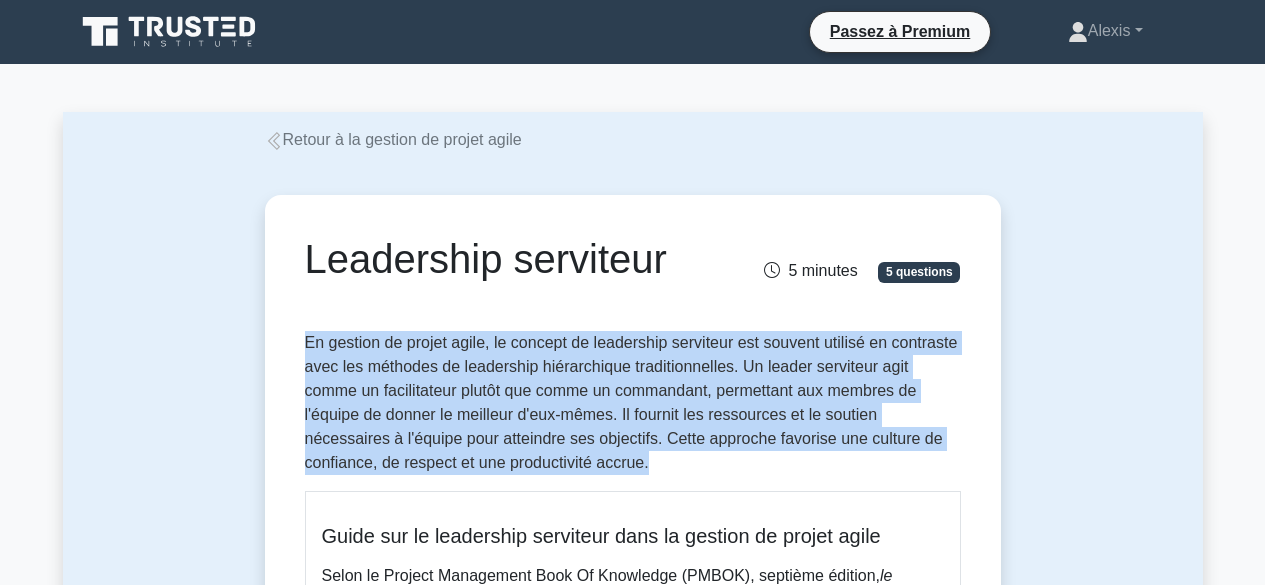 drag, startPoint x: 306, startPoint y: 345, endPoint x: 515, endPoint y: 460, distance: 238.54979 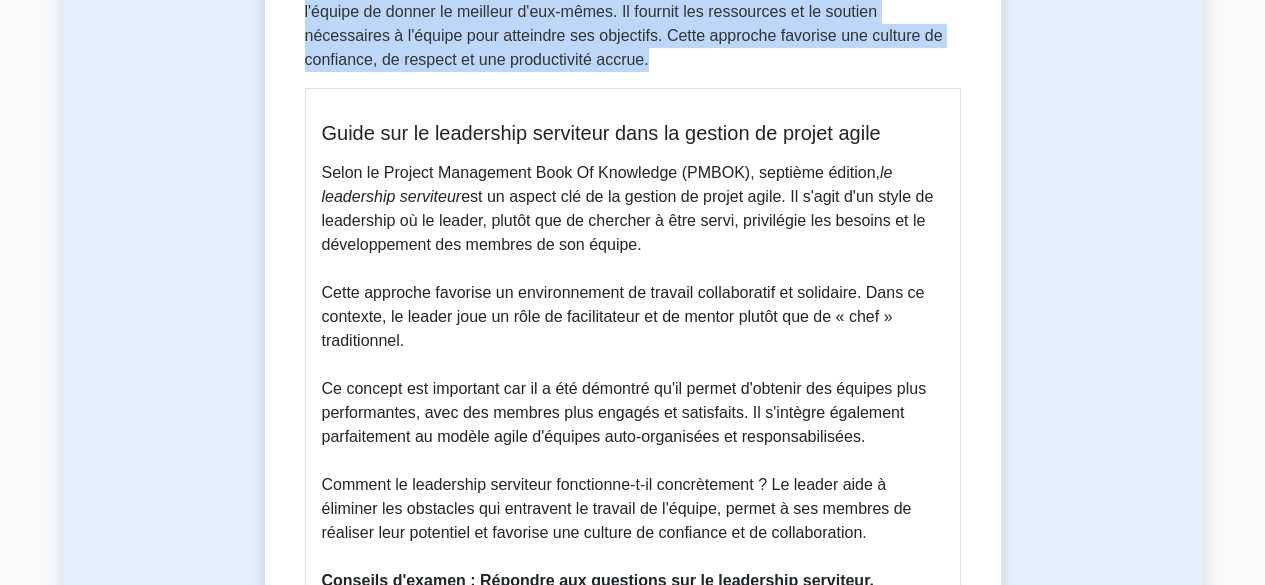 scroll, scrollTop: 427, scrollLeft: 0, axis: vertical 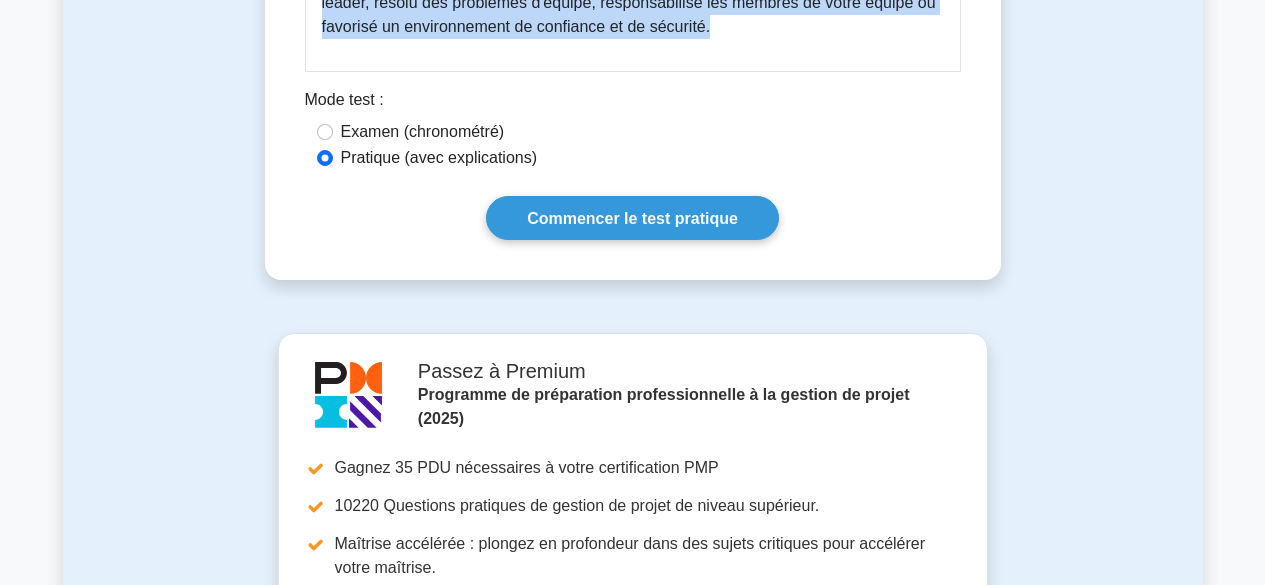 drag, startPoint x: 325, startPoint y: 114, endPoint x: 728, endPoint y: 33, distance: 411.0596 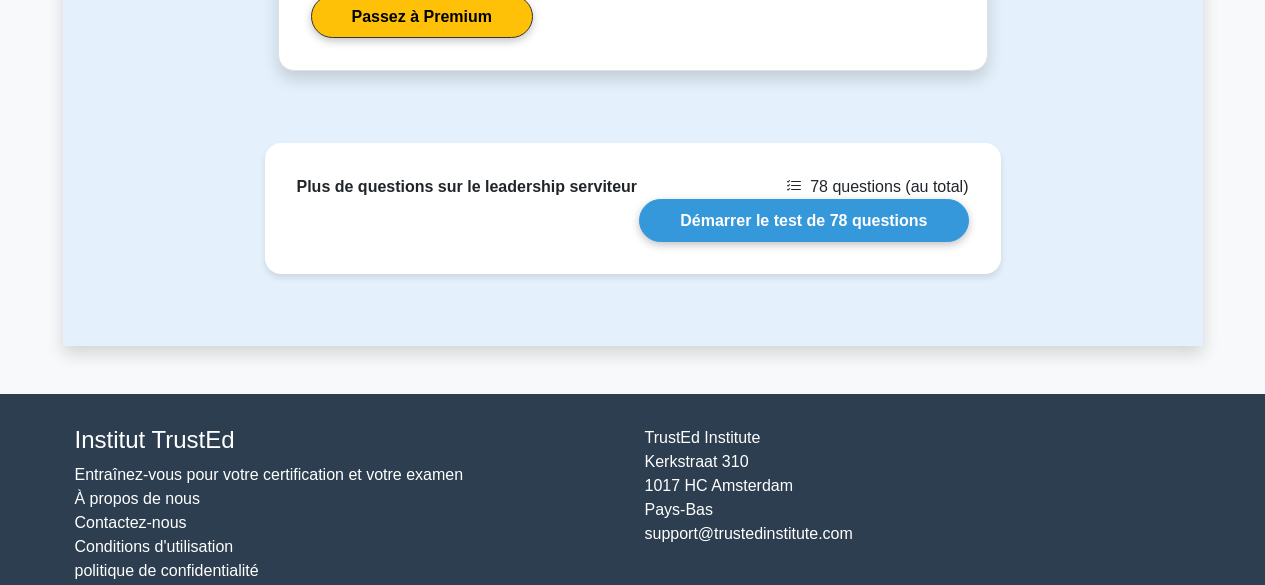 scroll, scrollTop: 1996, scrollLeft: 0, axis: vertical 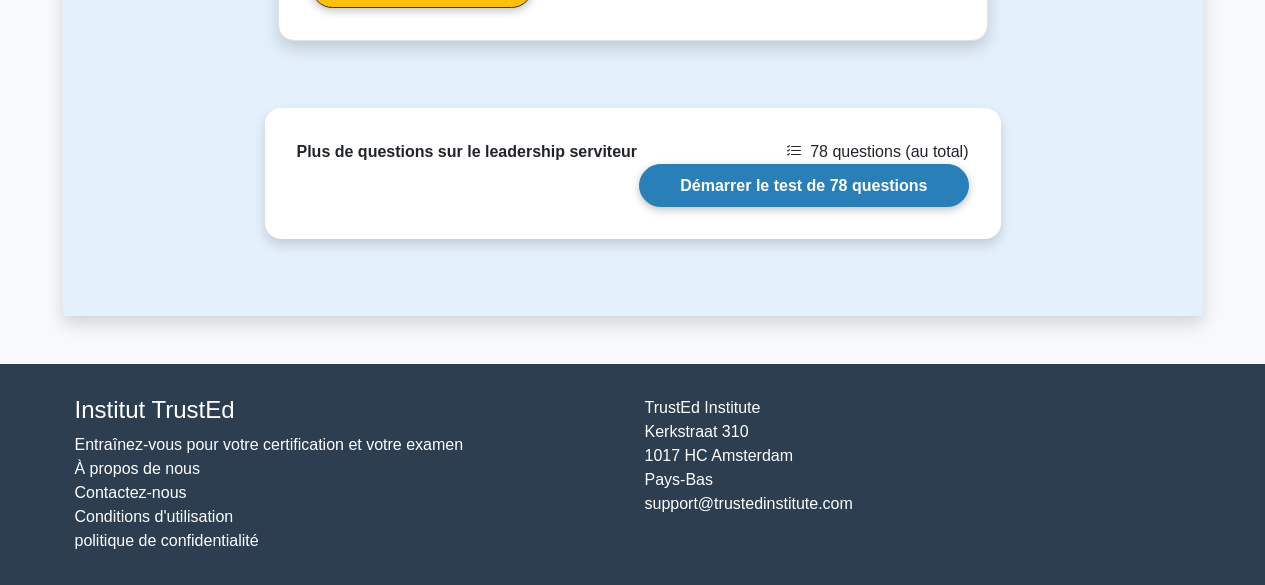 click on "Démarrer le test de 78 questions" at bounding box center [803, 185] 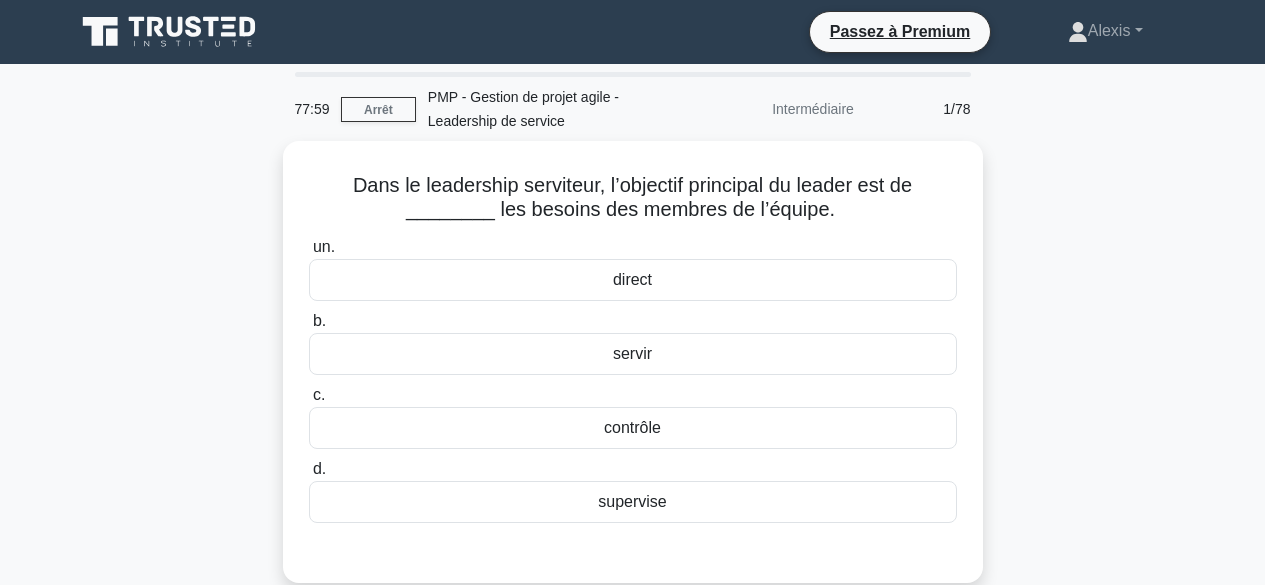 scroll, scrollTop: 0, scrollLeft: 0, axis: both 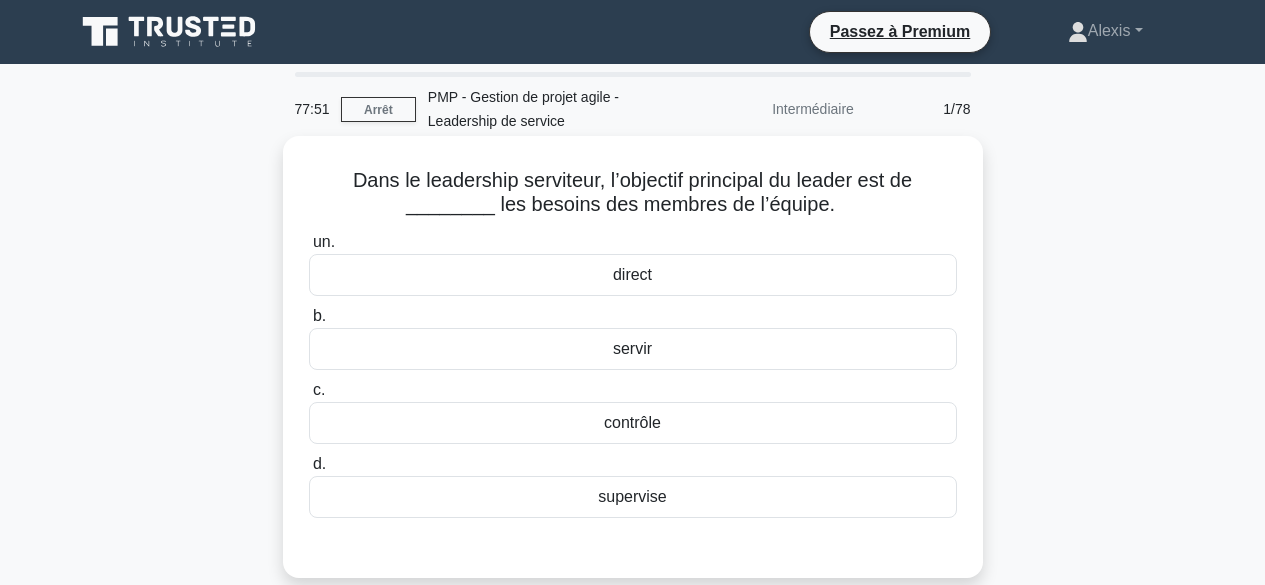 click on "servir" at bounding box center (633, 349) 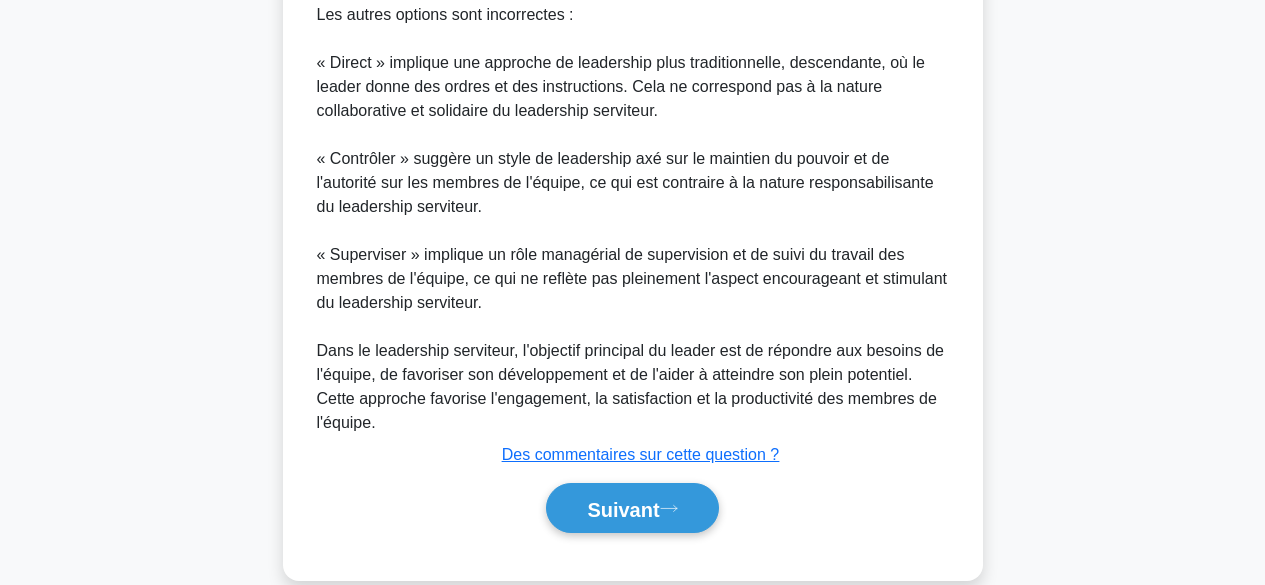 scroll, scrollTop: 892, scrollLeft: 0, axis: vertical 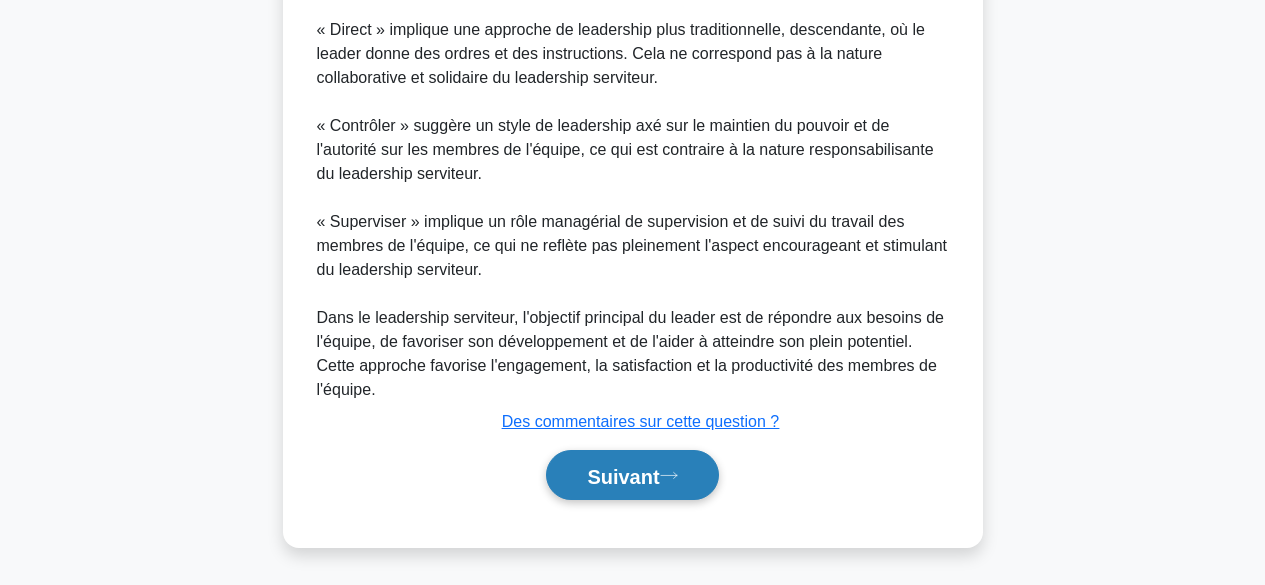 click on "Suivant" at bounding box center [623, 476] 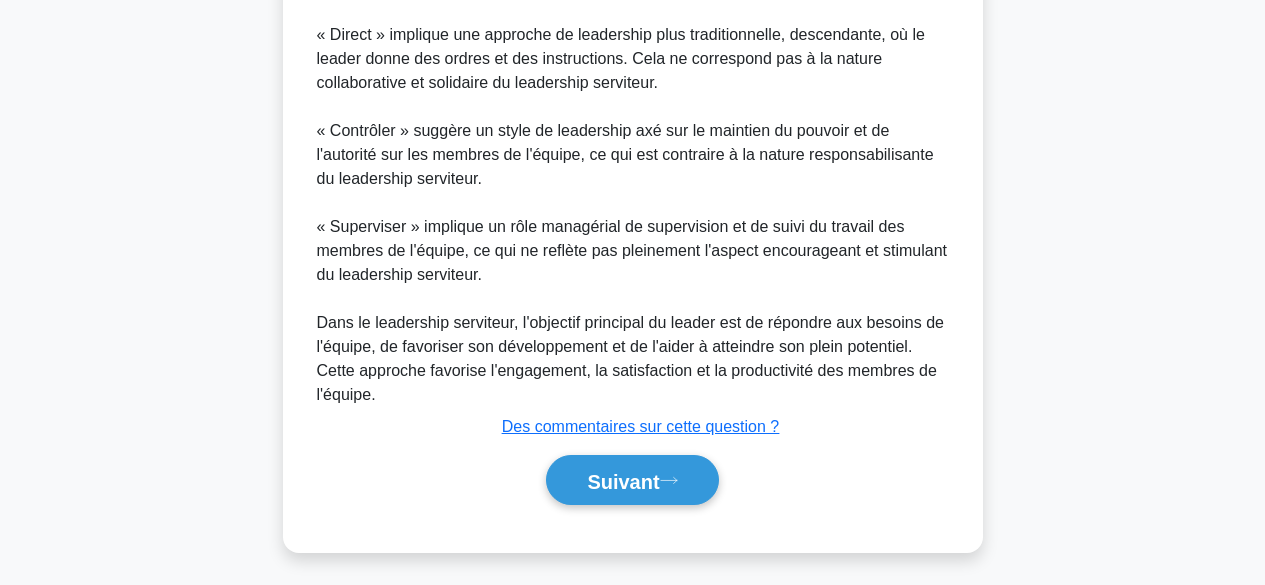 scroll, scrollTop: 495, scrollLeft: 0, axis: vertical 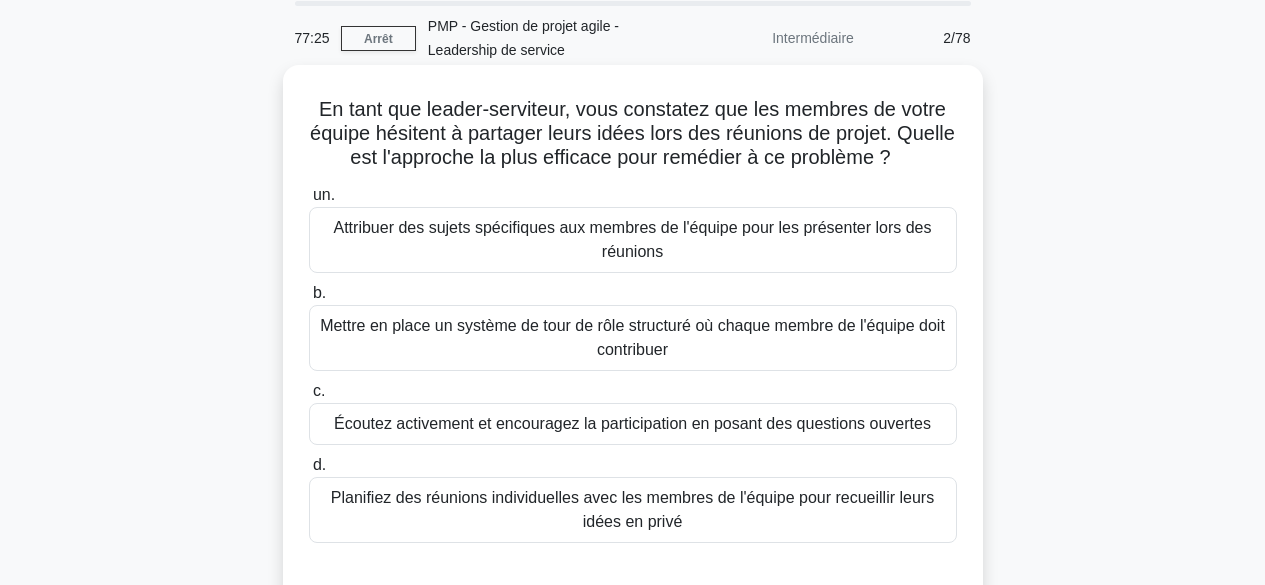 click on "Écoutez activement et encouragez la participation en posant des questions ouvertes" at bounding box center (632, 423) 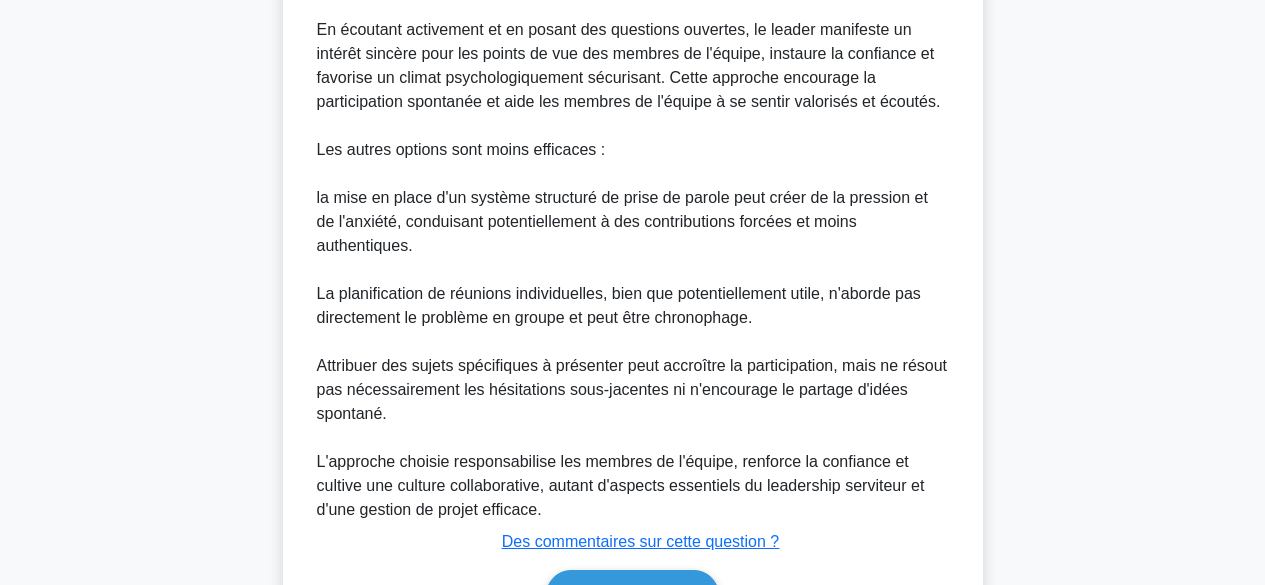 scroll, scrollTop: 916, scrollLeft: 0, axis: vertical 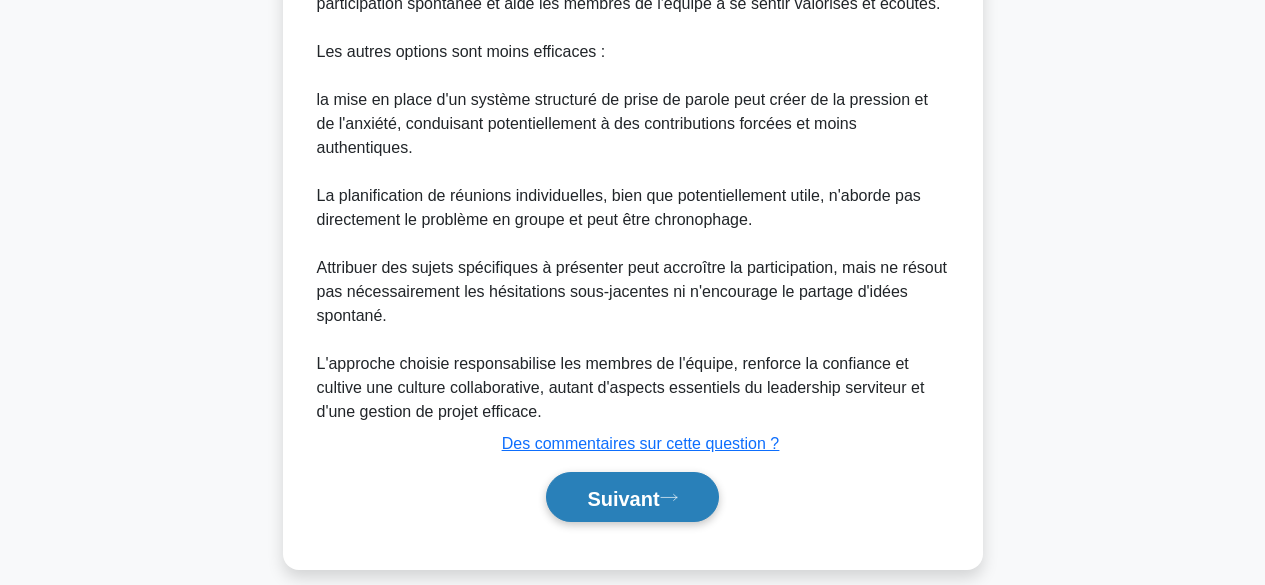 click on "Suivant" at bounding box center [623, 498] 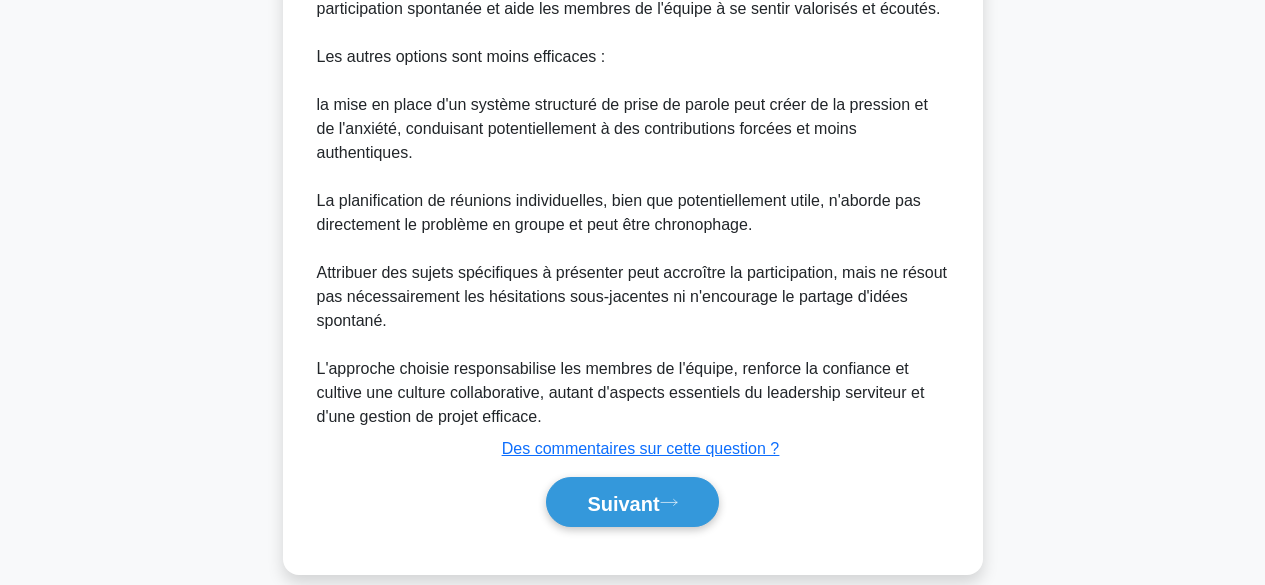 scroll, scrollTop: 495, scrollLeft: 0, axis: vertical 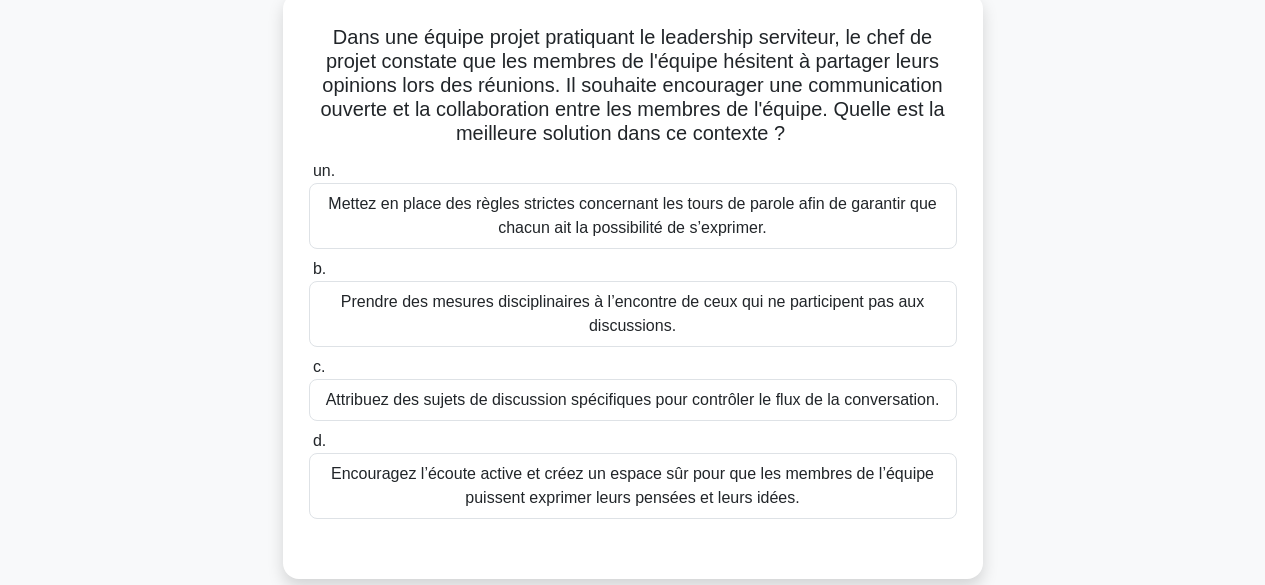 click on "Encouragez l’écoute active et créez un espace sûr pour que les membres de l’équipe puissent exprimer leurs pensées et leurs idées." at bounding box center [633, 486] 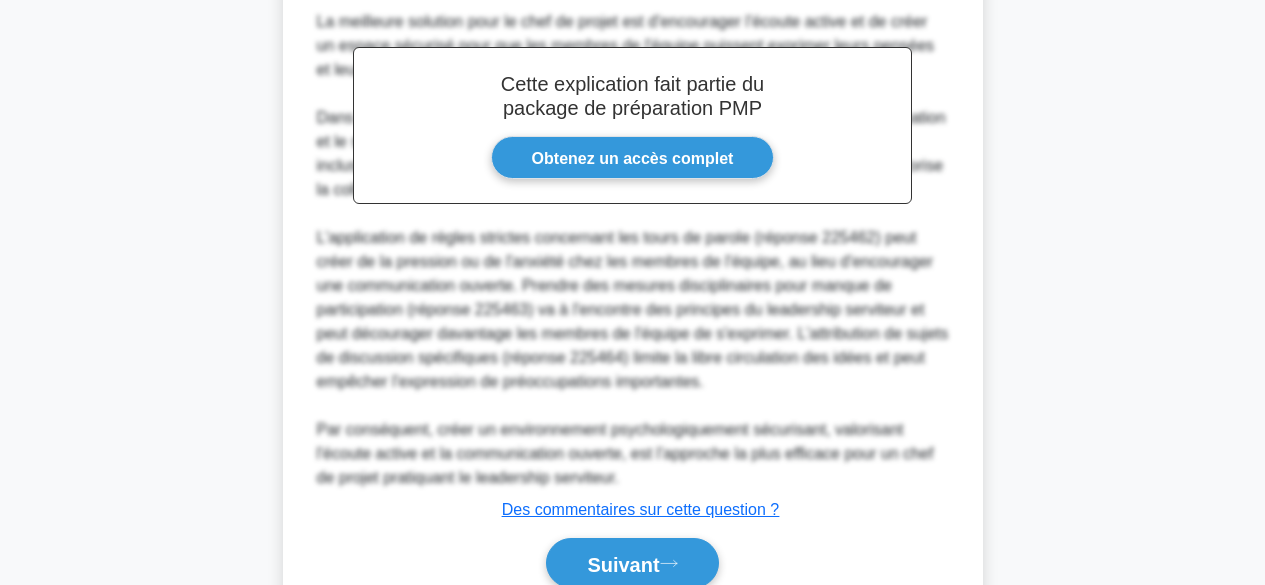 scroll, scrollTop: 820, scrollLeft: 0, axis: vertical 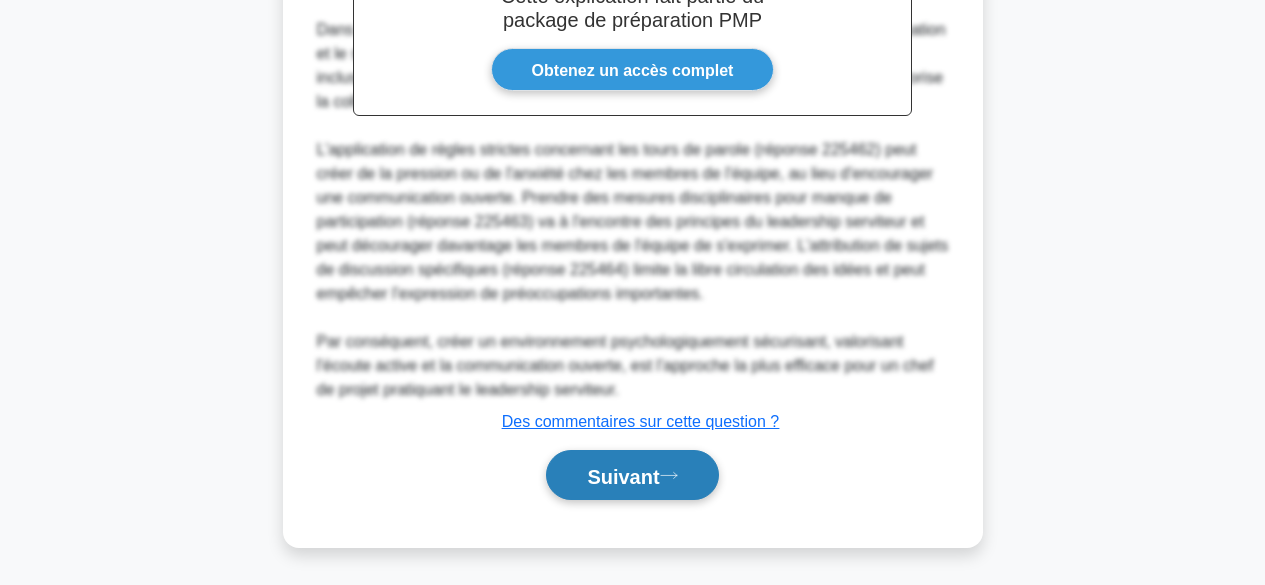 click on "Suivant" at bounding box center [623, 476] 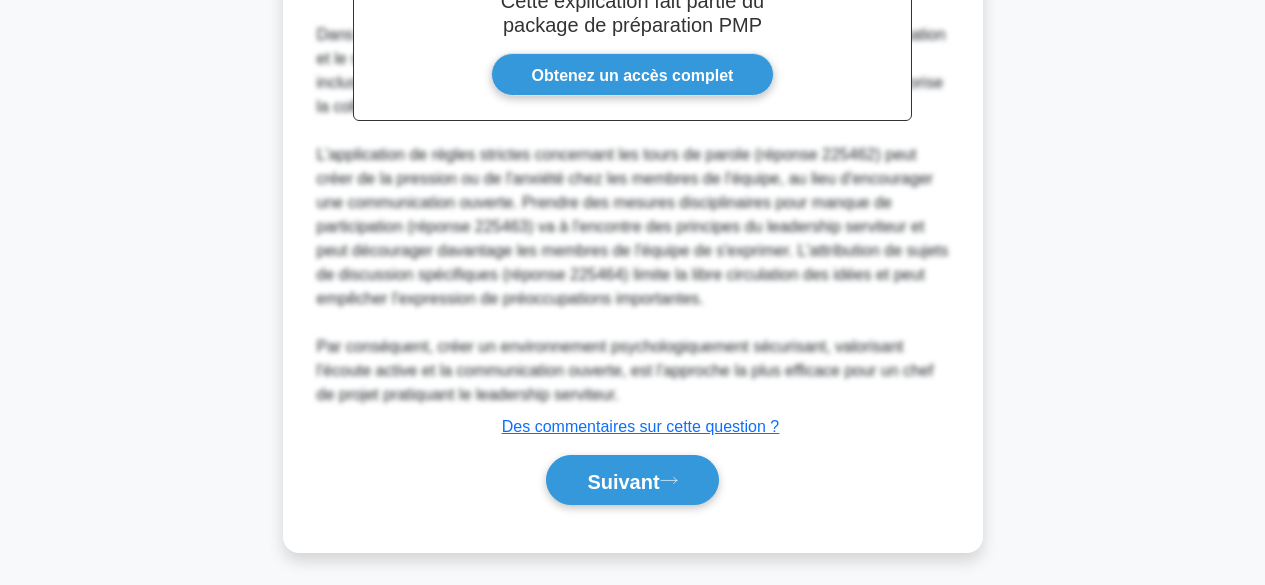 scroll, scrollTop: 495, scrollLeft: 0, axis: vertical 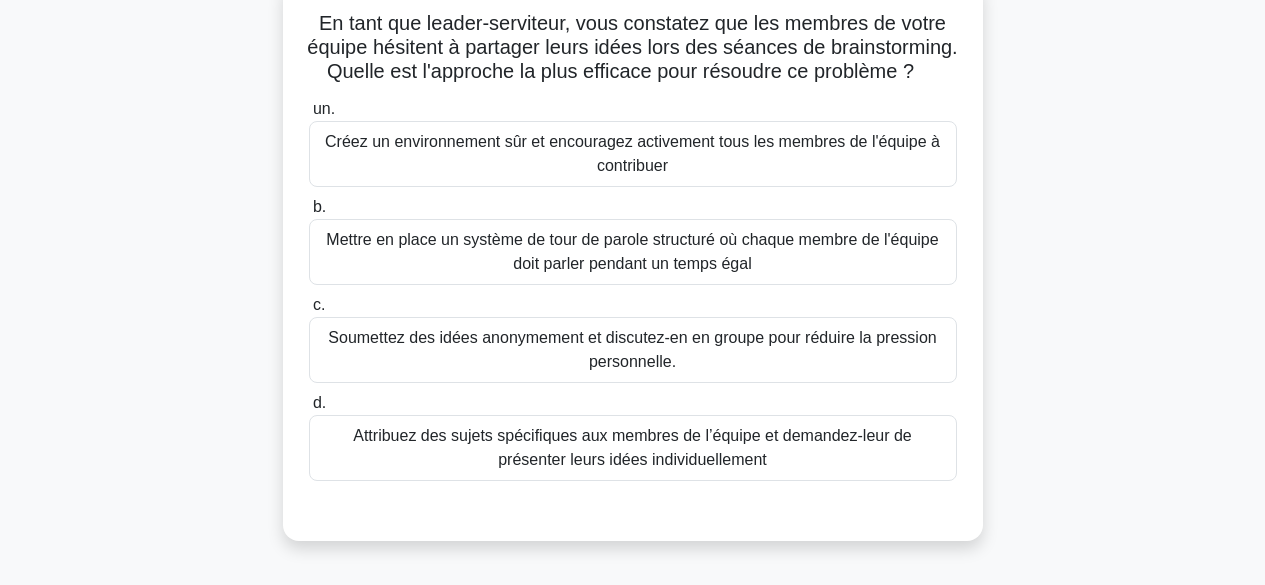 click on "Créez un environnement sûr et encouragez activement tous les membres de l'équipe à contribuer" at bounding box center [633, 154] 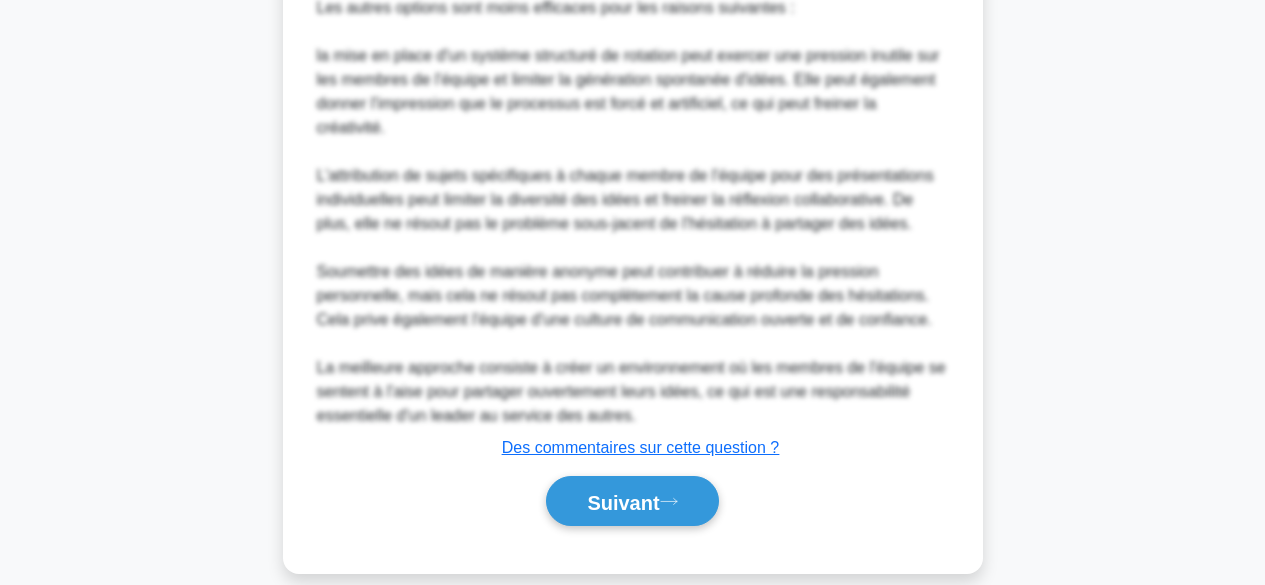 scroll, scrollTop: 1060, scrollLeft: 0, axis: vertical 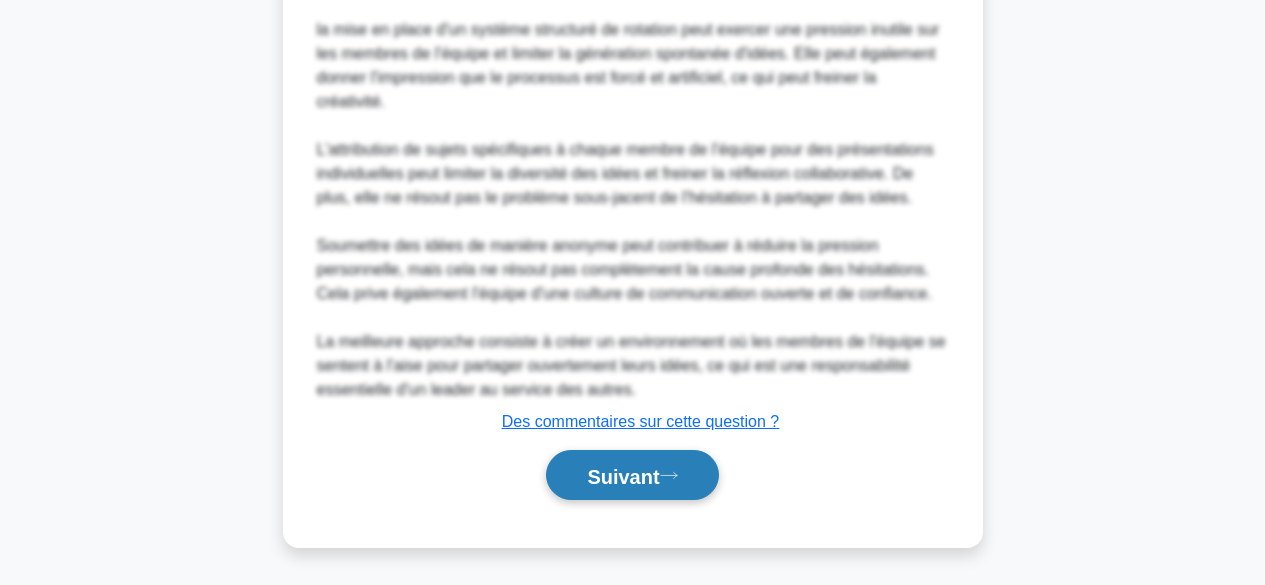 click on "Suivant" at bounding box center [623, 476] 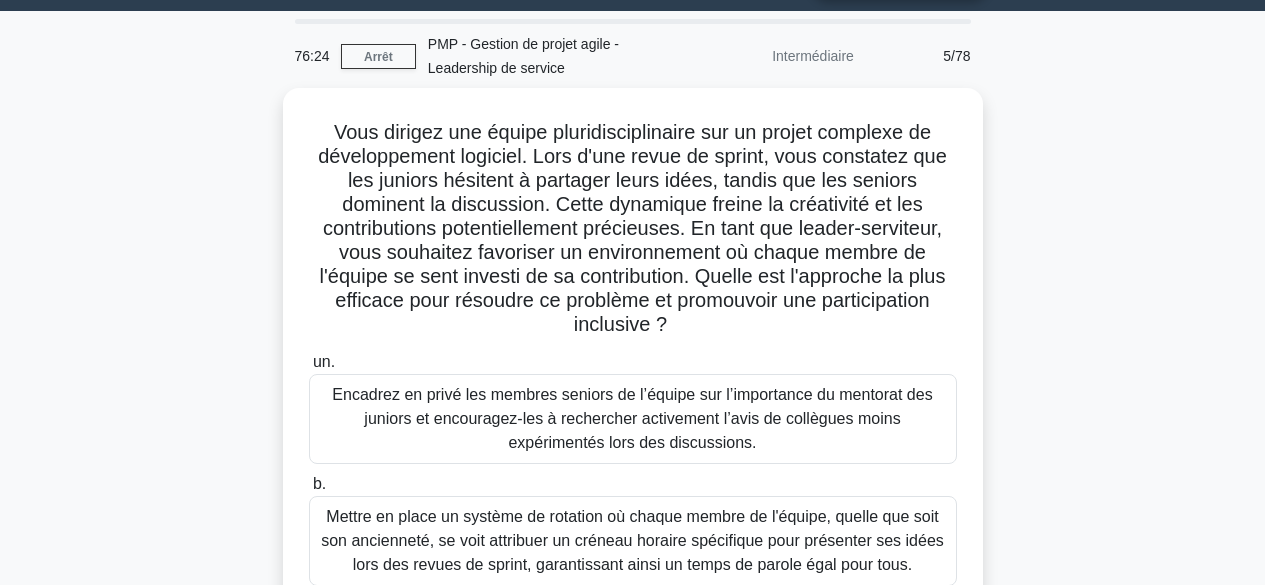 scroll, scrollTop: 39, scrollLeft: 0, axis: vertical 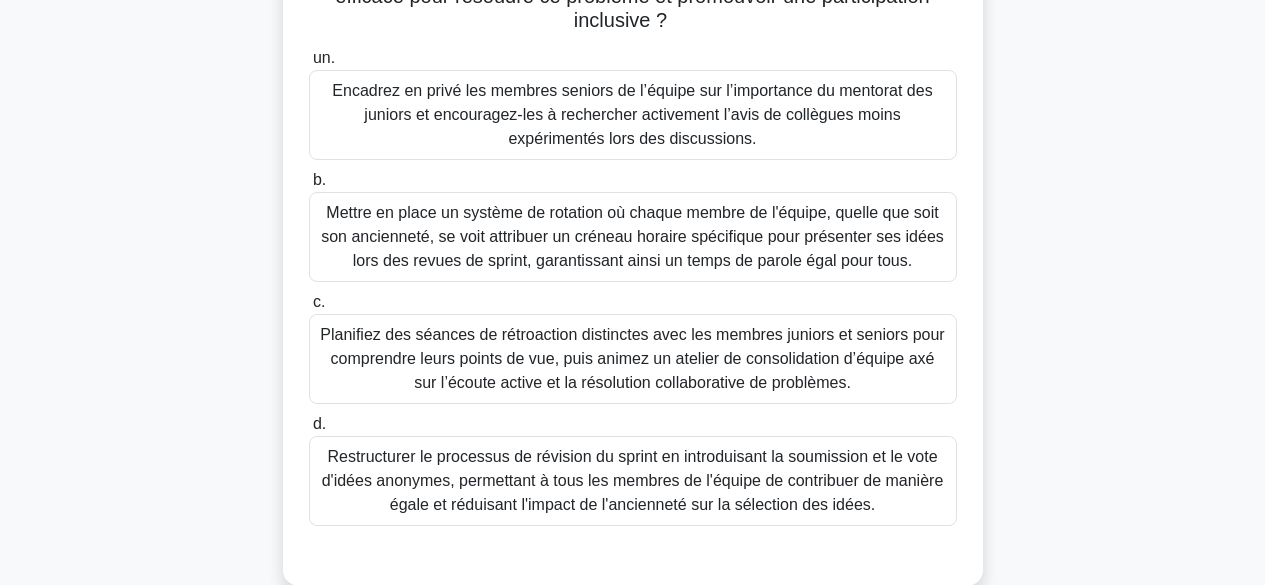 click on "Planifiez des séances de rétroaction distinctes avec les membres juniors et seniors pour comprendre leurs points de vue, puis animez un atelier de consolidation d’équipe axé sur l’écoute active et la résolution collaborative de problèmes." at bounding box center [632, 358] 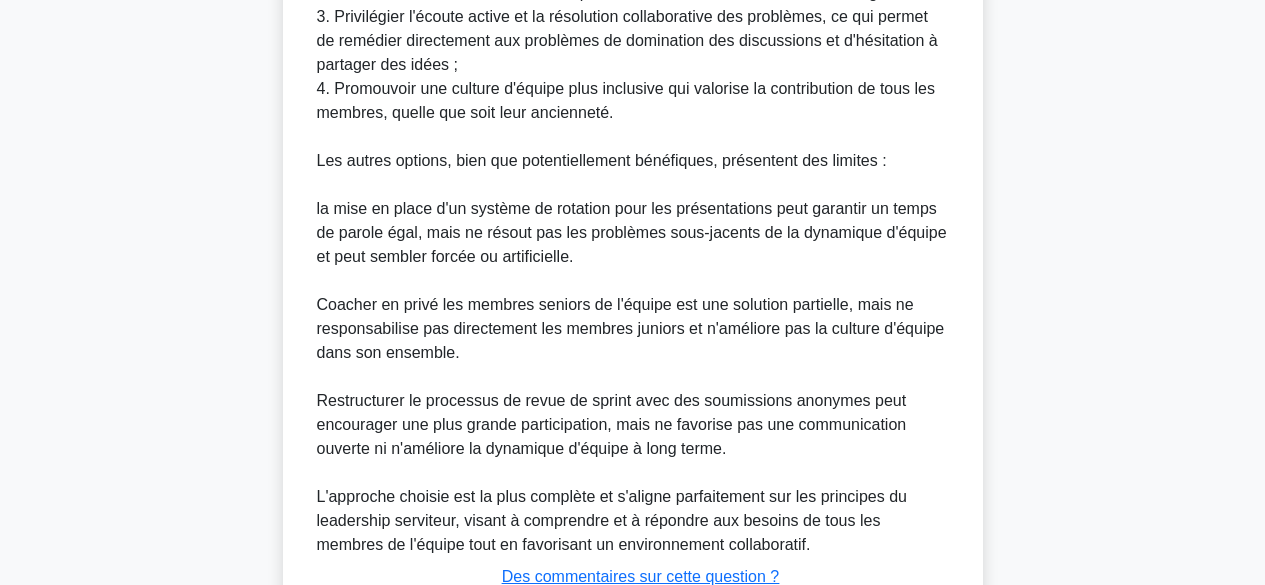 scroll, scrollTop: 1348, scrollLeft: 0, axis: vertical 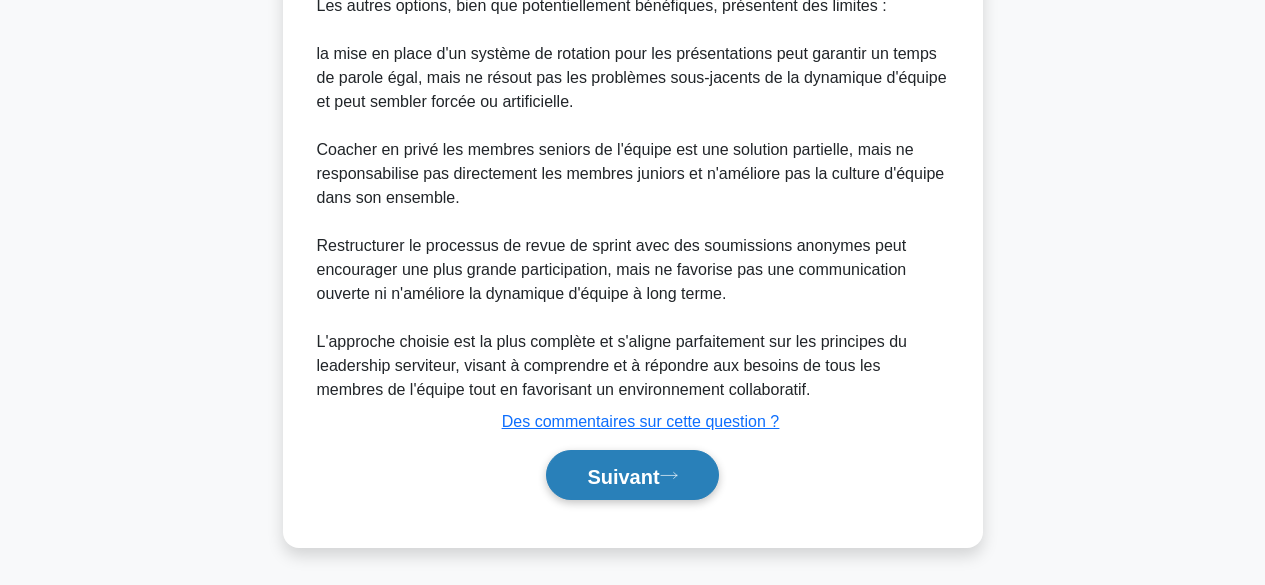 click on "Suivant" at bounding box center (623, 476) 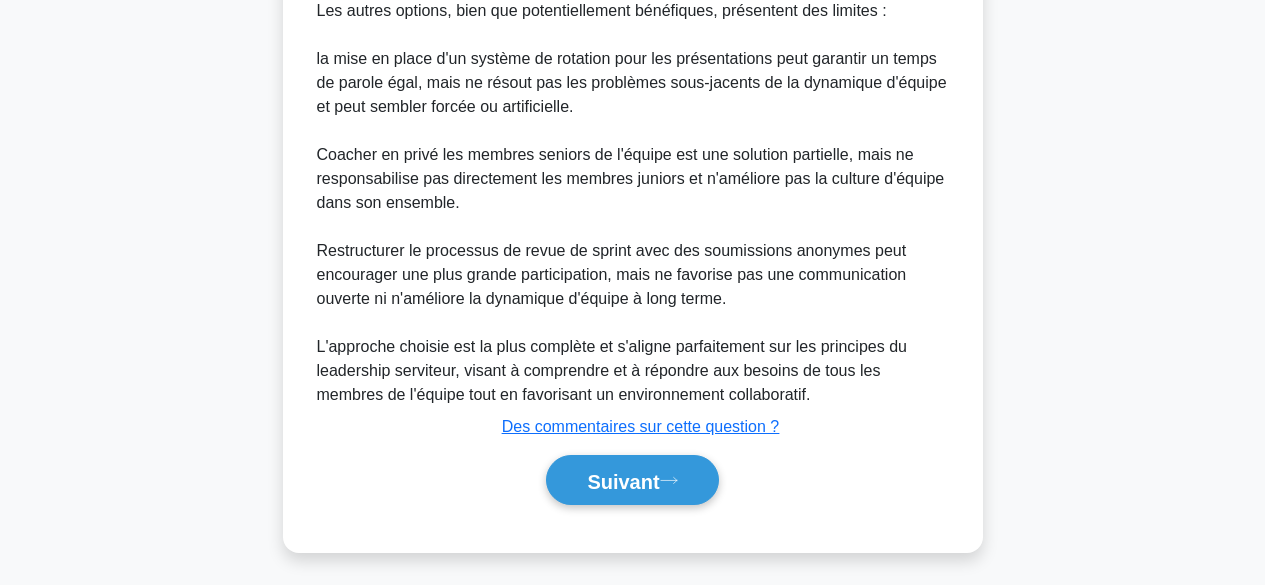 scroll, scrollTop: 495, scrollLeft: 0, axis: vertical 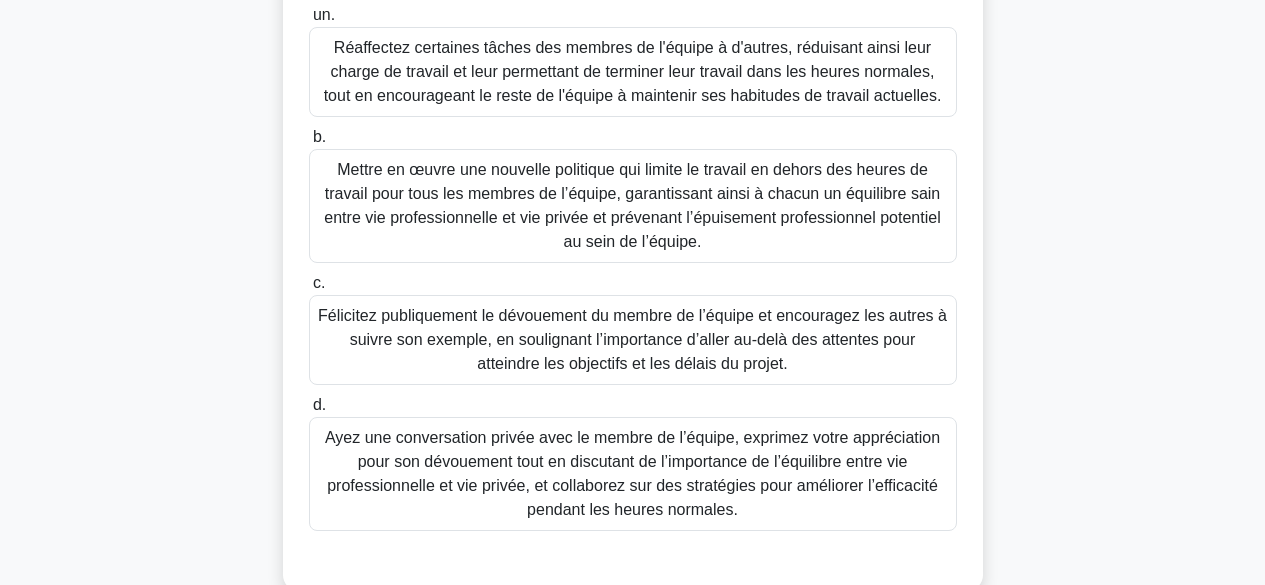 click on "Ayez une conversation privée avec le membre de l’équipe, exprimez votre appréciation pour son dévouement tout en discutant de l’importance de l’équilibre entre vie professionnelle et vie privée, et collaborez sur des stratégies pour améliorer l’efficacité pendant les heures normales." at bounding box center (633, 474) 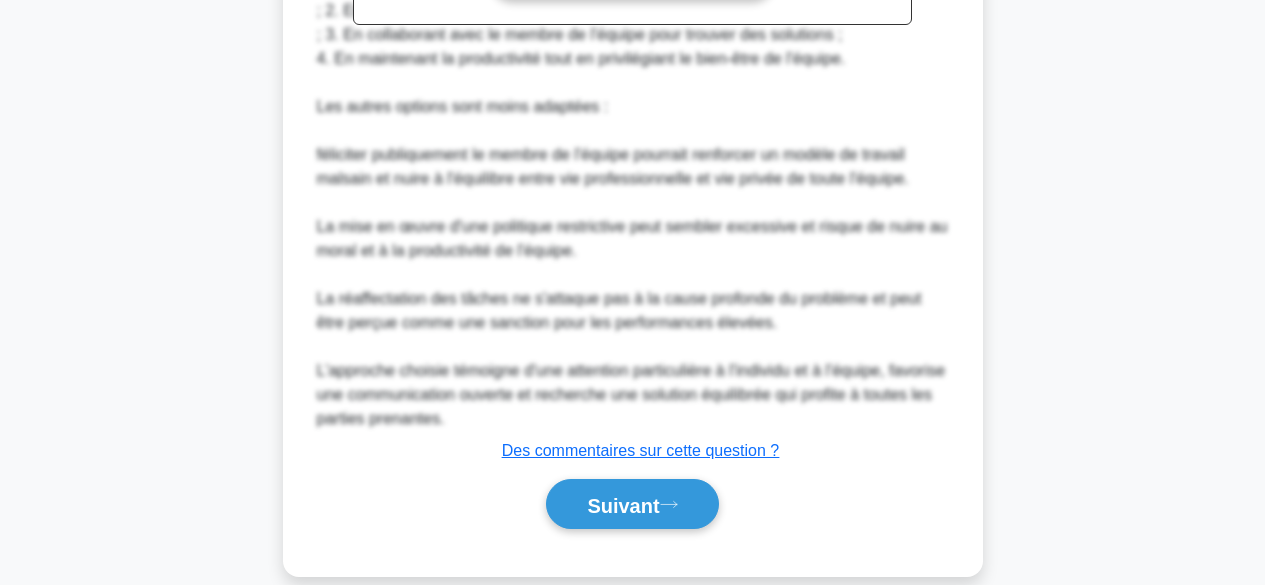 scroll, scrollTop: 1180, scrollLeft: 0, axis: vertical 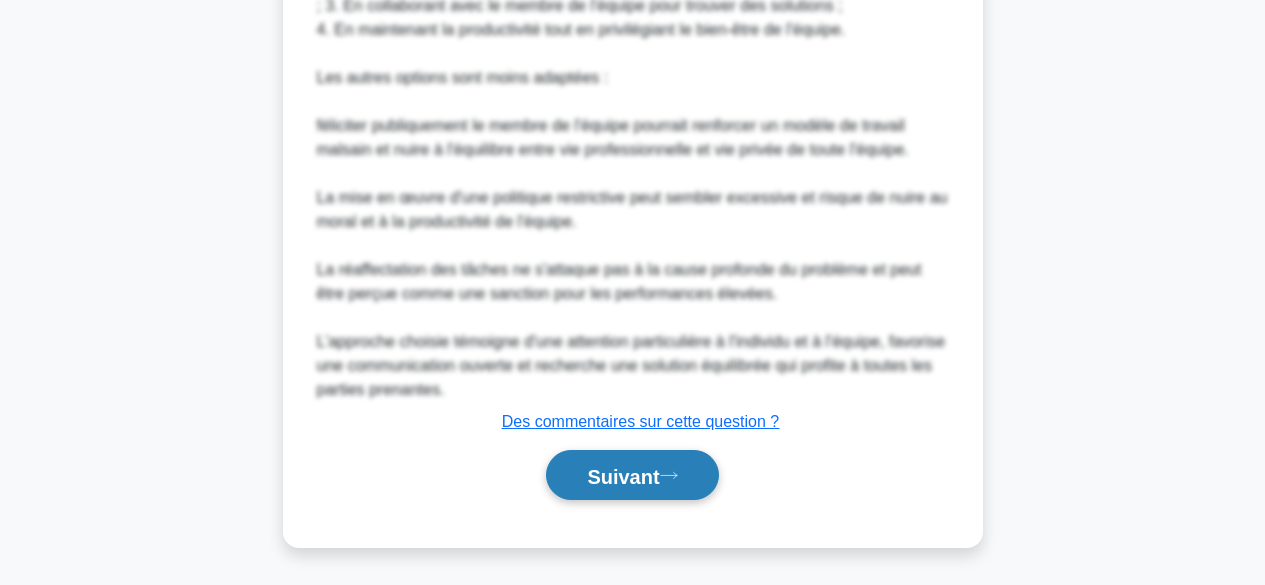 click on "Suivant" at bounding box center (623, 476) 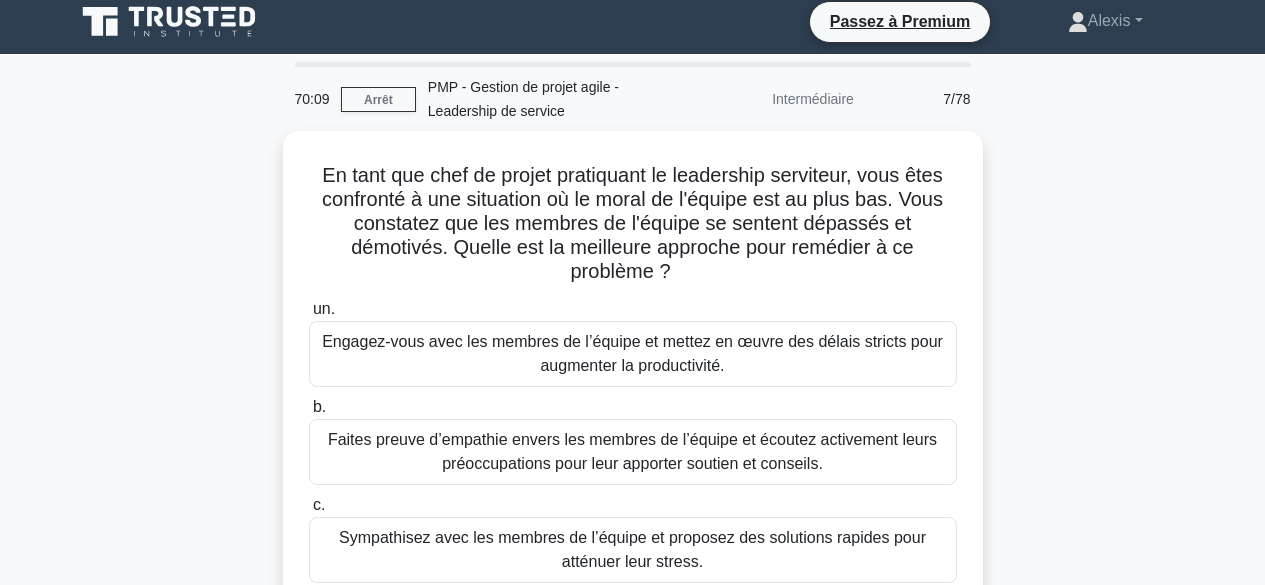 scroll, scrollTop: 0, scrollLeft: 0, axis: both 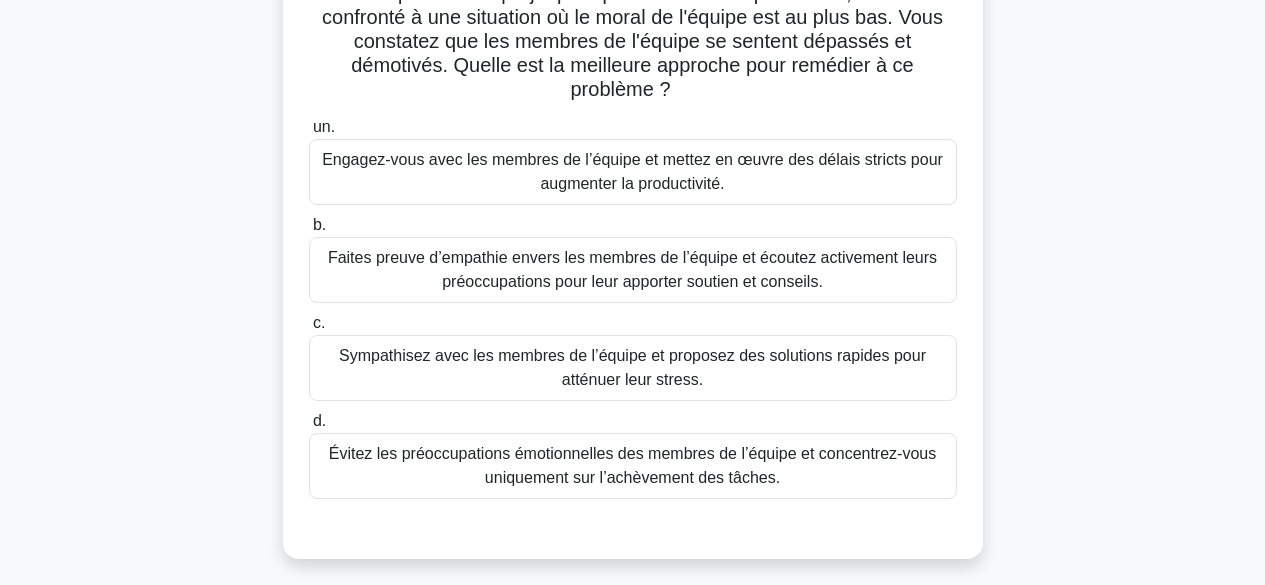 click on "Faites preuve d’empathie envers les membres de l’équipe et écoutez activement leurs préoccupations pour leur apporter soutien et conseils." at bounding box center [633, 270] 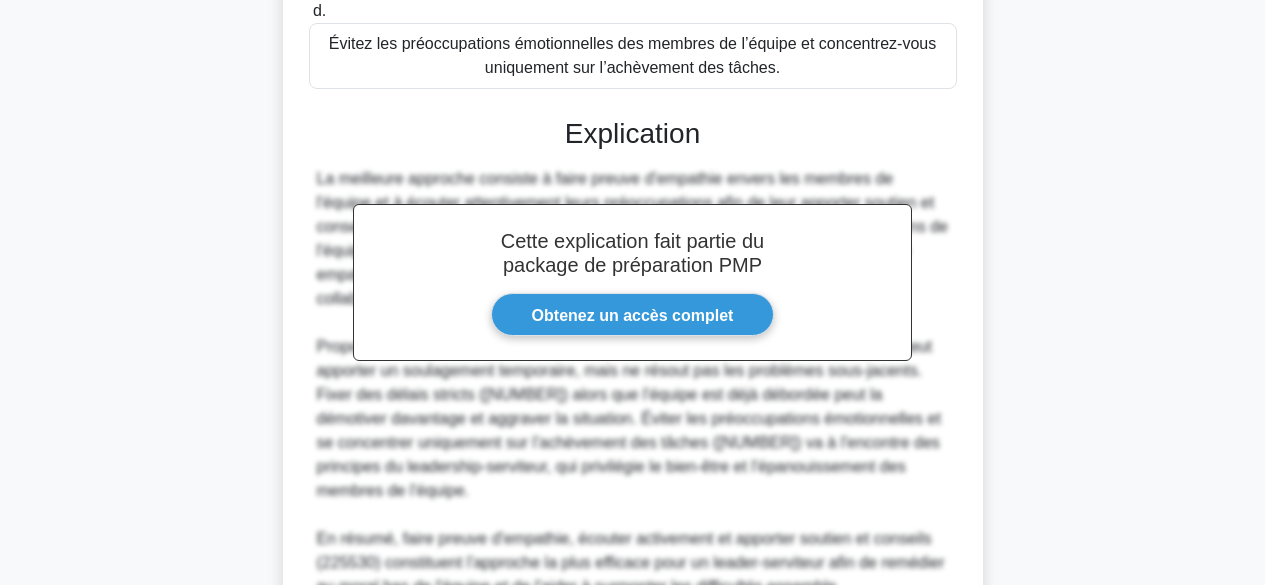 scroll, scrollTop: 796, scrollLeft: 0, axis: vertical 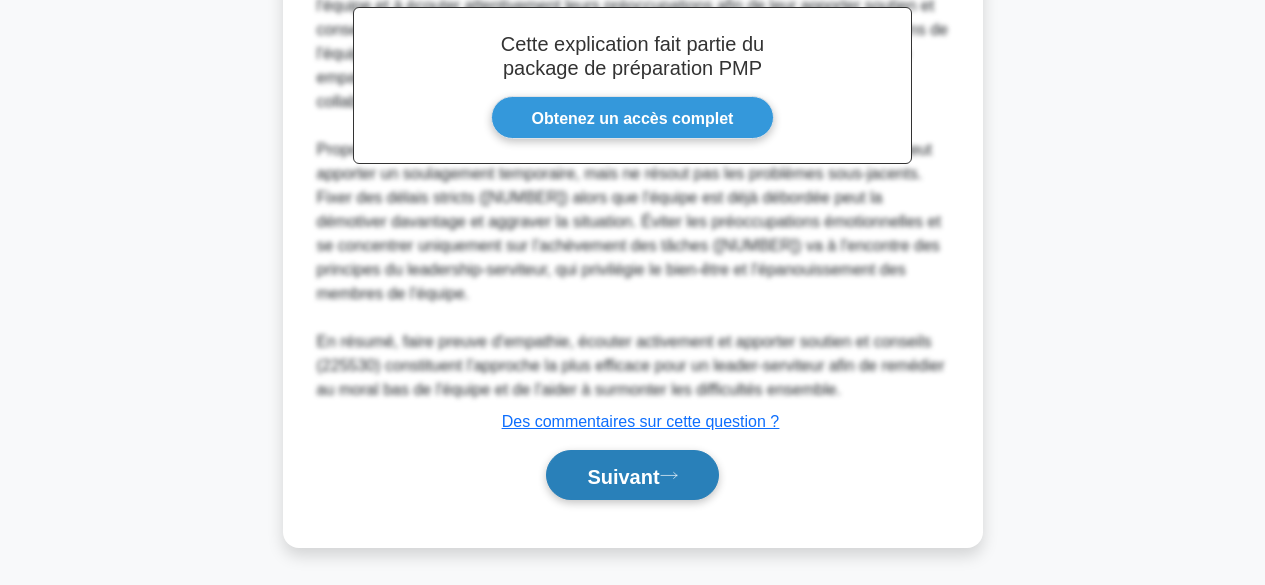 click on "Suivant" at bounding box center [623, 476] 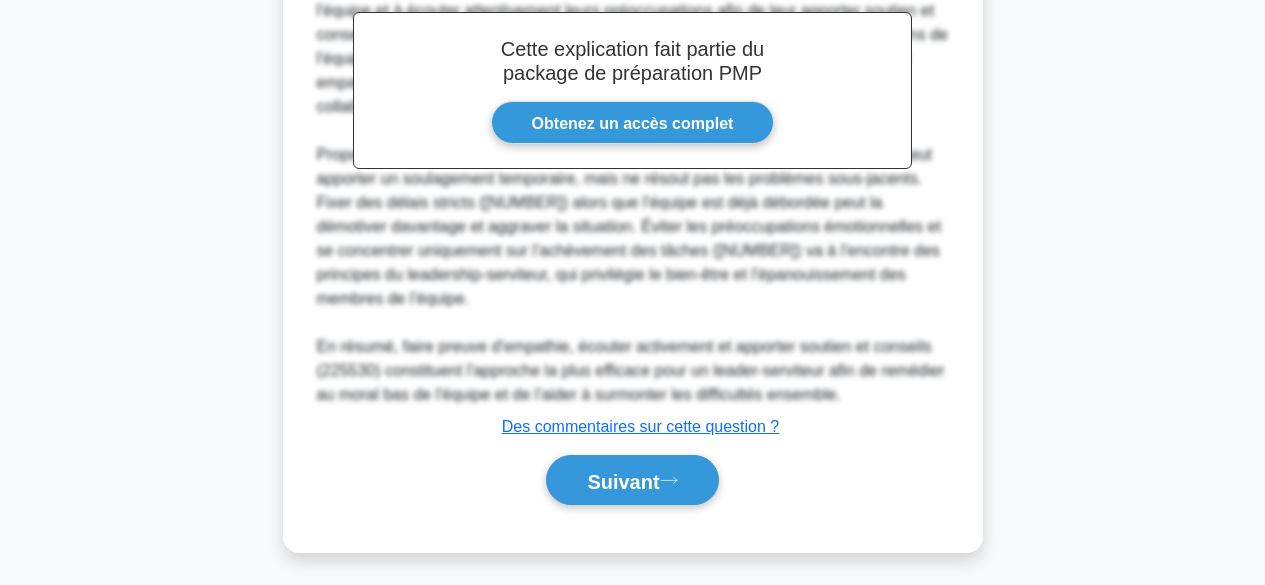 scroll, scrollTop: 495, scrollLeft: 0, axis: vertical 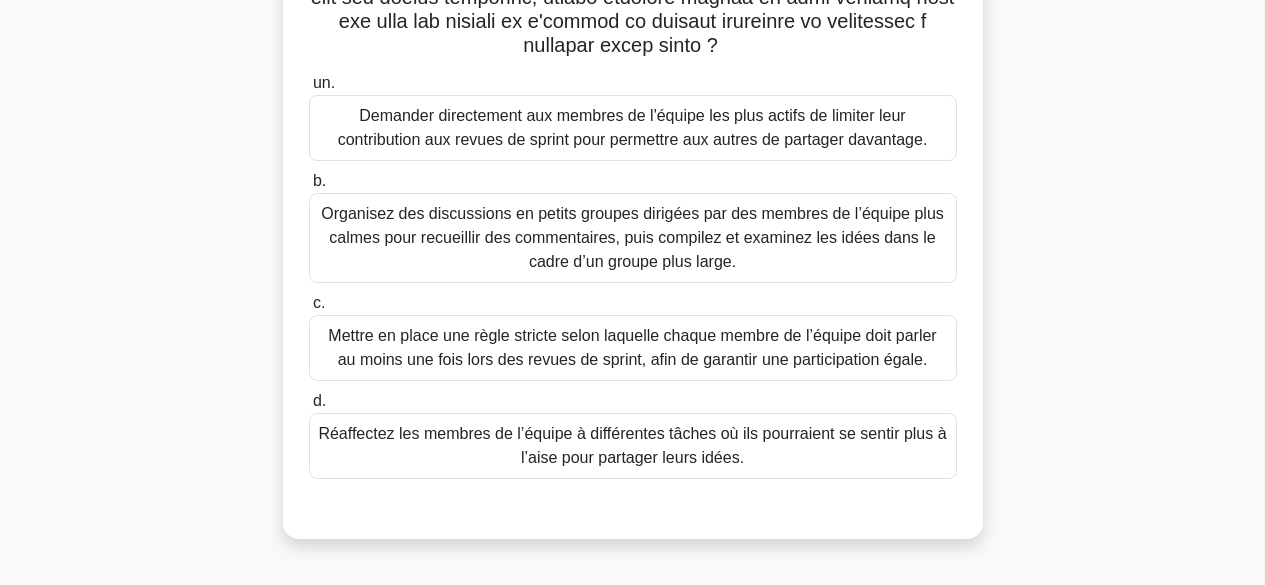 click on "Organisez des discussions en petits groupes dirigées par des membres de l’équipe plus calmes pour recueillir des commentaires, puis compilez et examinez les idées dans le cadre d’un groupe plus large." at bounding box center (632, 237) 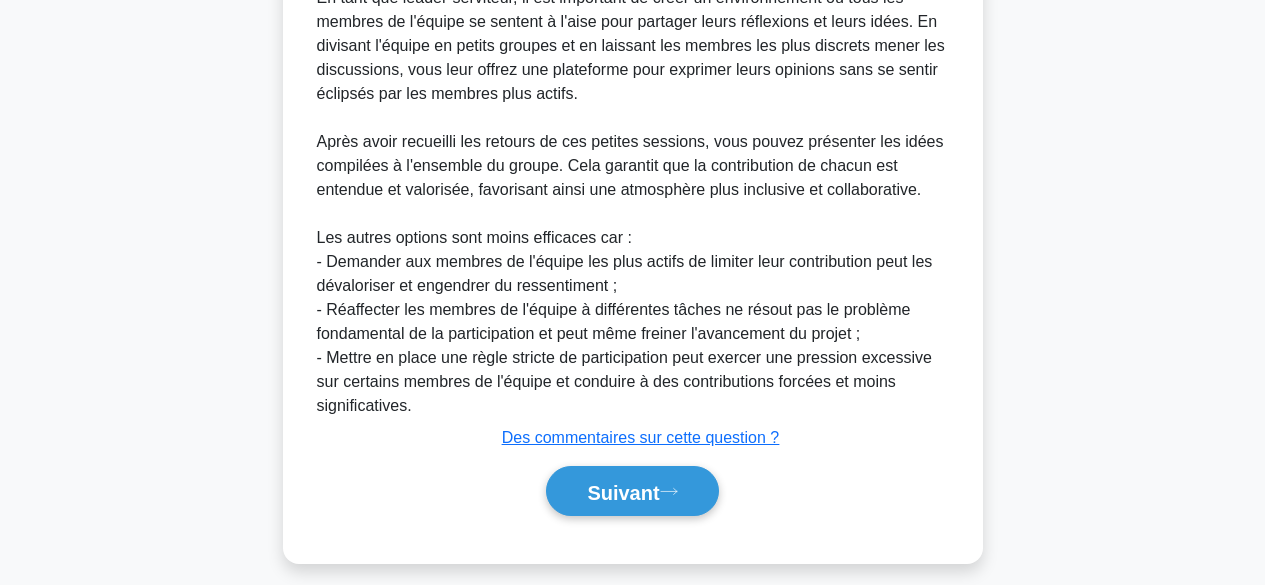 scroll, scrollTop: 1173, scrollLeft: 0, axis: vertical 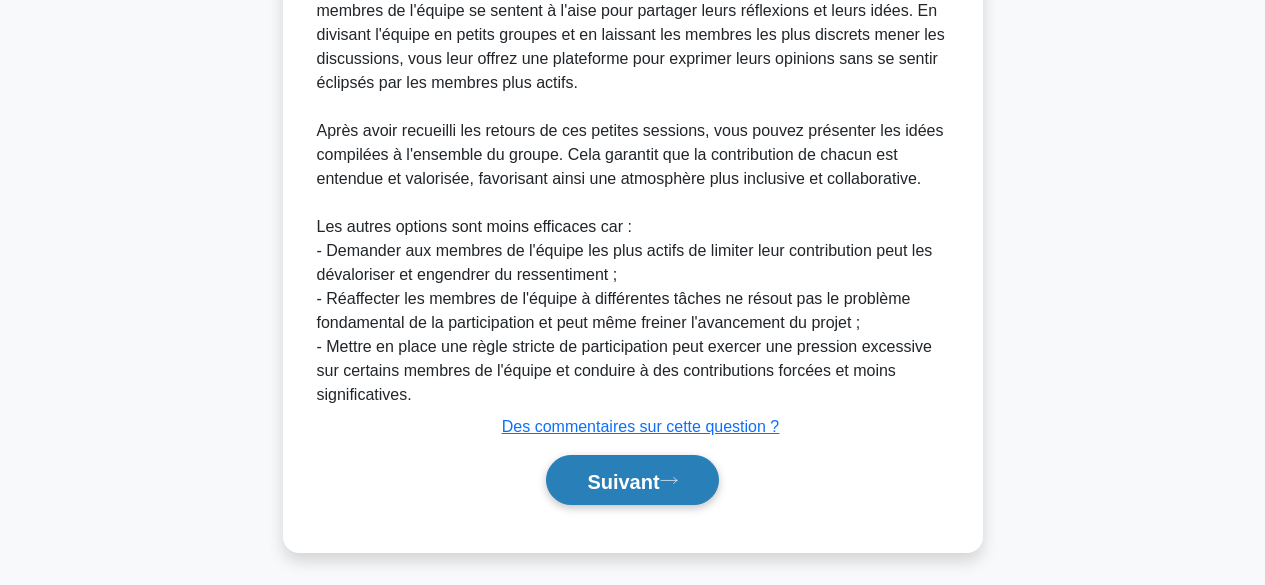 click on "Suivant" at bounding box center [623, 481] 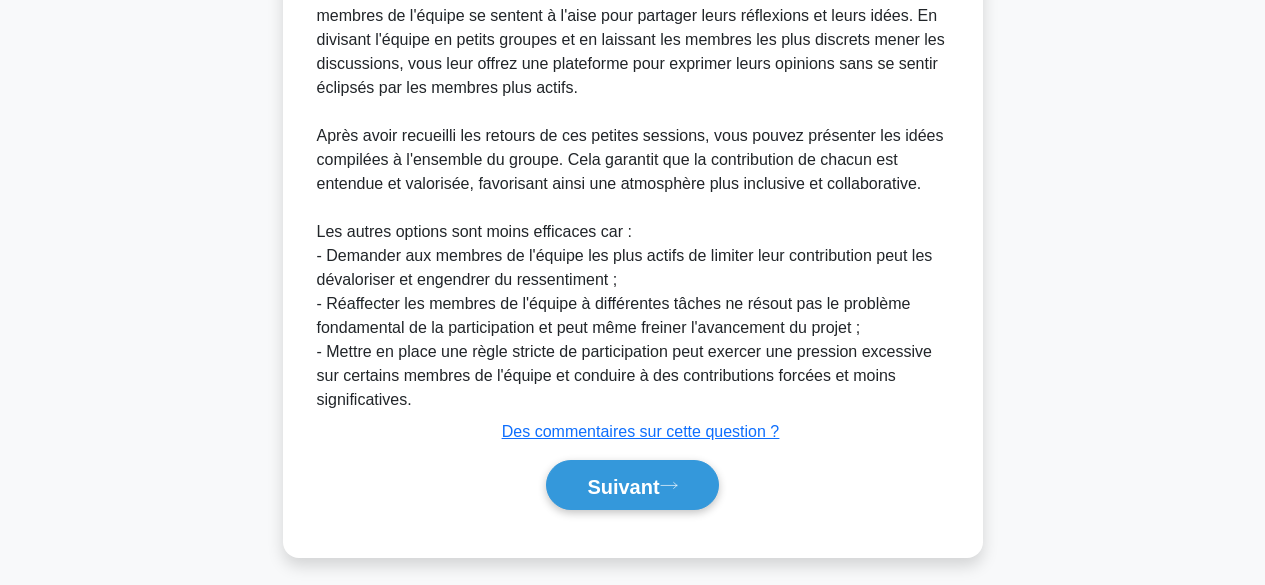 scroll, scrollTop: 495, scrollLeft: 0, axis: vertical 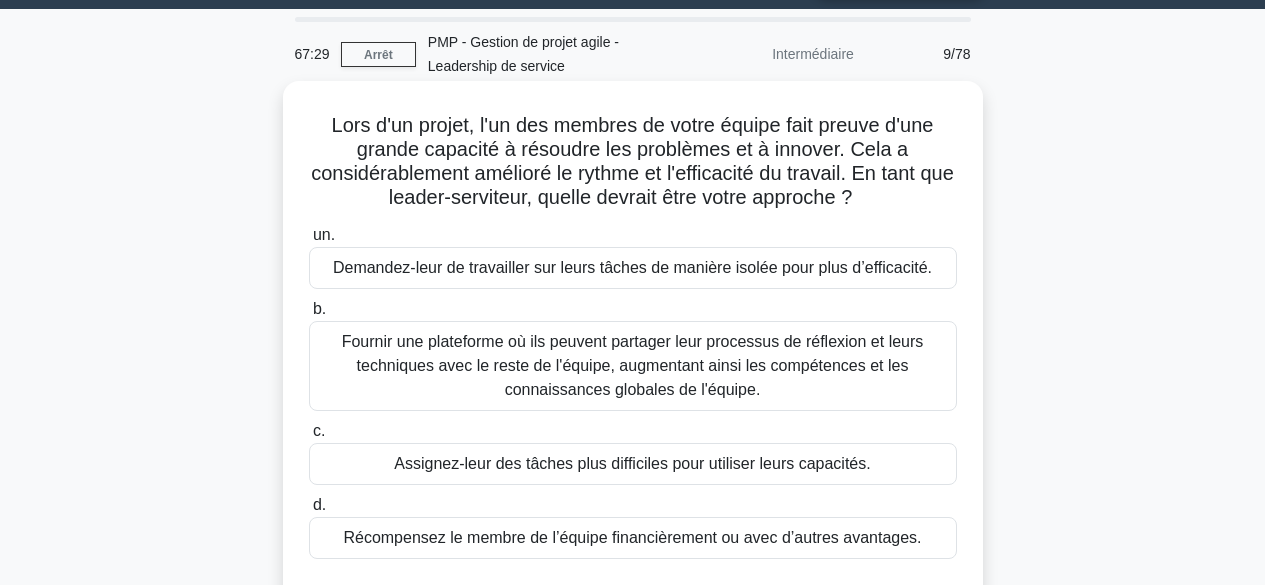 click on "Fournir une plateforme où ils peuvent partager leur processus de réflexion et leurs techniques avec le reste de l'équipe, augmentant ainsi les compétences et les connaissances globales de l'équipe." at bounding box center (633, 365) 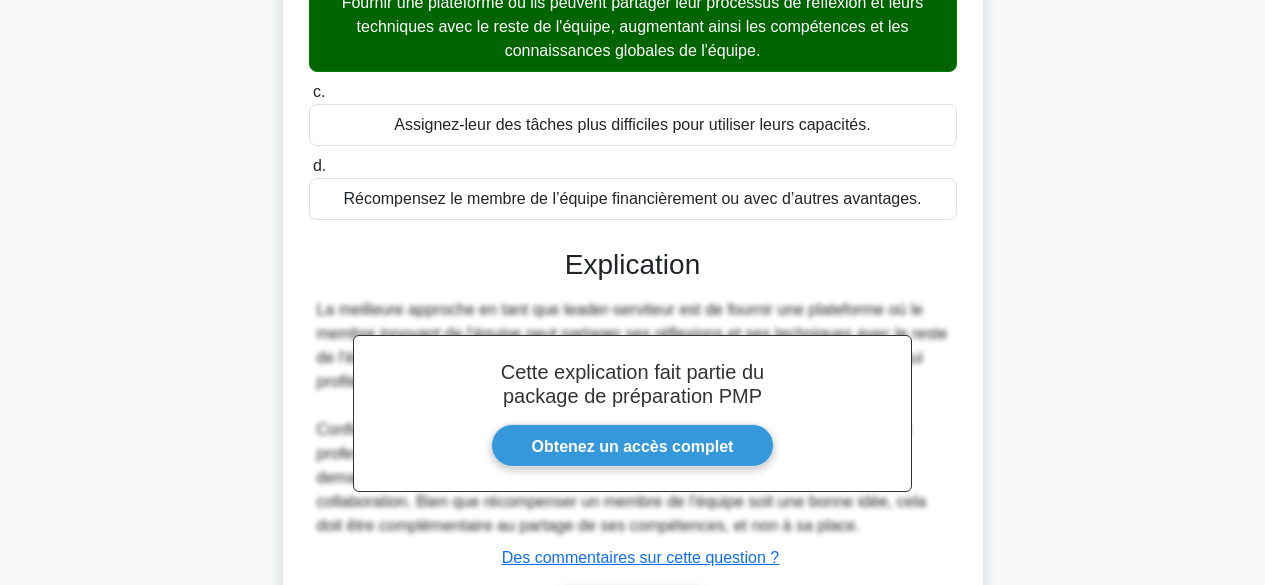 scroll, scrollTop: 532, scrollLeft: 0, axis: vertical 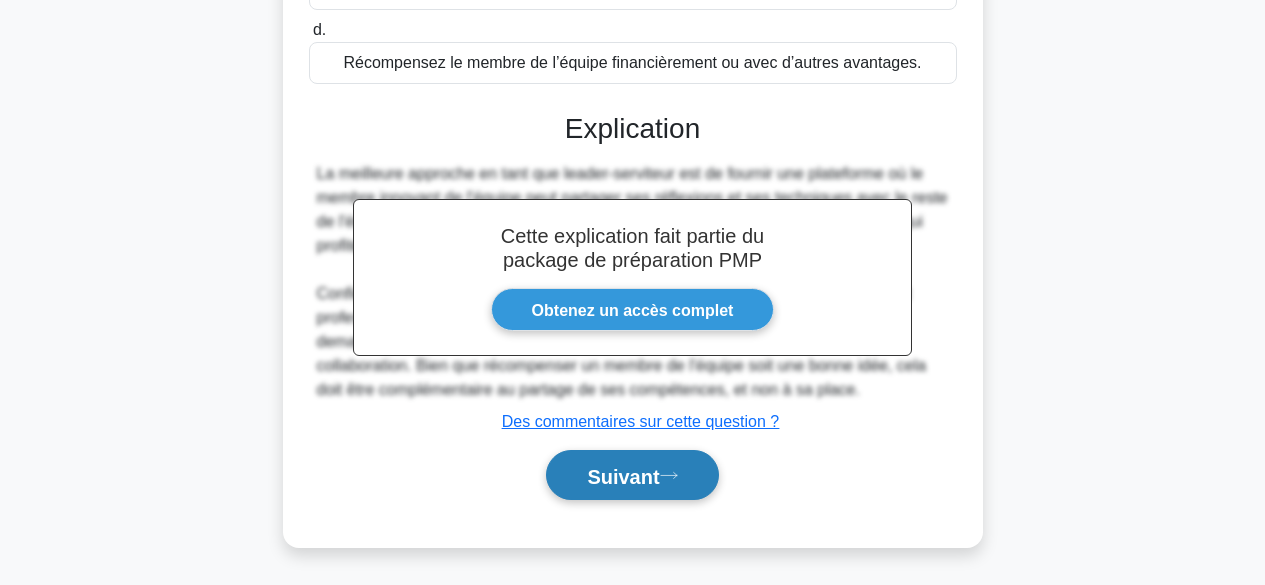 click on "Suivant" at bounding box center [623, 476] 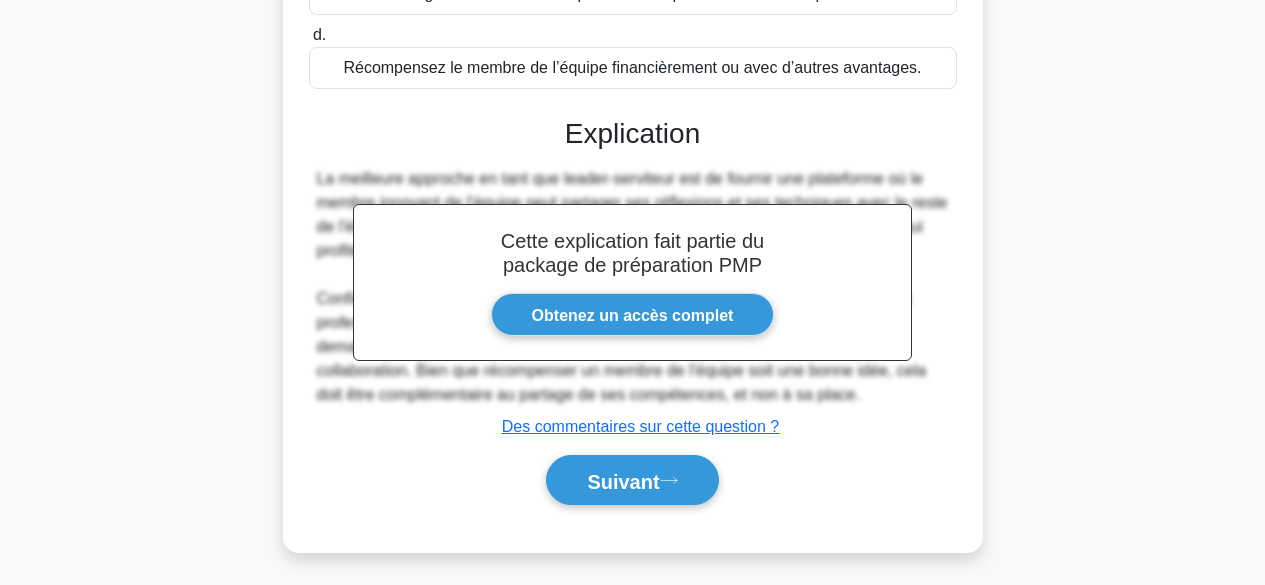 scroll, scrollTop: 495, scrollLeft: 0, axis: vertical 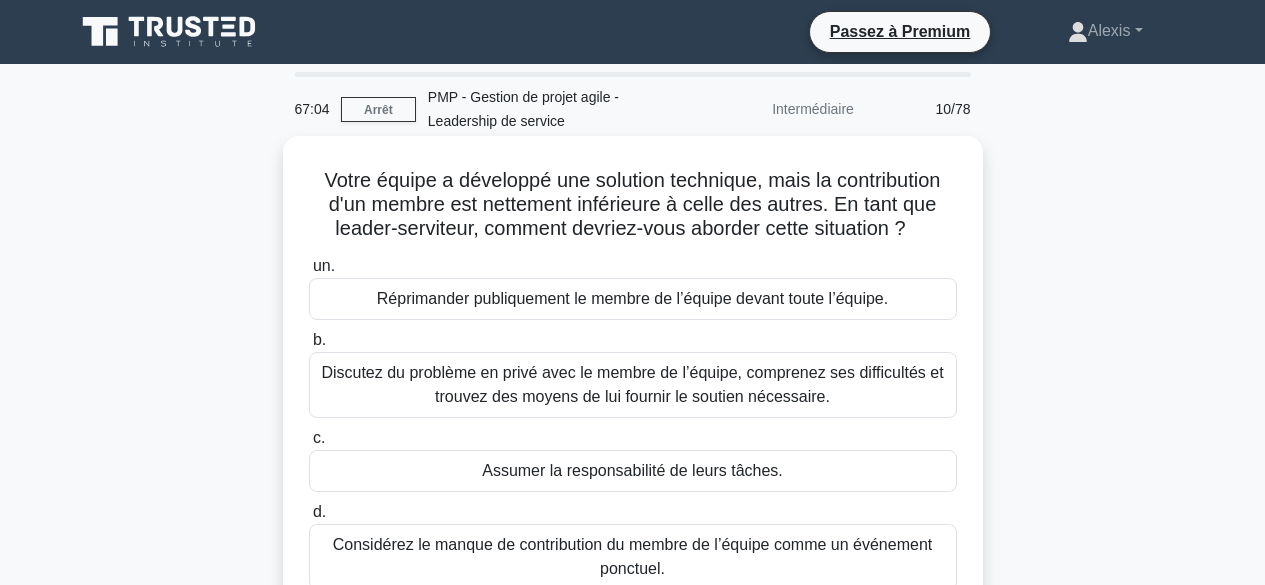 click on "Discutez du problème en privé avec le membre de l’équipe, comprenez ses difficultés et trouvez des moyens de lui fournir le soutien nécessaire." at bounding box center [632, 384] 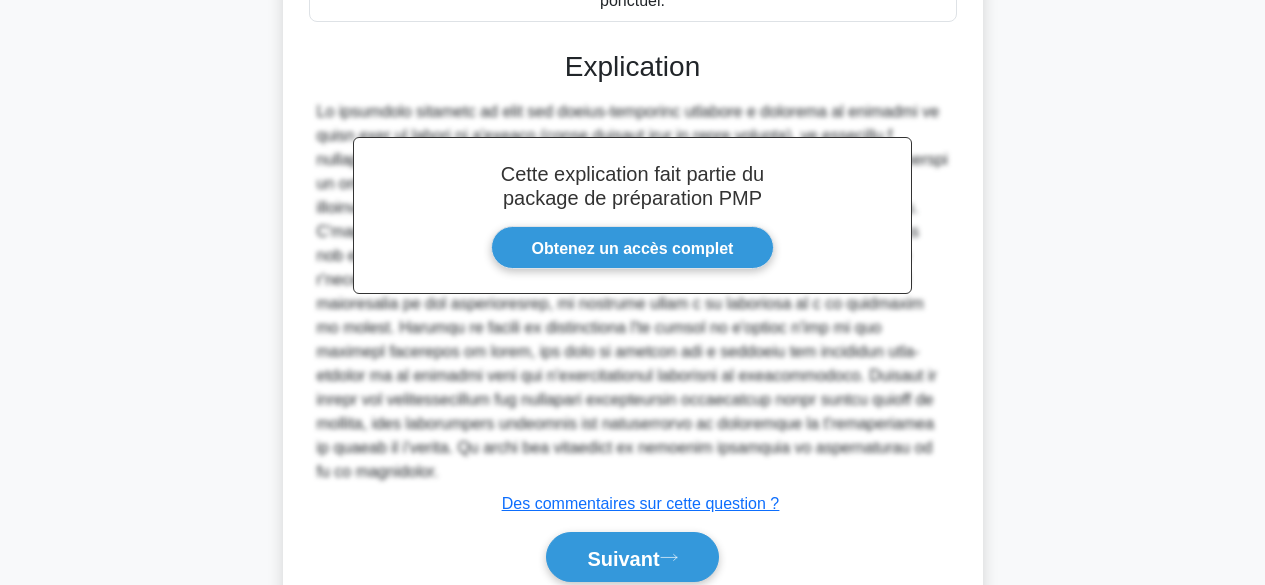 scroll, scrollTop: 595, scrollLeft: 0, axis: vertical 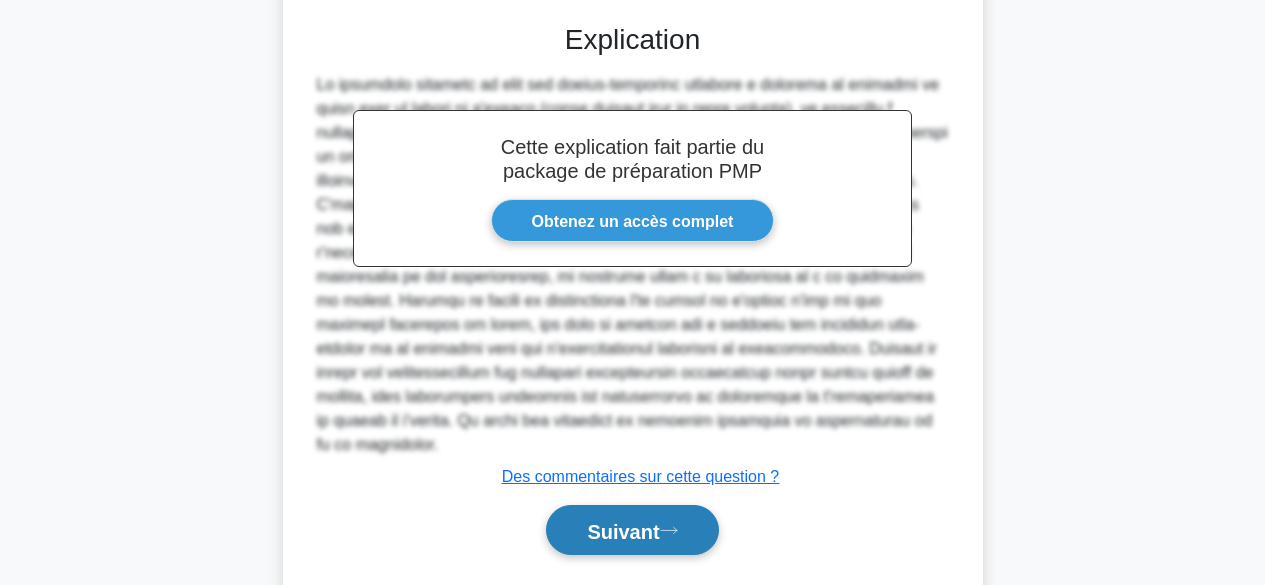 click on "Suivant" at bounding box center (623, 531) 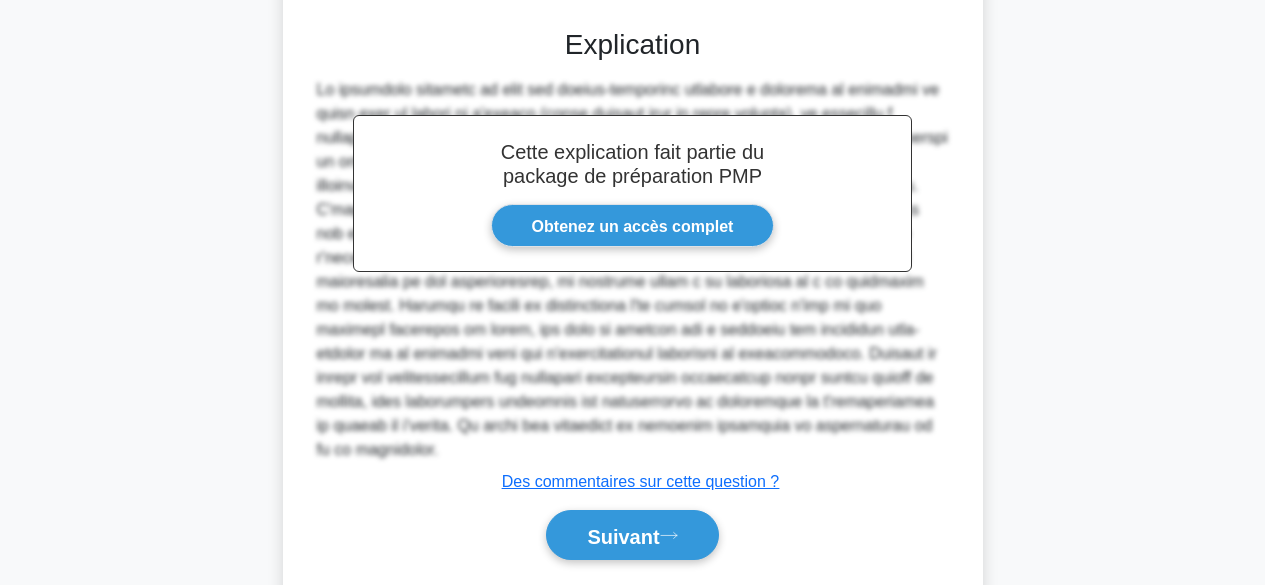 scroll, scrollTop: 495, scrollLeft: 0, axis: vertical 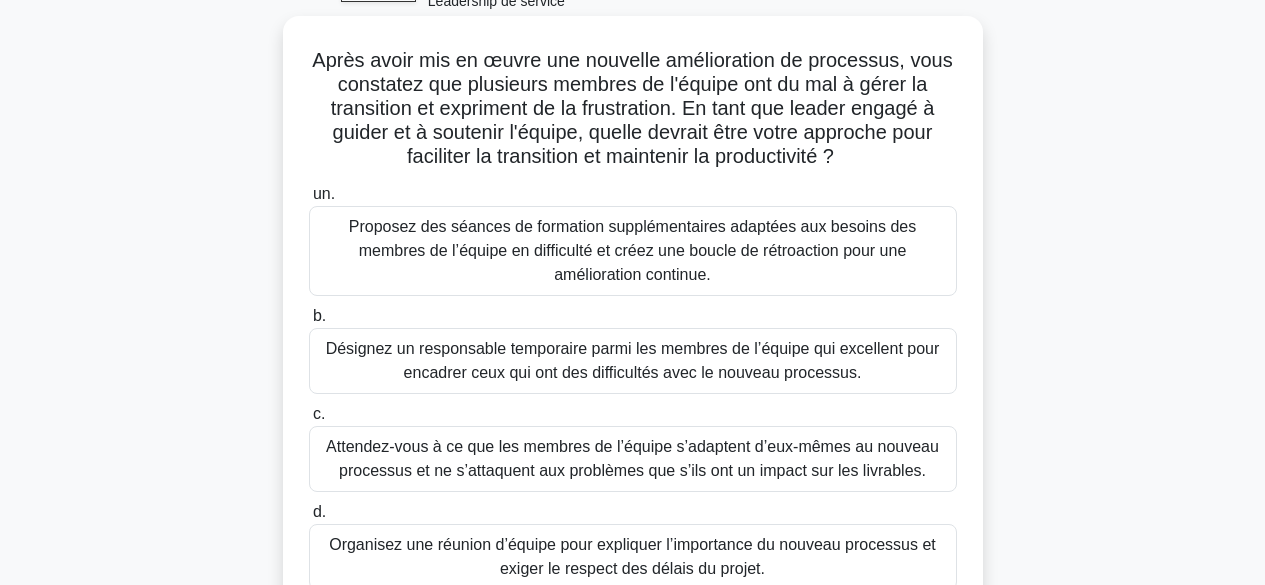 click on "Proposez des séances de formation supplémentaires adaptées aux besoins des membres de l’équipe en difficulté et créez une boucle de rétroaction pour une amélioration continue." at bounding box center [632, 250] 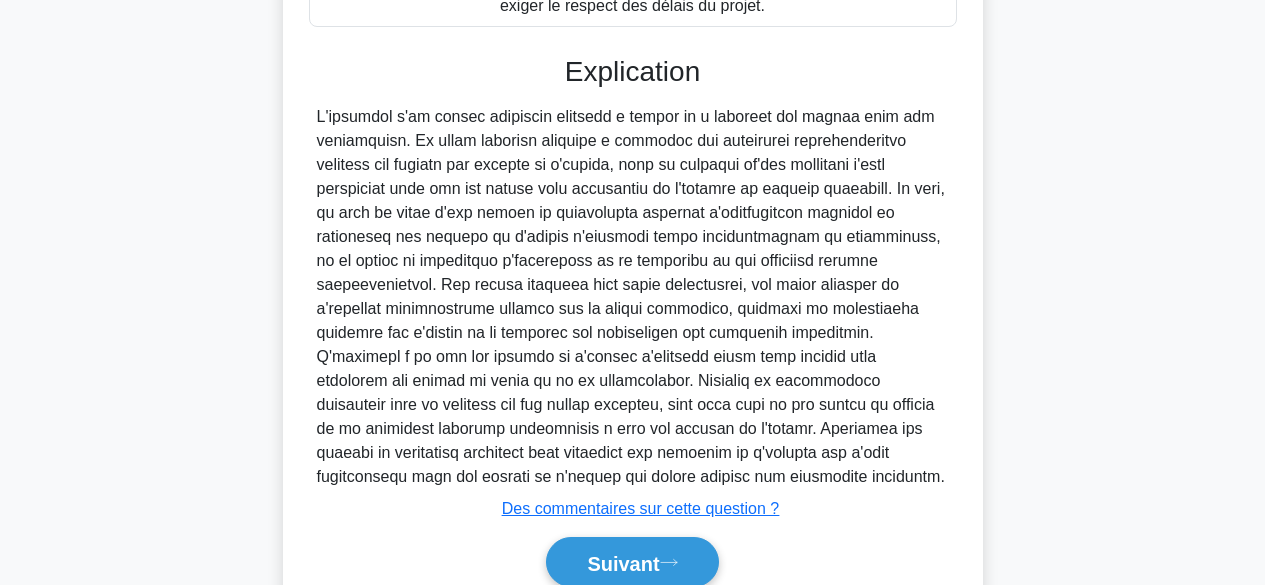scroll, scrollTop: 772, scrollLeft: 0, axis: vertical 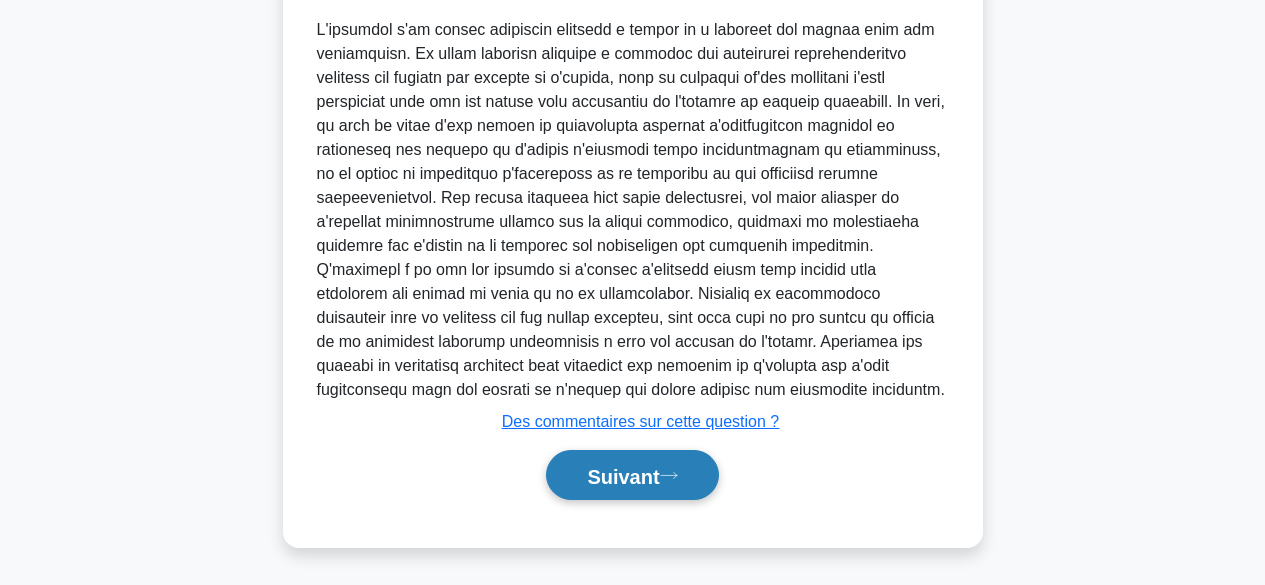 click on "Suivant" at bounding box center (623, 476) 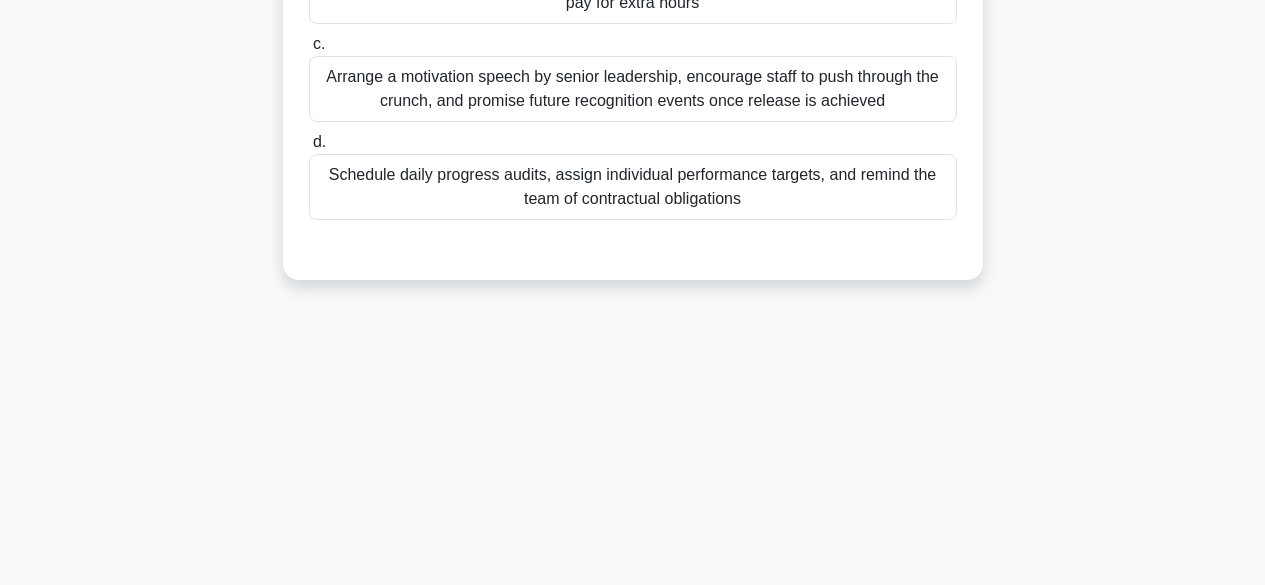 scroll, scrollTop: 495, scrollLeft: 0, axis: vertical 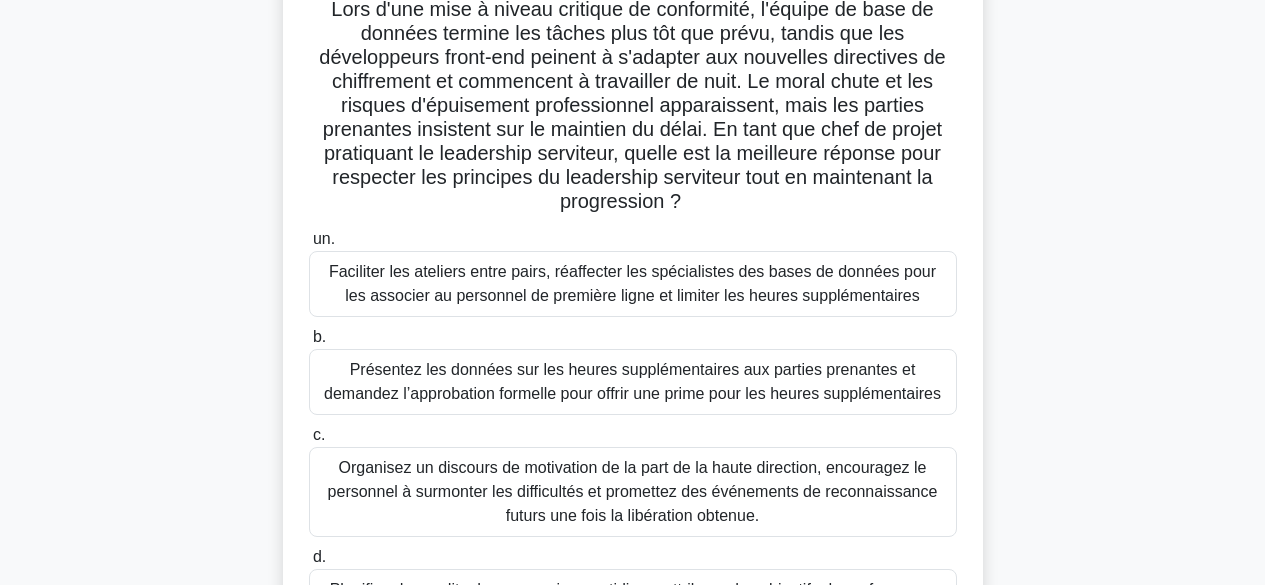 click on "Faciliter les ateliers entre pairs, réaffecter les spécialistes des bases de données pour les associer au personnel de première ligne et limiter les heures supplémentaires" at bounding box center (632, 283) 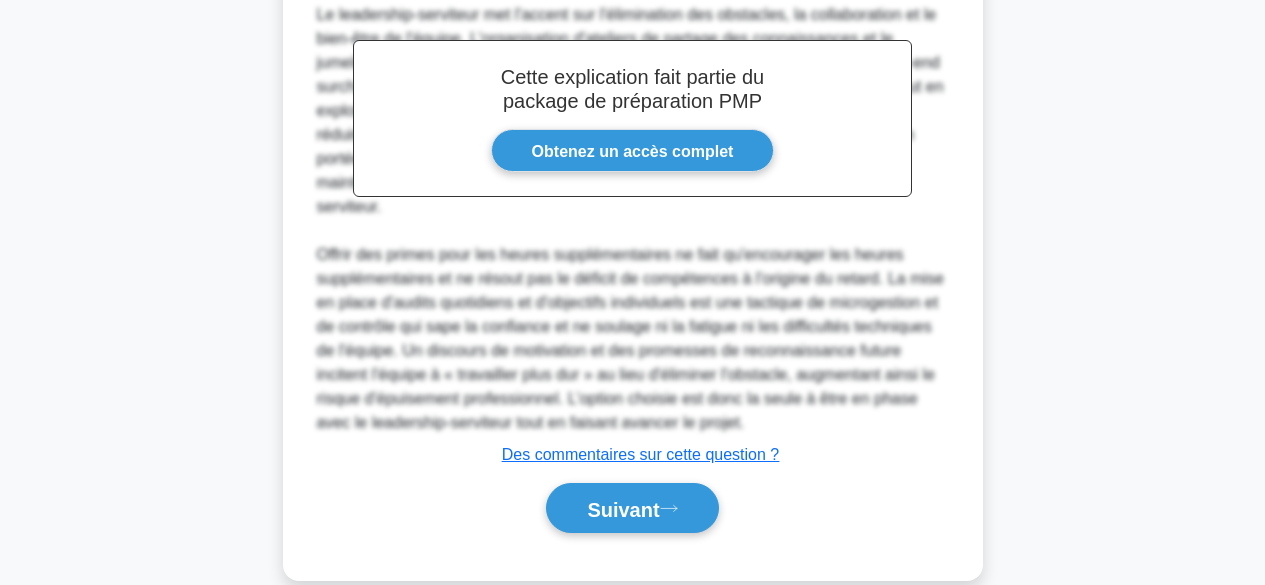scroll, scrollTop: 892, scrollLeft: 0, axis: vertical 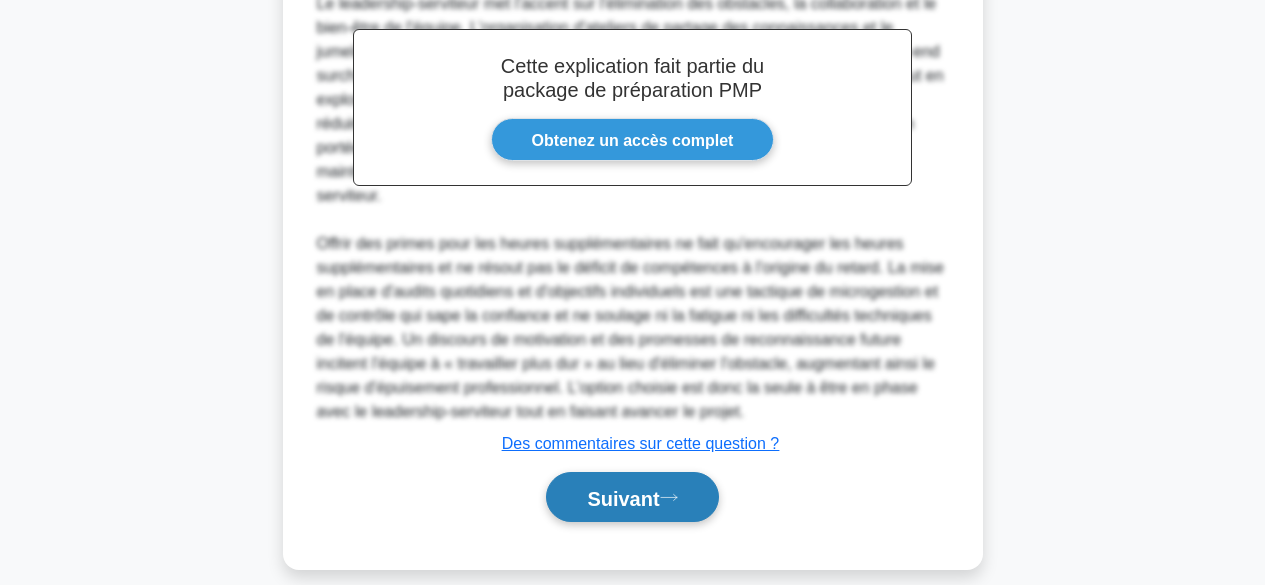 click on "Suivant" at bounding box center (623, 498) 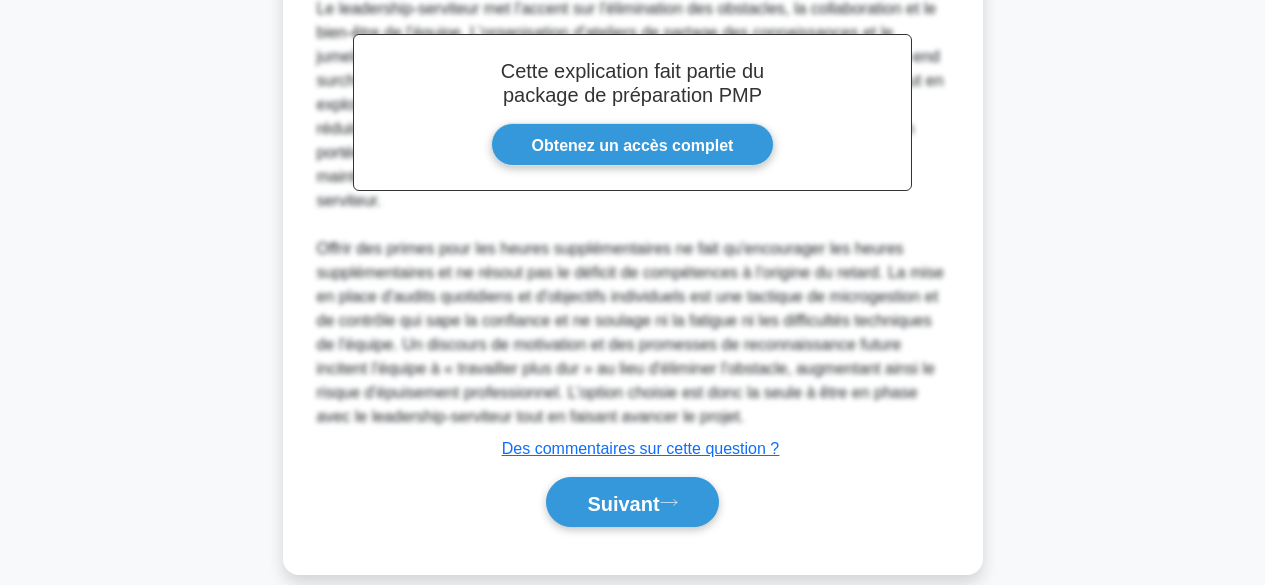 scroll, scrollTop: 495, scrollLeft: 0, axis: vertical 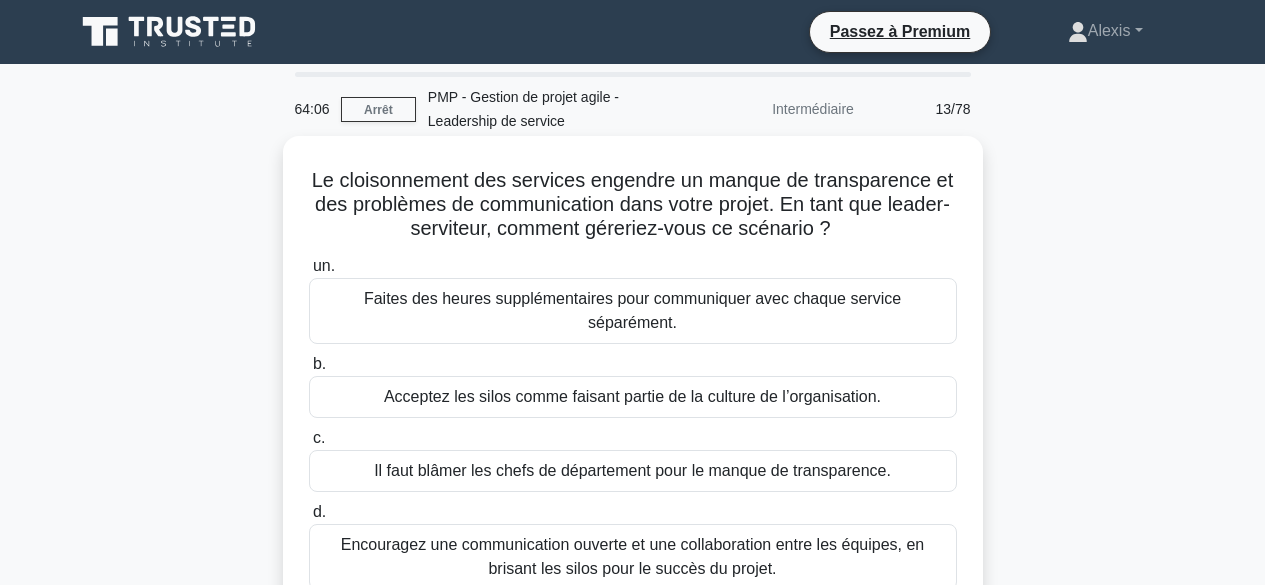click on "Encouragez une communication ouverte et une collaboration entre les équipes, en brisant les silos pour le succès du projet." at bounding box center (632, 556) 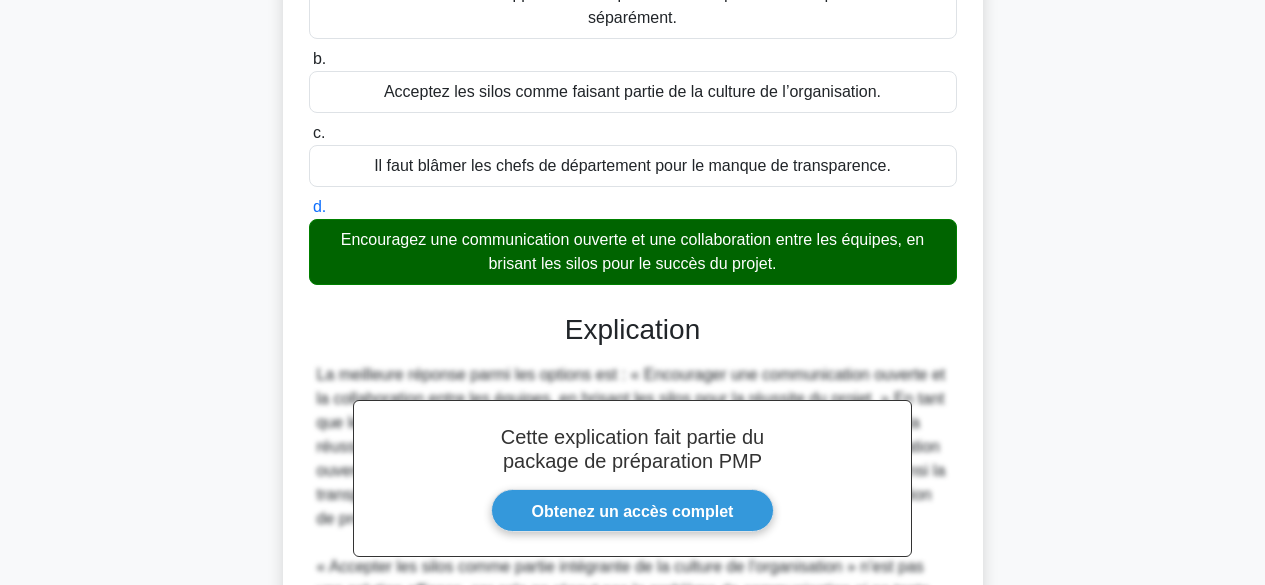 scroll, scrollTop: 796, scrollLeft: 0, axis: vertical 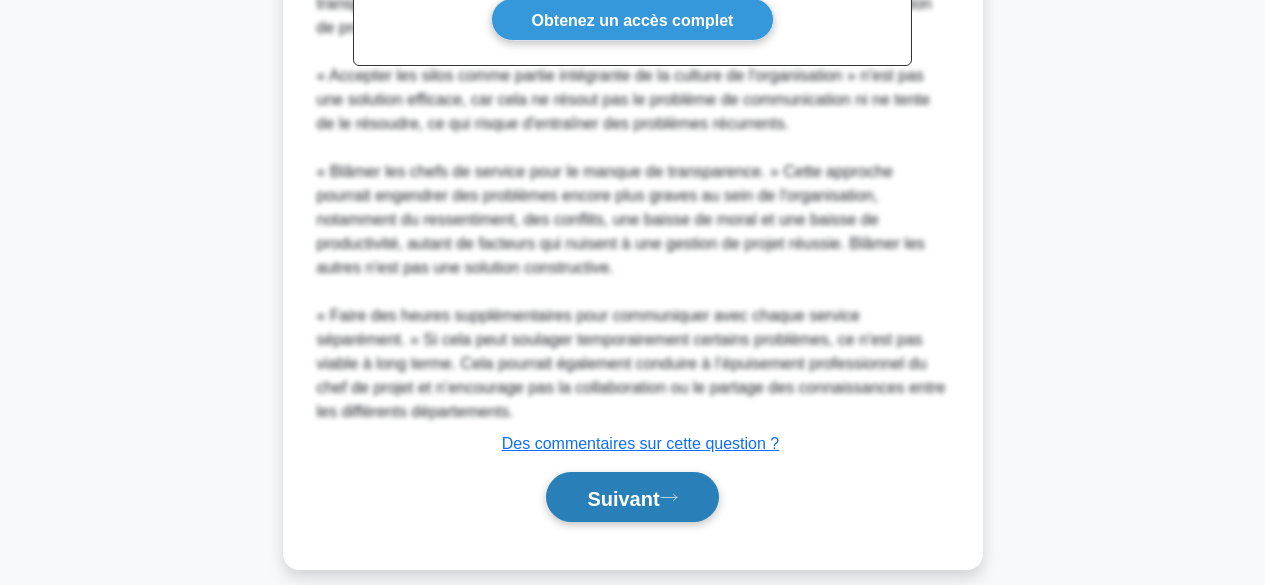 click on "Suivant" at bounding box center [623, 498] 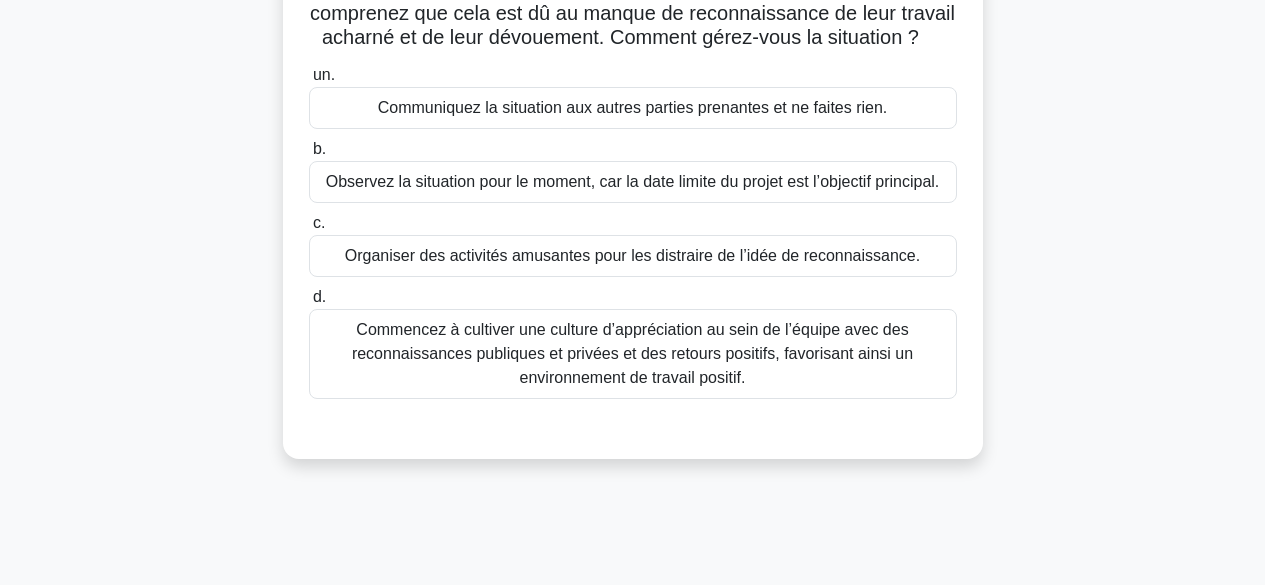 scroll, scrollTop: 0, scrollLeft: 0, axis: both 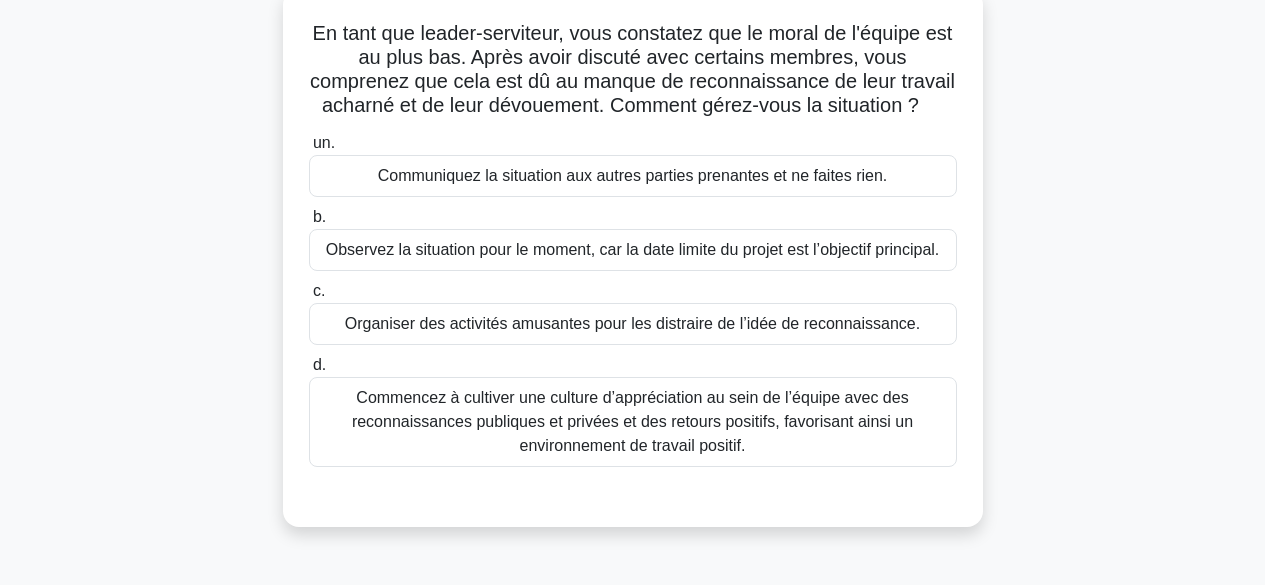 click on "Commencez à cultiver une culture d’appréciation au sein de l’équipe avec des reconnaissances publiques et privées et des retours positifs, favorisant ainsi un environnement de travail positif." at bounding box center [632, 421] 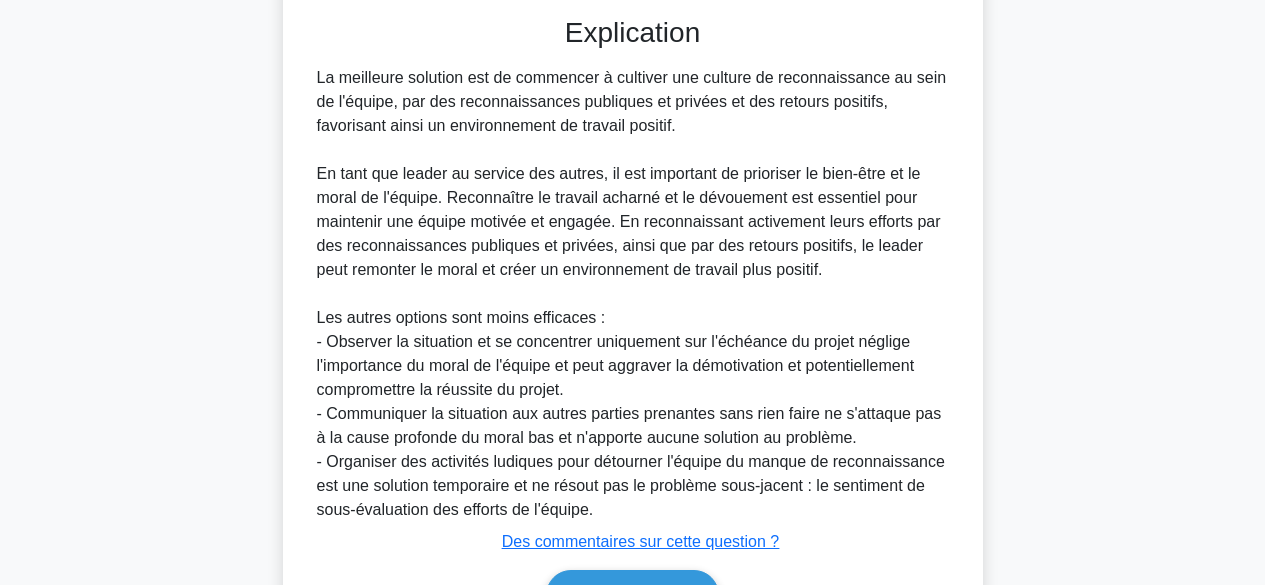 scroll, scrollTop: 748, scrollLeft: 0, axis: vertical 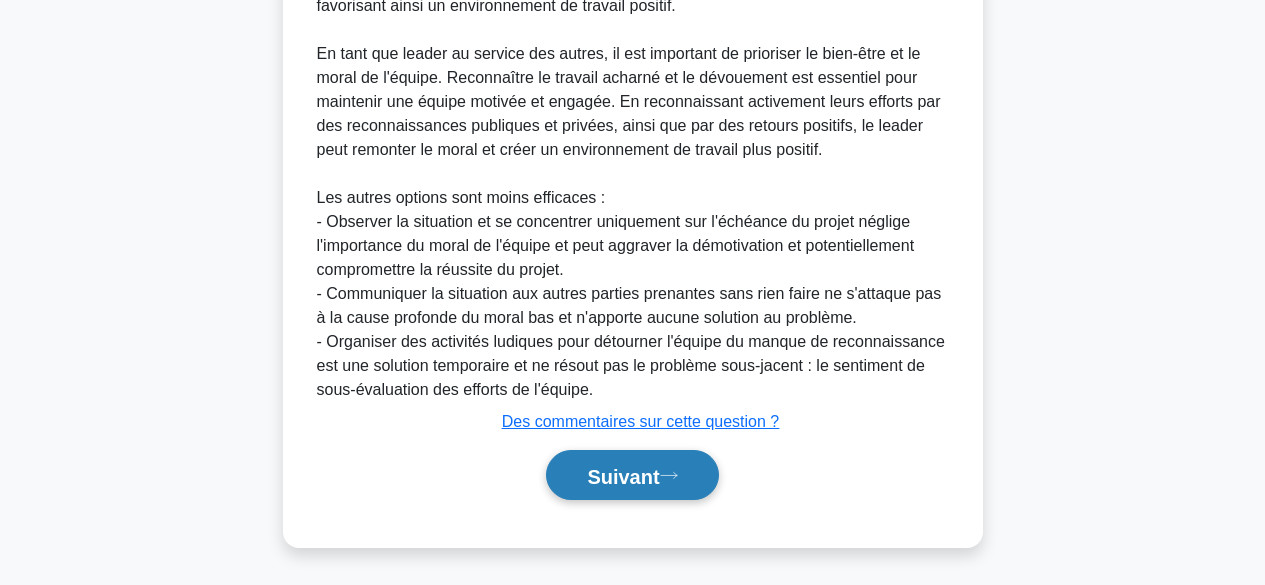 click on "Suivant" at bounding box center (623, 476) 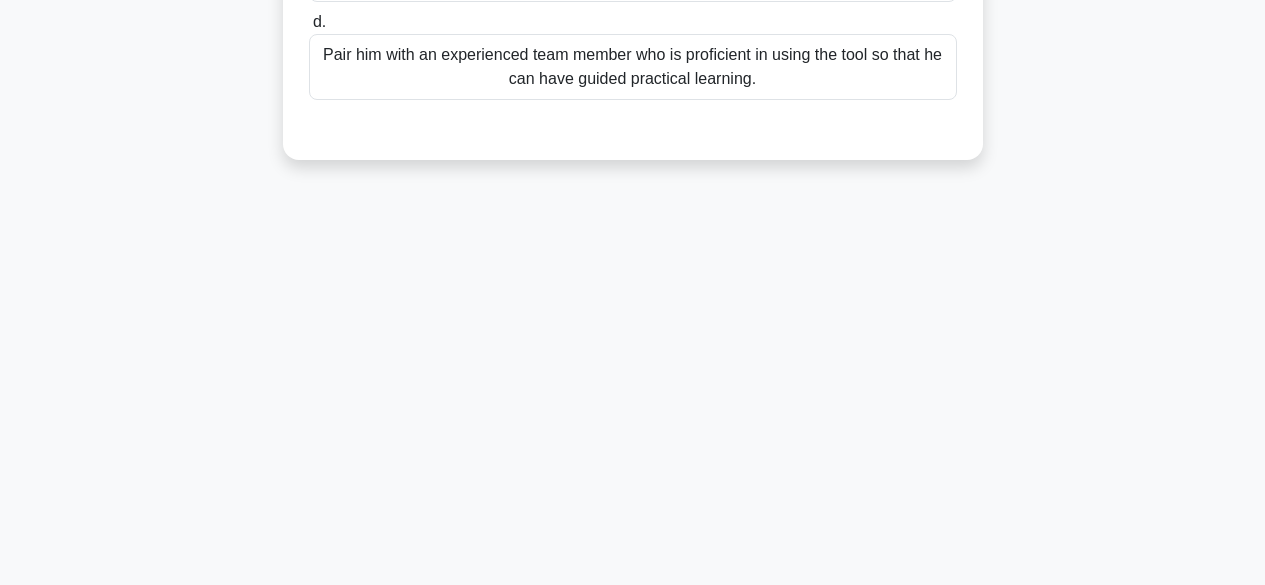 scroll, scrollTop: 495, scrollLeft: 0, axis: vertical 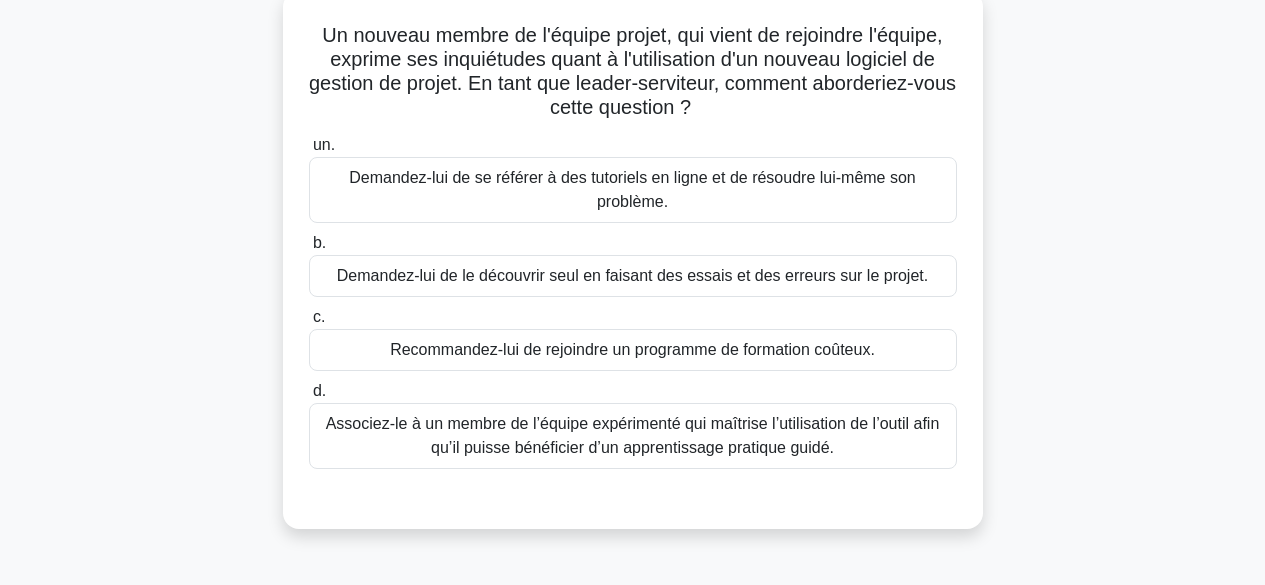 click on "Associez-le à un membre de l’équipe expérimenté qui maîtrise l’utilisation de l’outil afin qu’il puisse bénéficier d’un apprentissage pratique guidé." at bounding box center [633, 436] 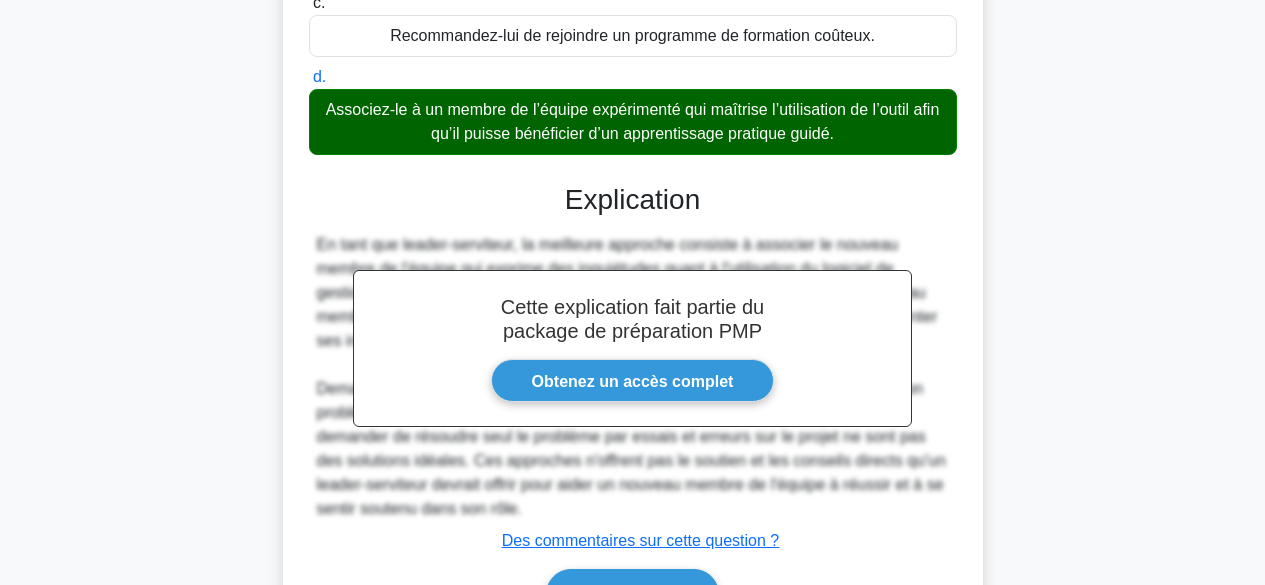 scroll, scrollTop: 580, scrollLeft: 0, axis: vertical 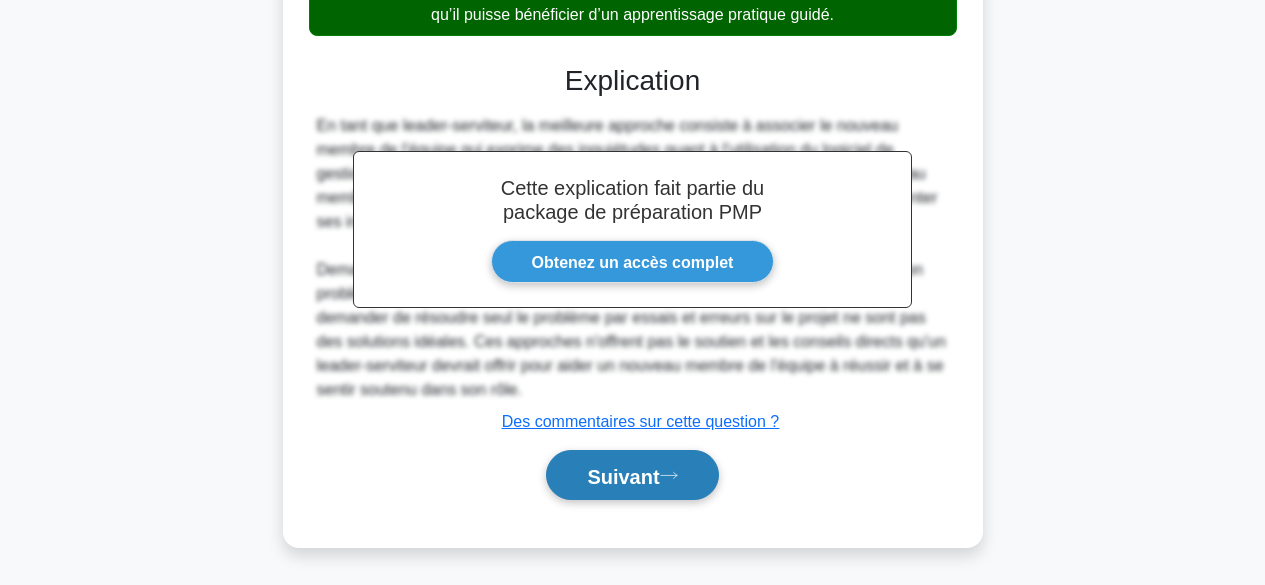 click on "Suivant" at bounding box center [623, 476] 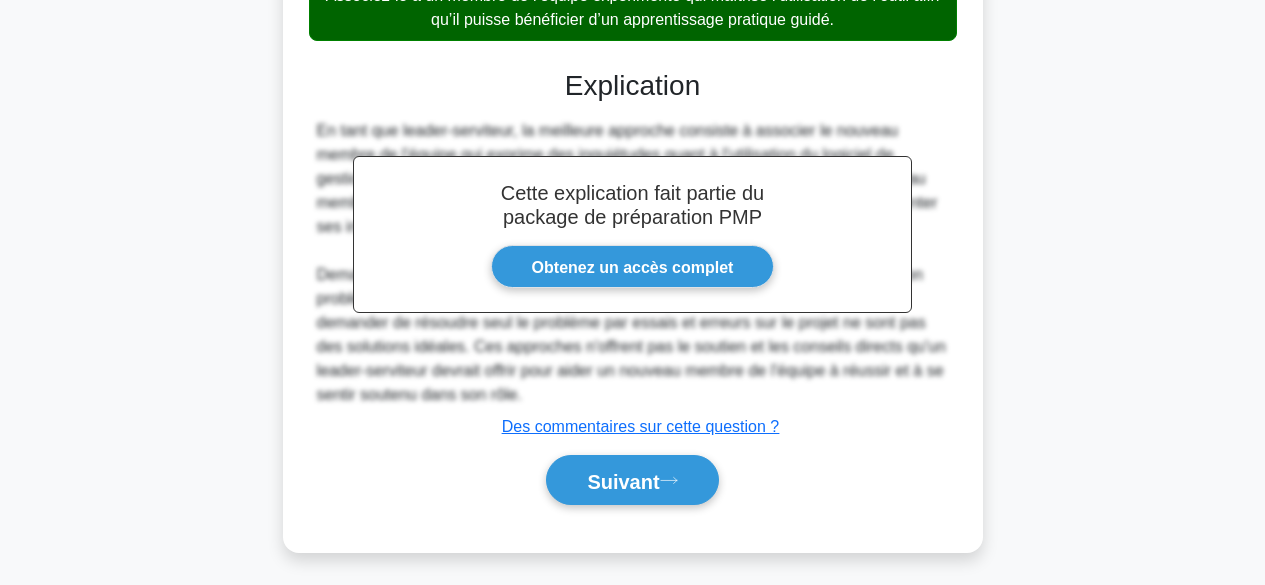scroll, scrollTop: 495, scrollLeft: 0, axis: vertical 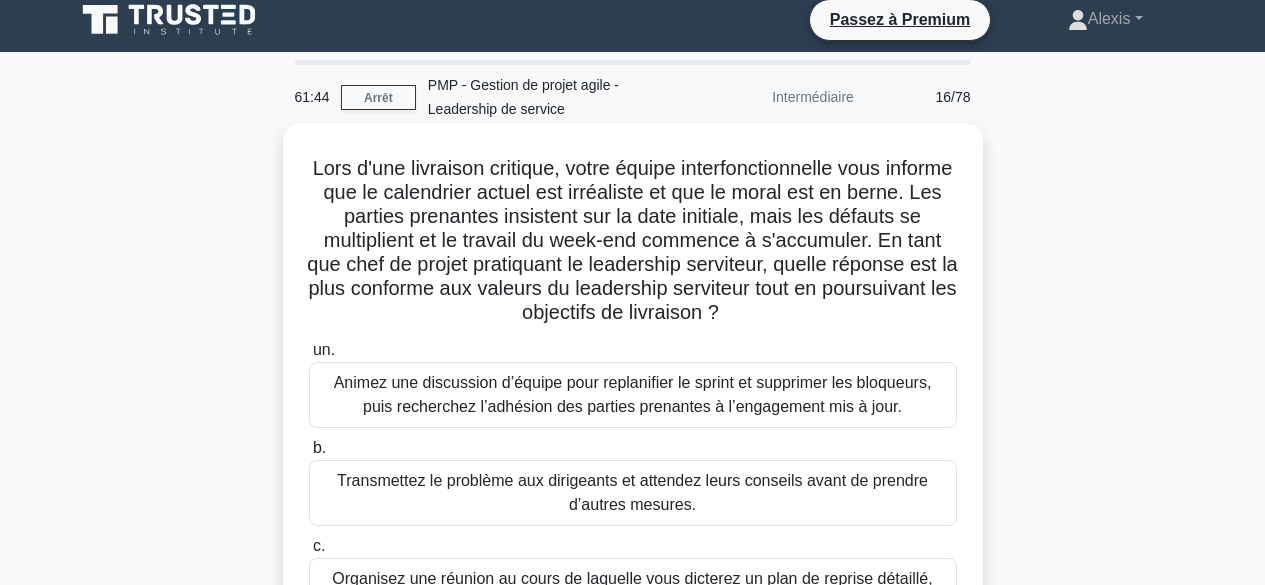 click on "Animez une discussion d’équipe pour replanifier le sprint et supprimer les bloqueurs, puis recherchez l’adhésion des parties prenantes à l’engagement mis à jour." at bounding box center (633, 395) 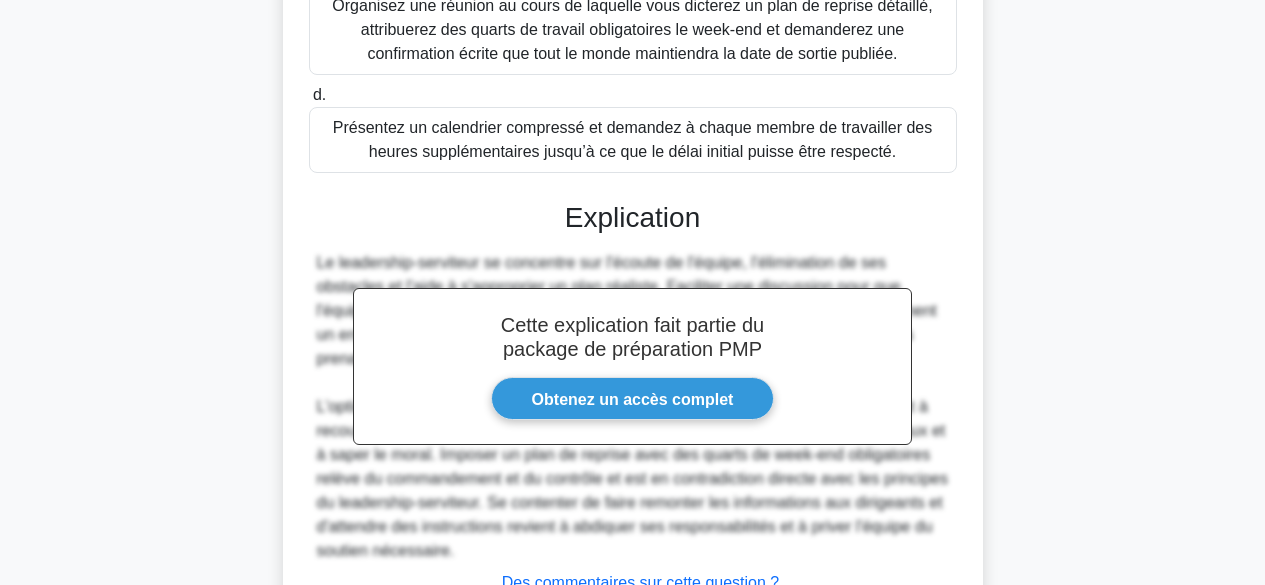 scroll, scrollTop: 748, scrollLeft: 0, axis: vertical 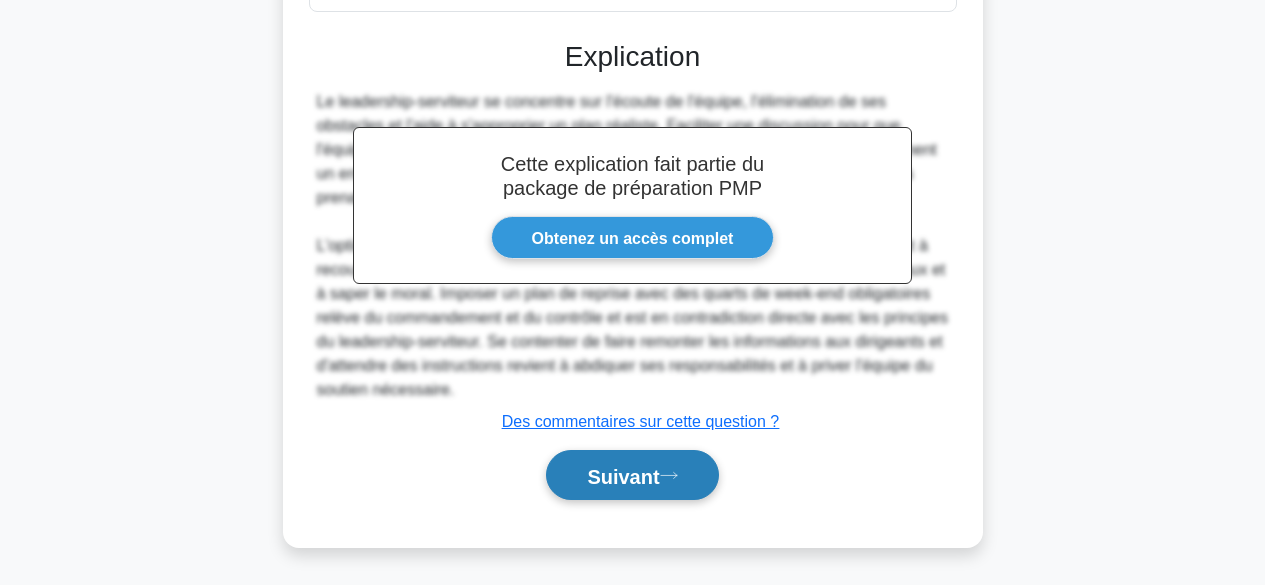 click on "Suivant" at bounding box center (623, 476) 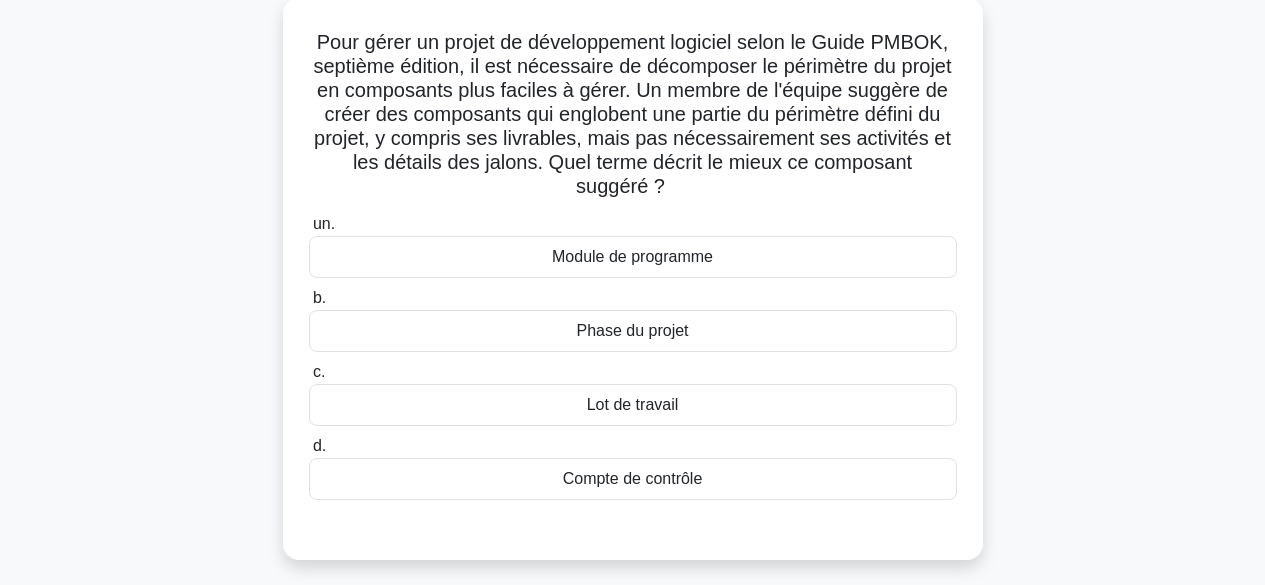 scroll, scrollTop: 53, scrollLeft: 0, axis: vertical 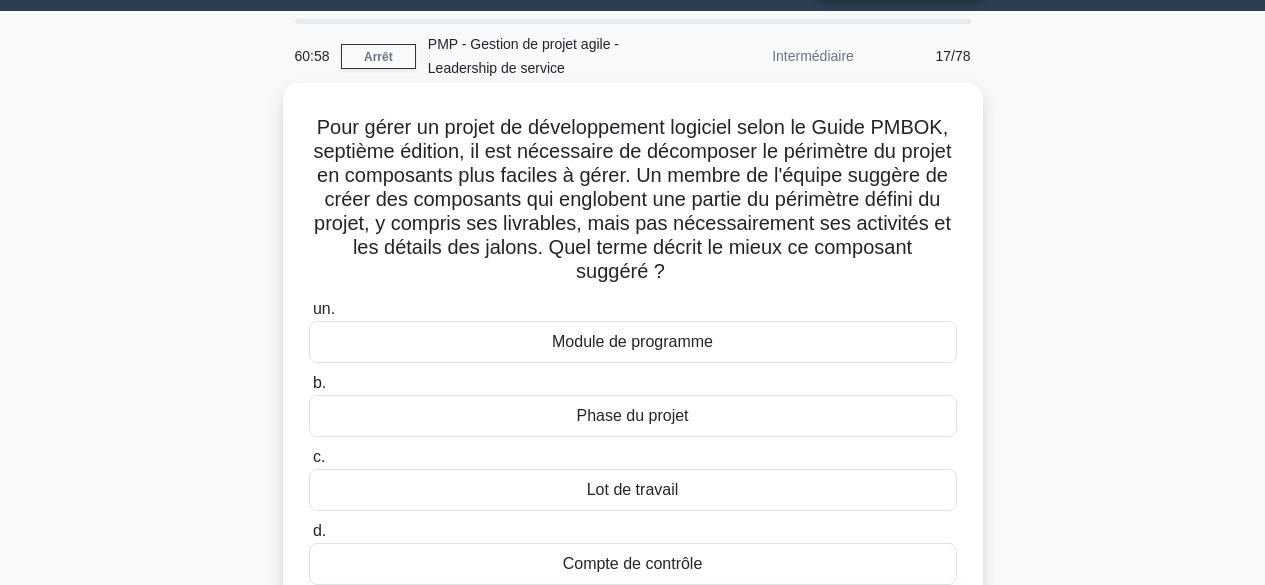 click on "Lot de travail" at bounding box center [633, 490] 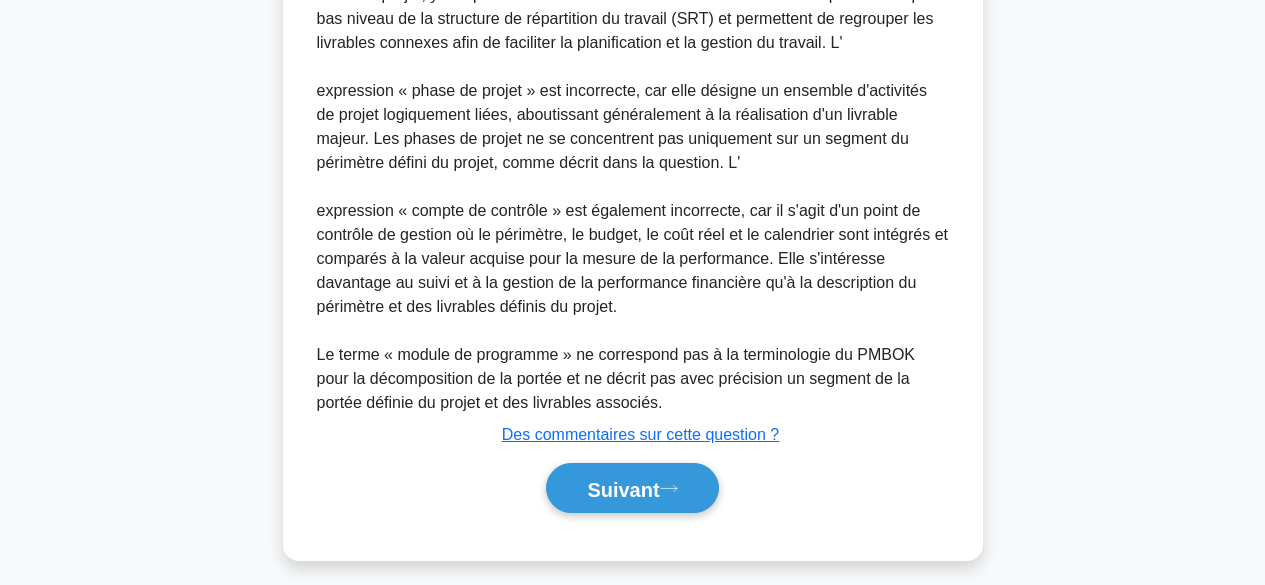 scroll, scrollTop: 796, scrollLeft: 0, axis: vertical 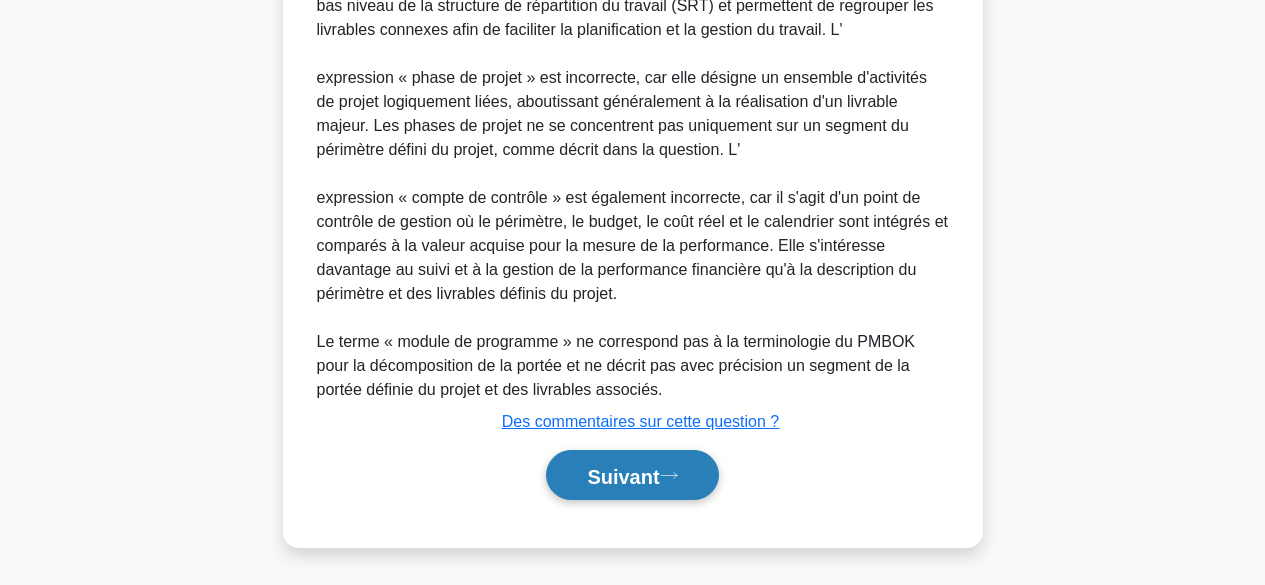 click on "Suivant" at bounding box center [623, 476] 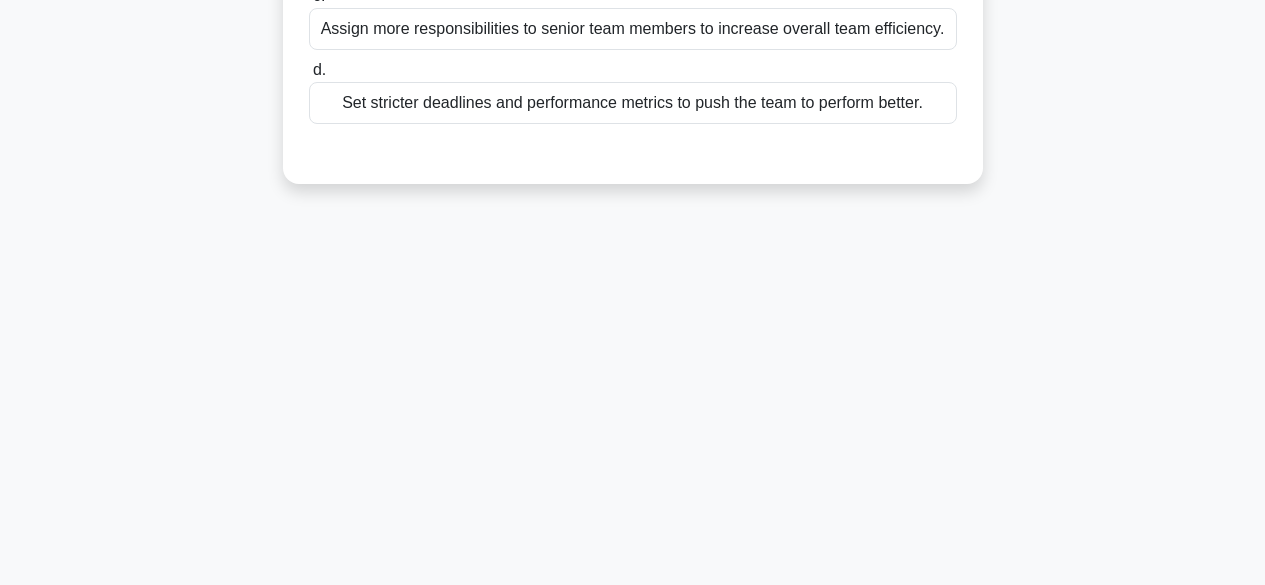 scroll, scrollTop: 495, scrollLeft: 0, axis: vertical 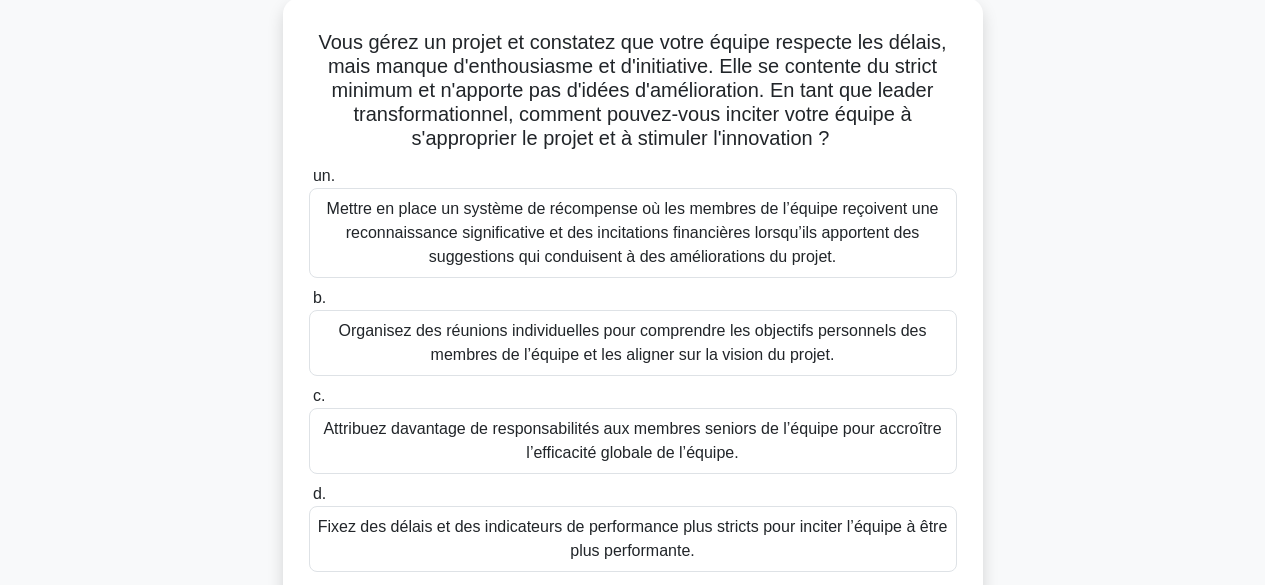 click on "Mettre en place un système de récompense où les membres de l’équipe reçoivent une reconnaissance significative et des incitations financières lorsqu’ils apportent des suggestions qui conduisent à des améliorations du projet." at bounding box center [633, 232] 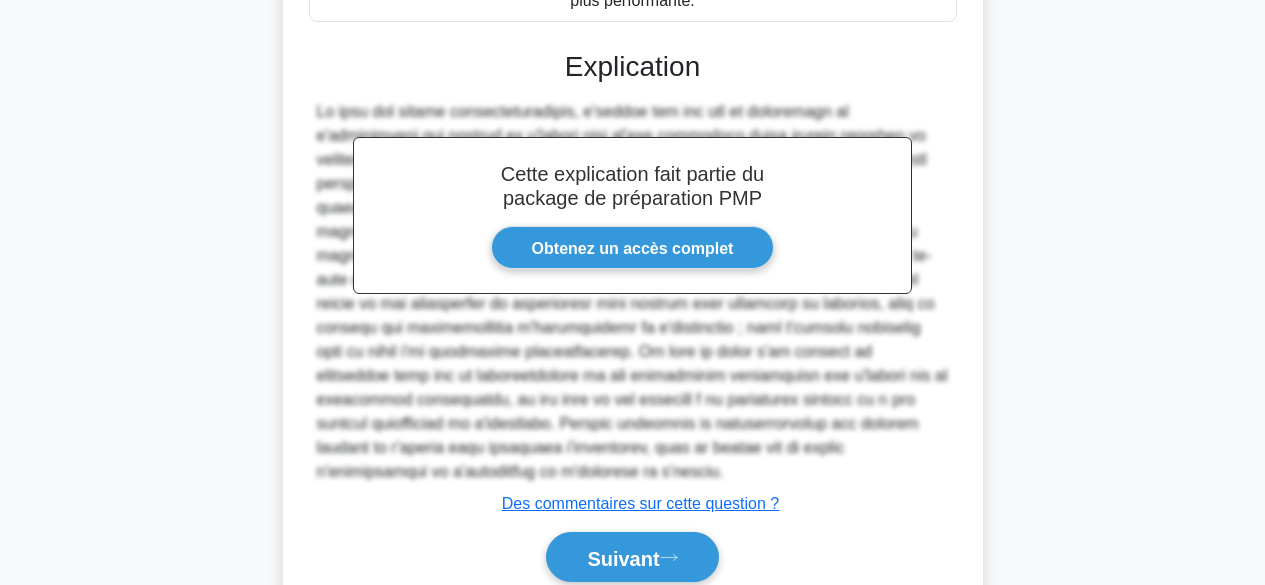 scroll, scrollTop: 750, scrollLeft: 0, axis: vertical 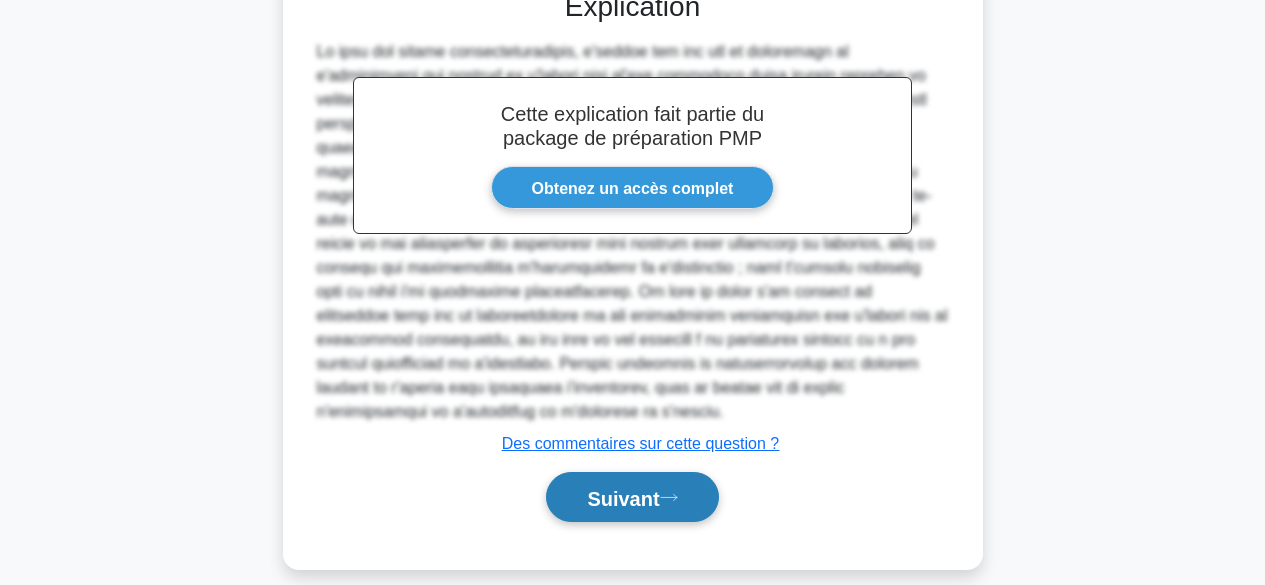 click on "Suivant" at bounding box center [623, 498] 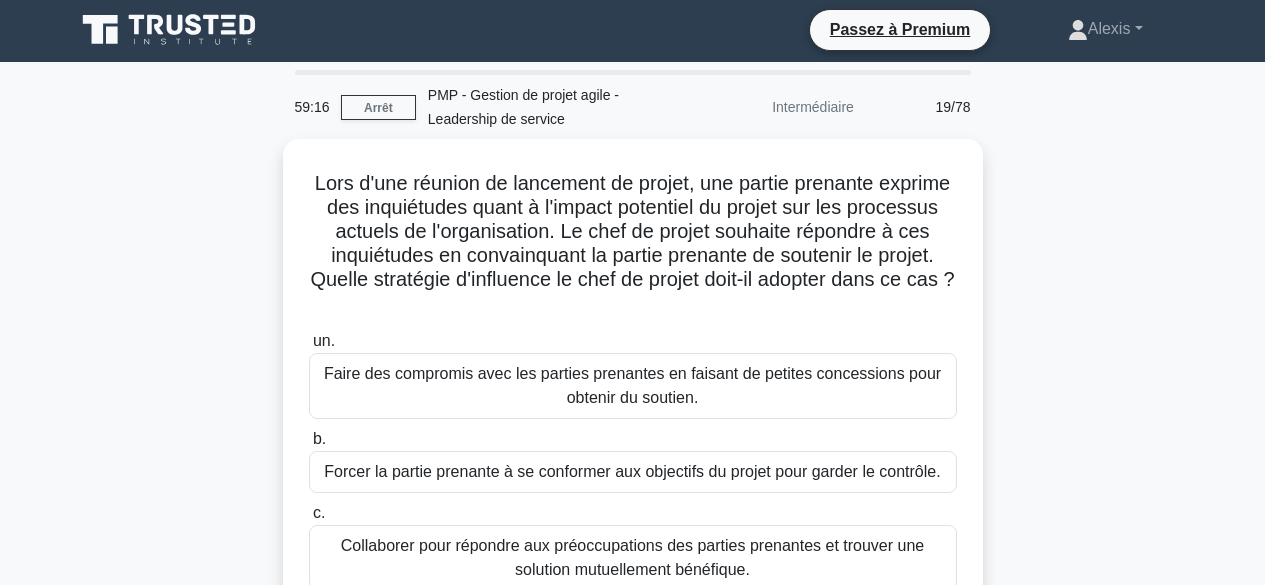 scroll, scrollTop: 0, scrollLeft: 0, axis: both 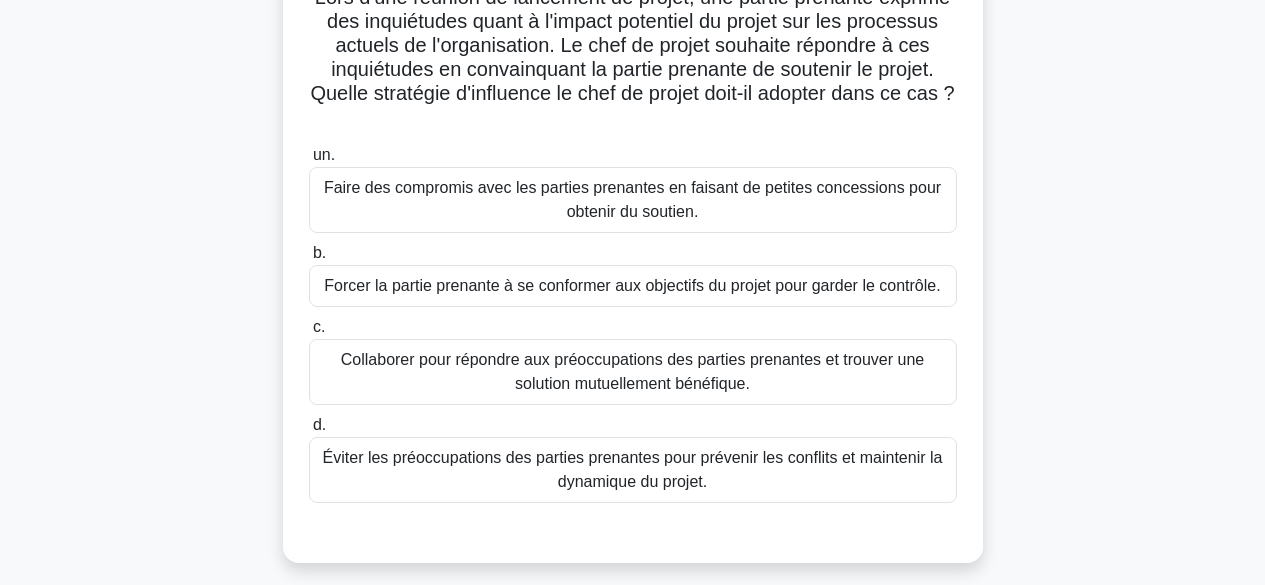 click on "Collaborer pour répondre aux préoccupations des parties prenantes et trouver une solution mutuellement bénéfique." at bounding box center (632, 371) 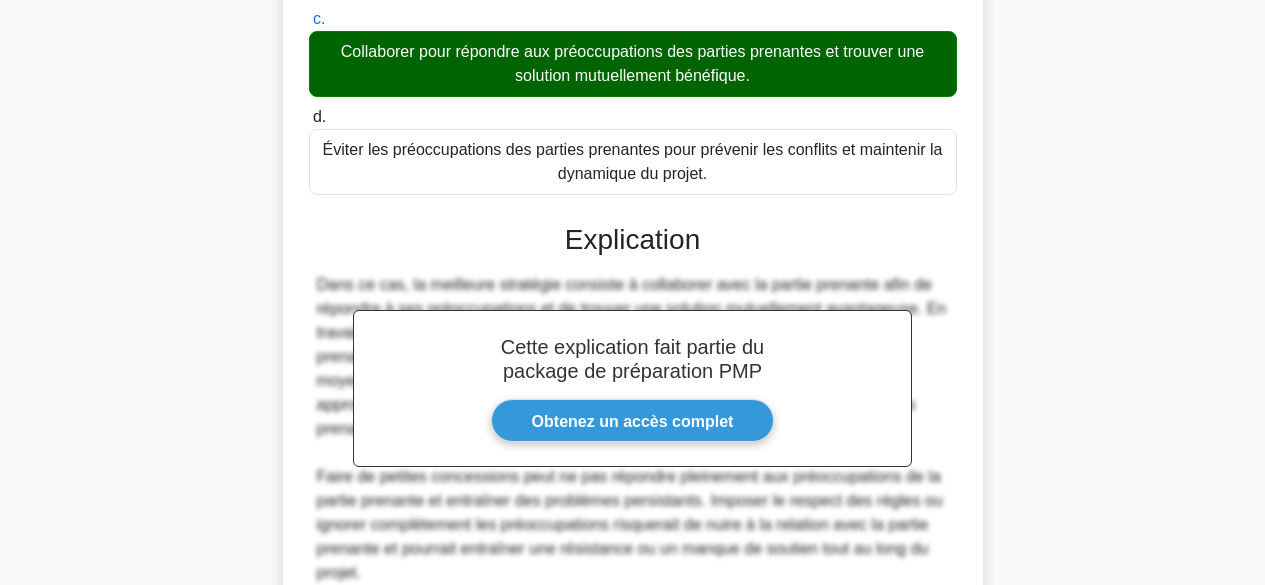 scroll, scrollTop: 652, scrollLeft: 0, axis: vertical 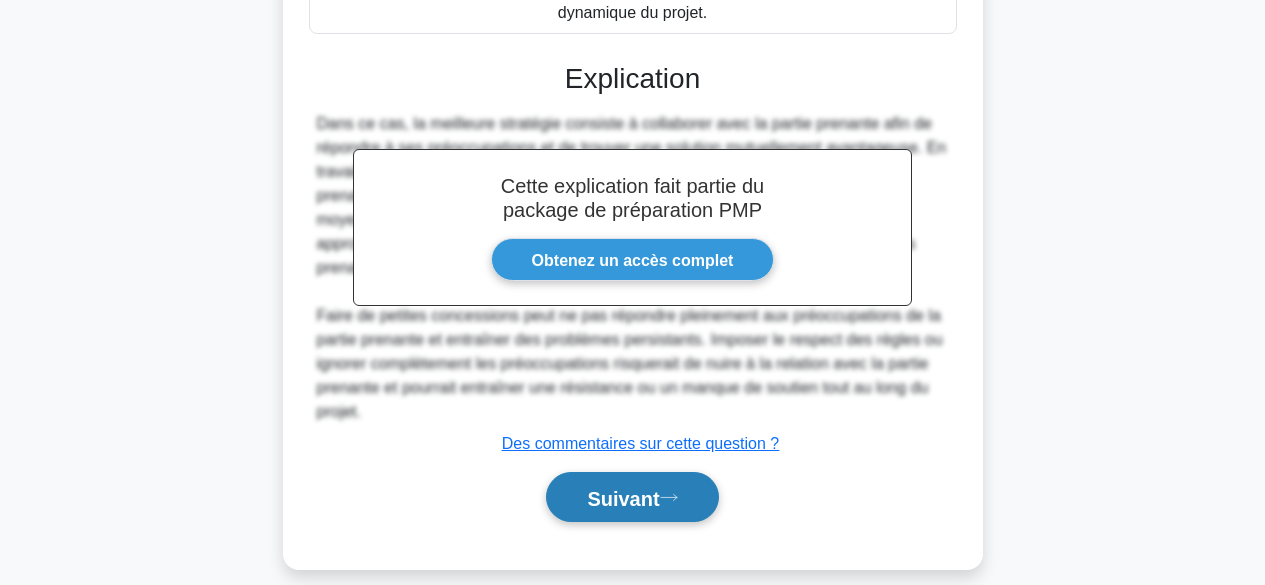 click on "Suivant" at bounding box center (623, 498) 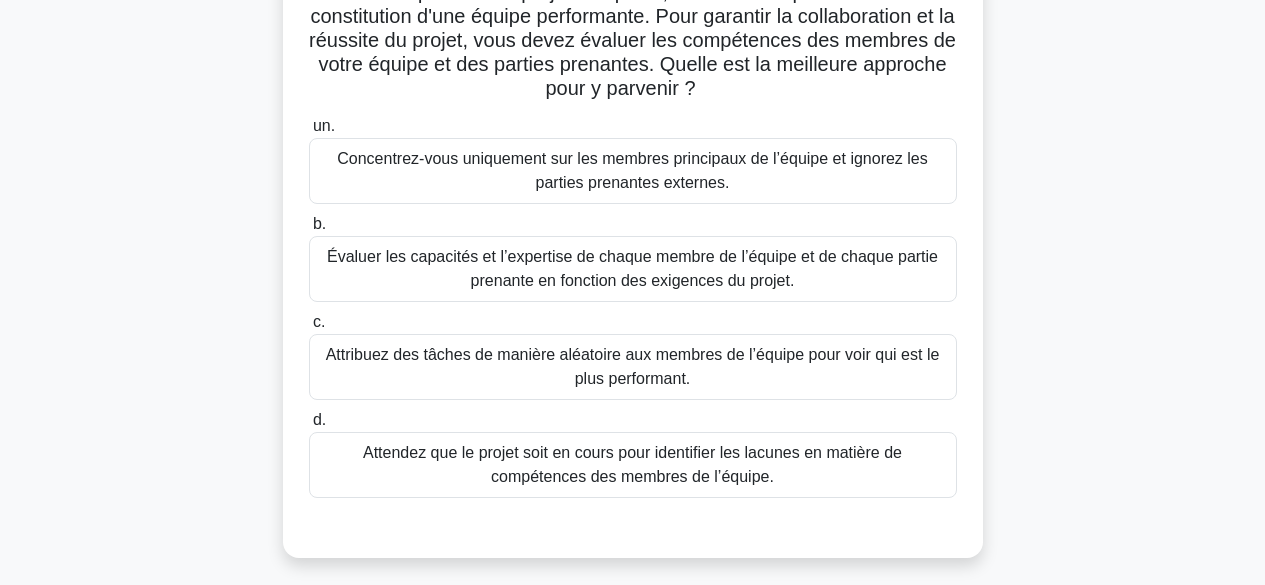 scroll, scrollTop: 0, scrollLeft: 0, axis: both 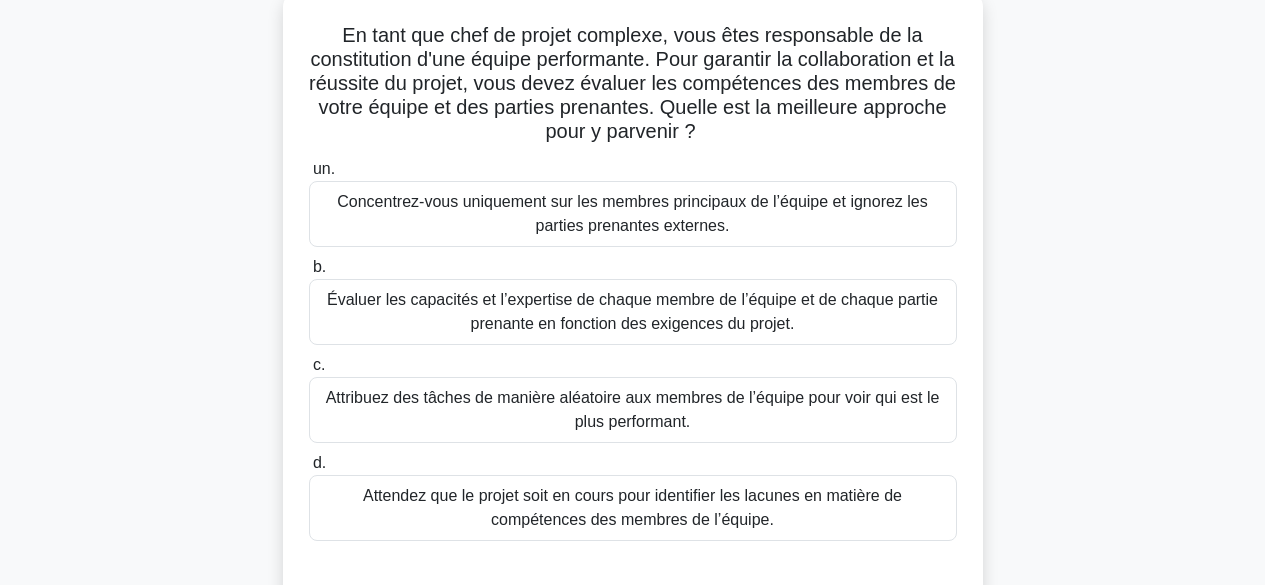 click on "Évaluer les capacités et l’expertise de chaque membre de l’équipe et de chaque partie prenante en fonction des exigences du projet." at bounding box center [632, 311] 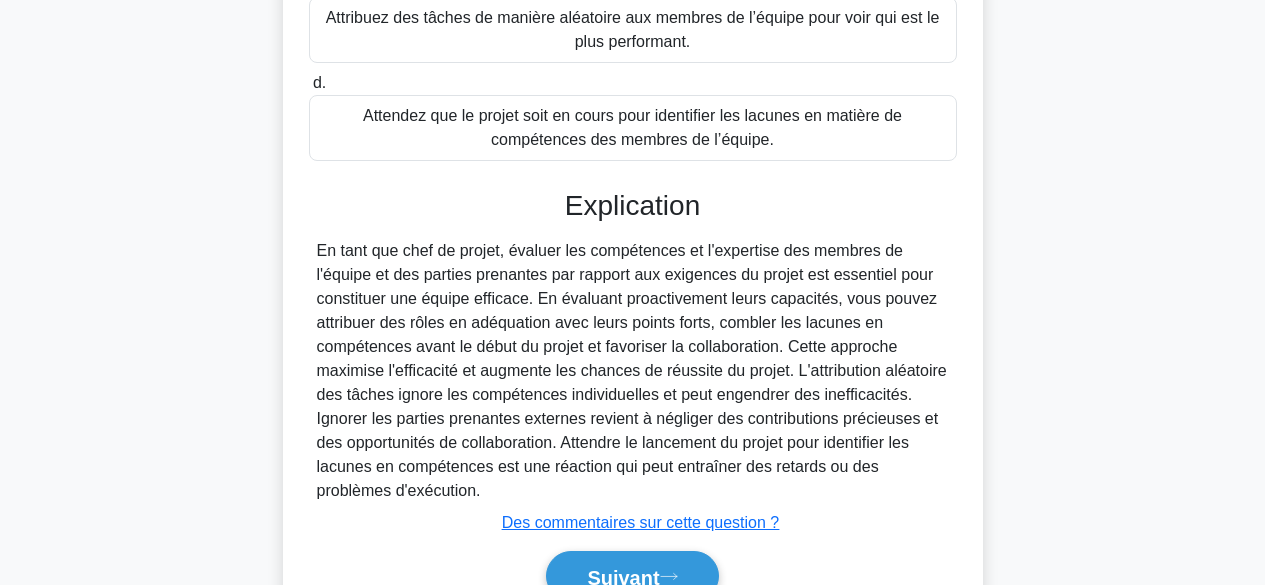 scroll, scrollTop: 628, scrollLeft: 0, axis: vertical 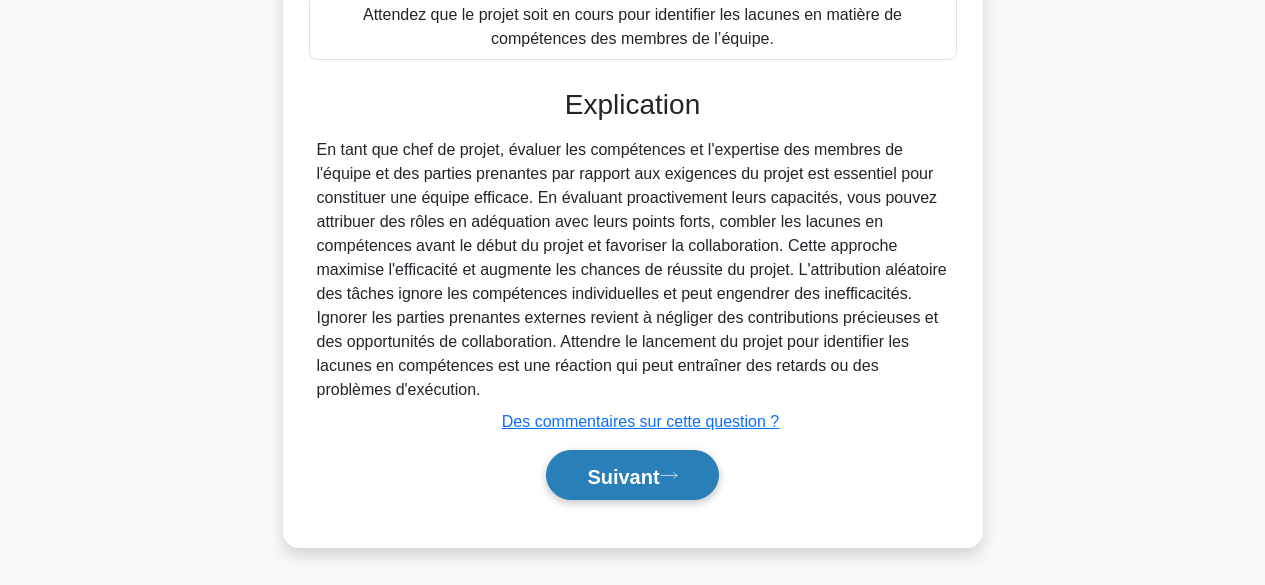 click on "Suivant" at bounding box center (632, 475) 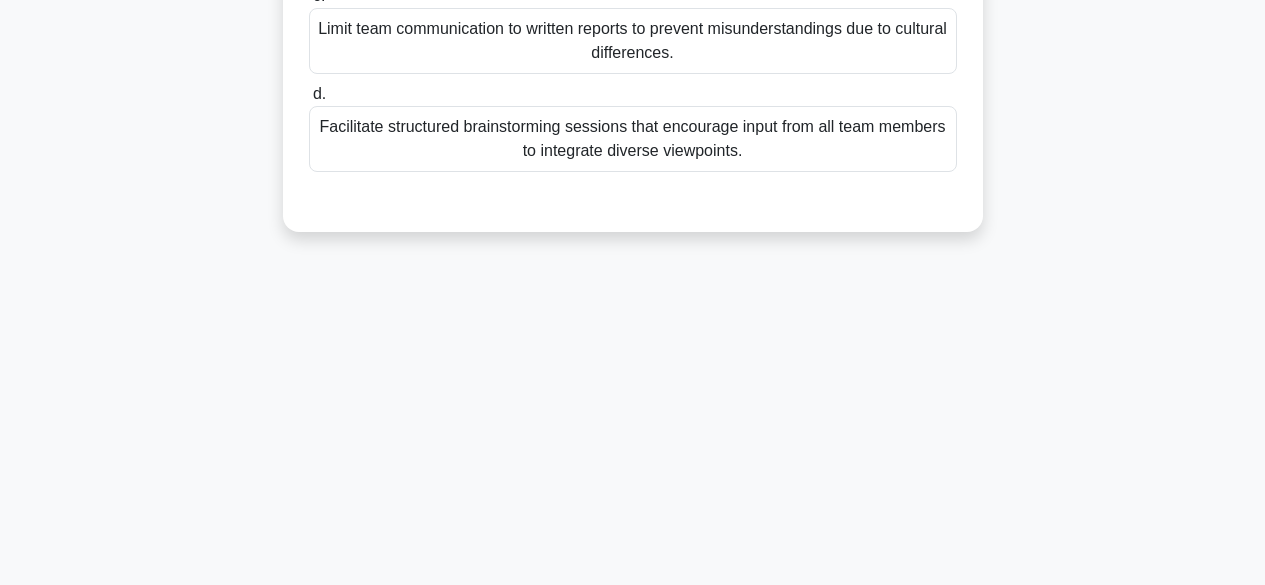scroll, scrollTop: 495, scrollLeft: 0, axis: vertical 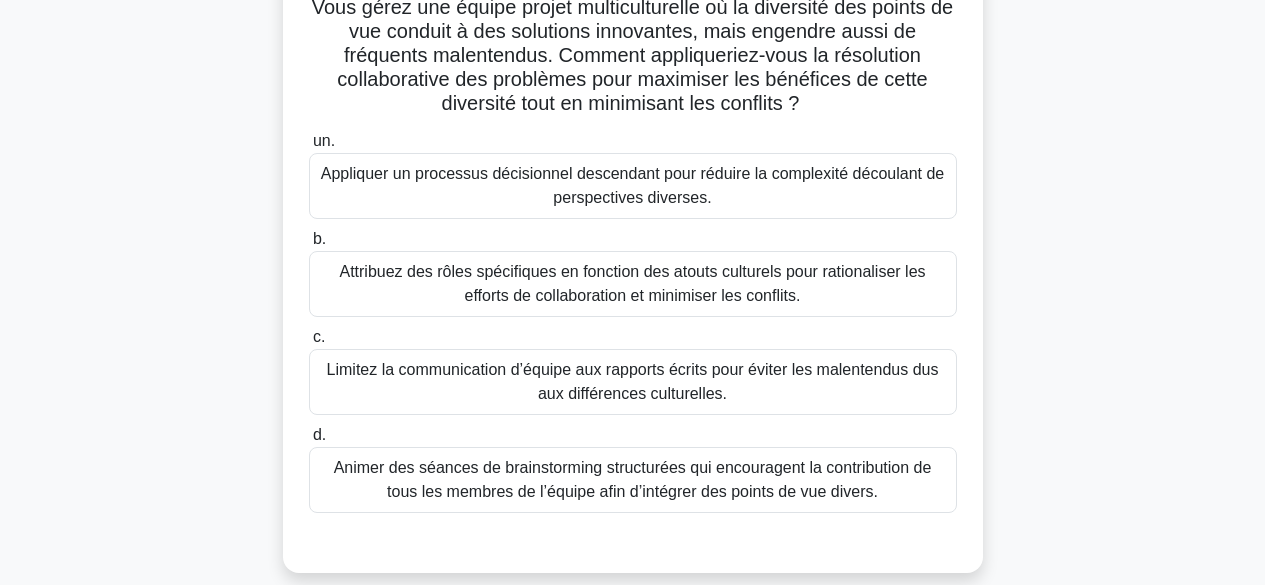 click on "Animer des séances de brainstorming structurées qui encouragent la contribution de tous les membres de l’équipe afin d’intégrer des points de vue divers." at bounding box center (633, 479) 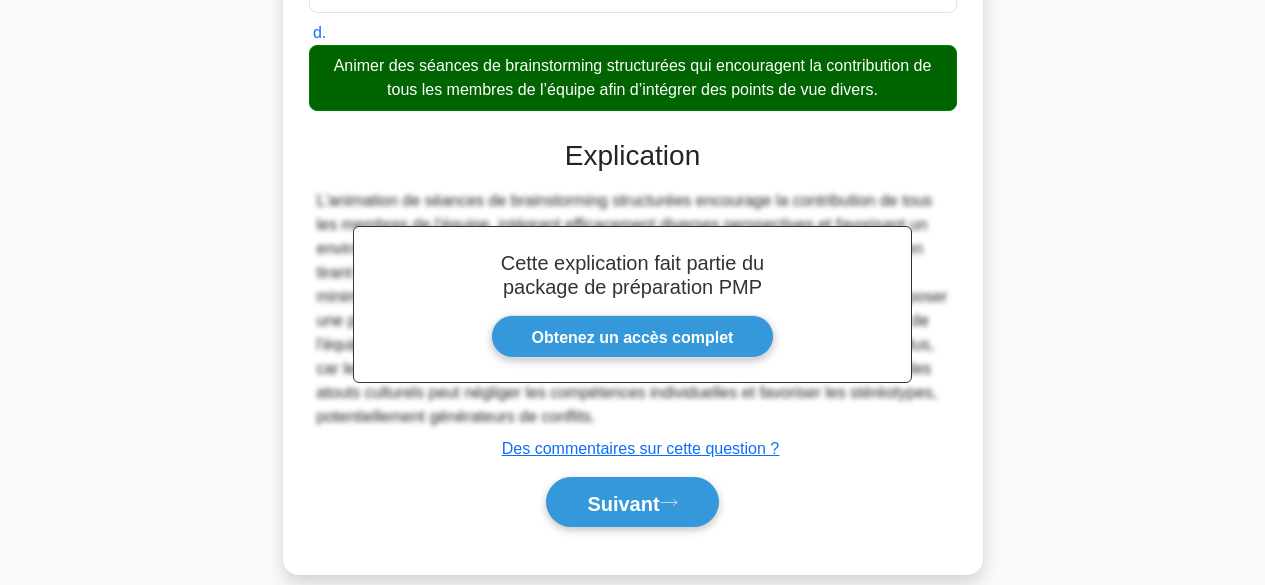 scroll, scrollTop: 604, scrollLeft: 0, axis: vertical 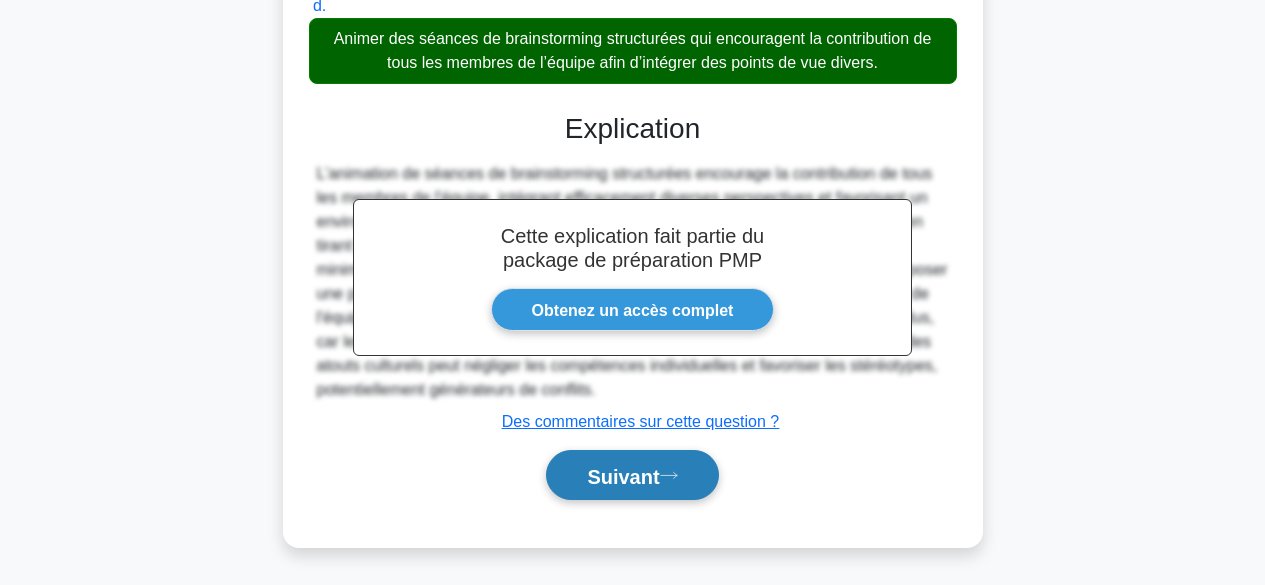 click on "Suivant" at bounding box center (623, 476) 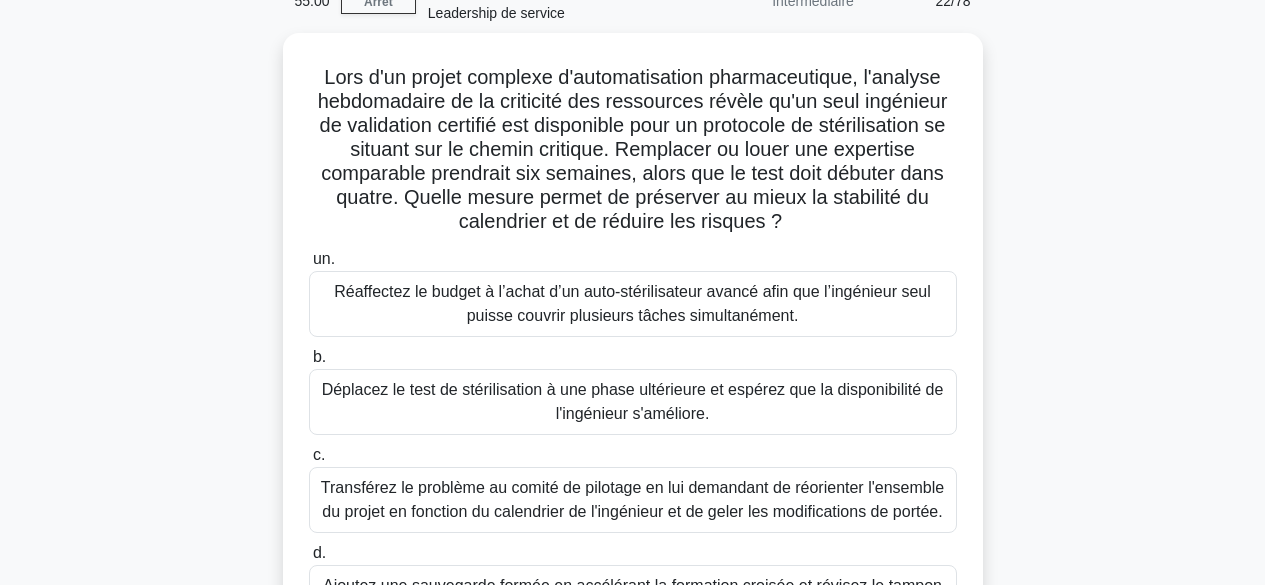 scroll, scrollTop: 94, scrollLeft: 0, axis: vertical 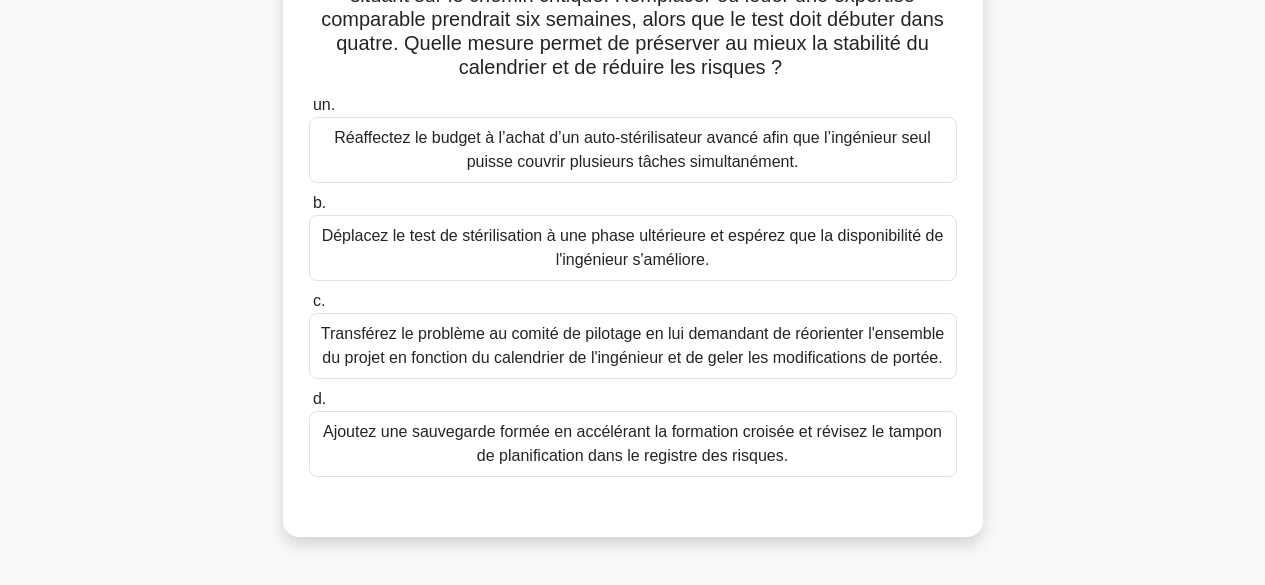 click on "Ajoutez une sauvegarde formée en accélérant la formation croisée et révisez le tampon de planification dans le registre des risques." at bounding box center [632, 443] 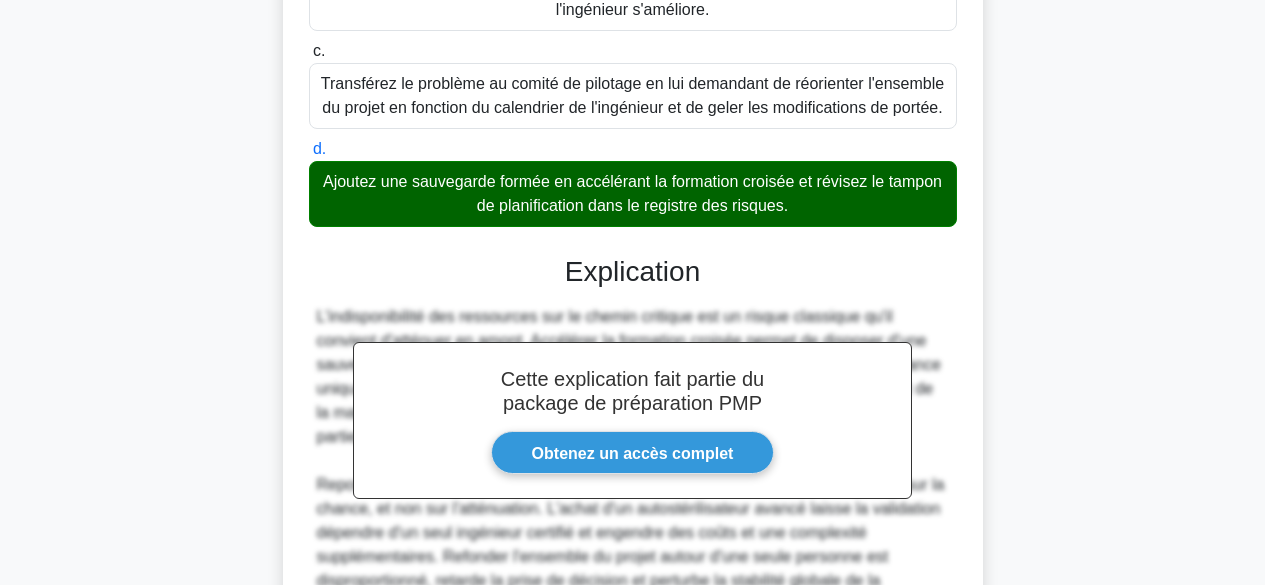 scroll, scrollTop: 724, scrollLeft: 0, axis: vertical 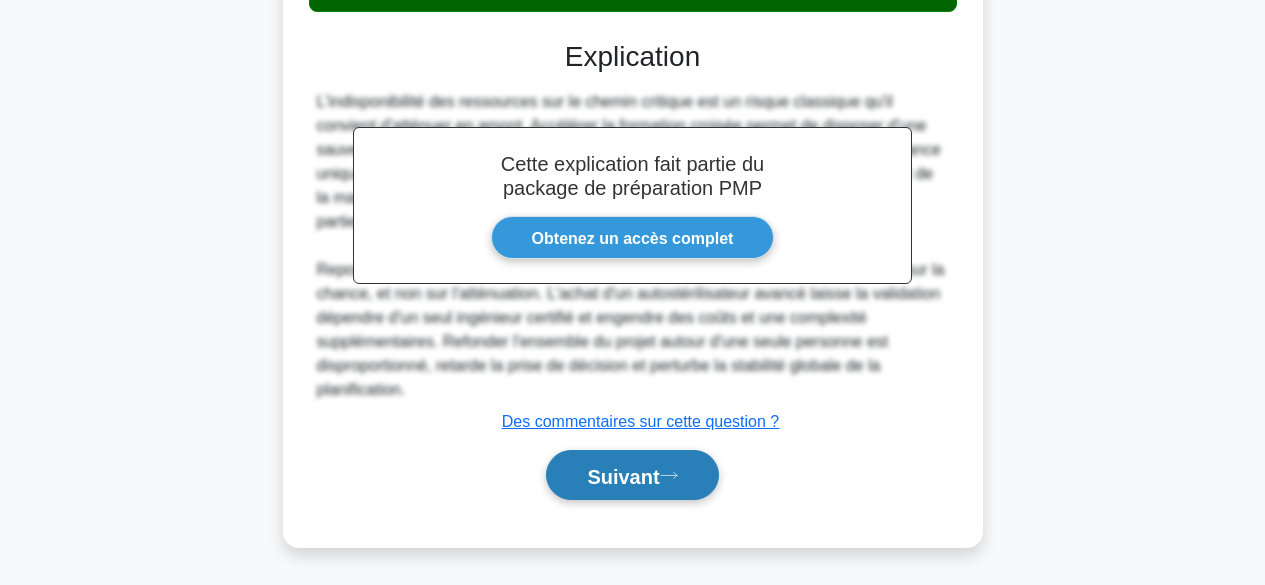 click on "Suivant" at bounding box center (623, 476) 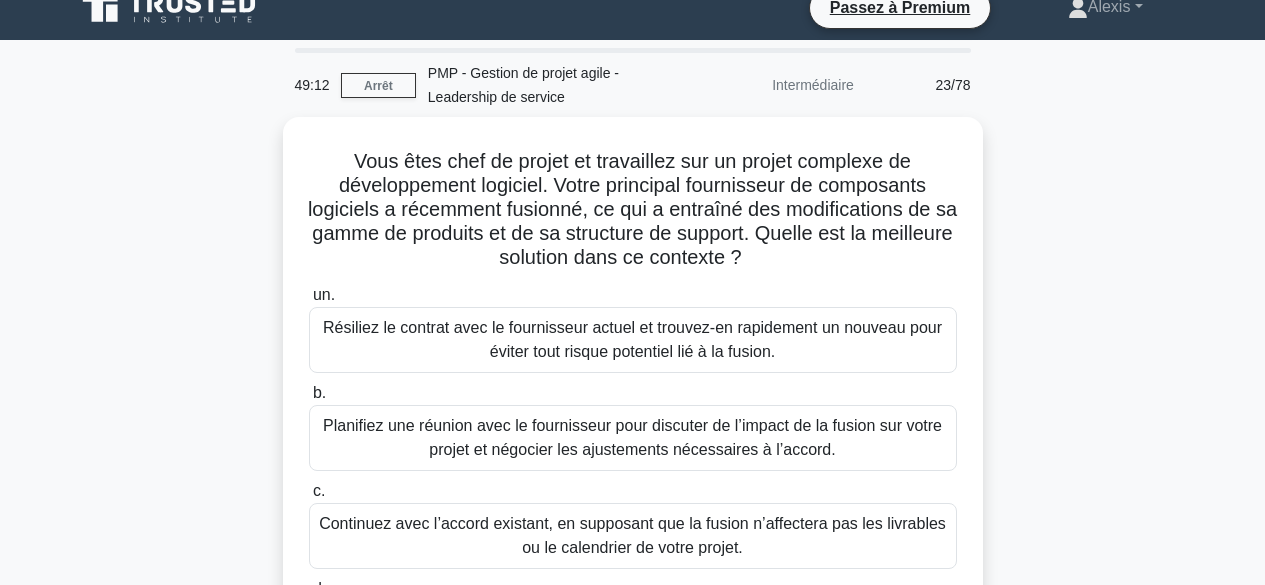scroll, scrollTop: 14, scrollLeft: 0, axis: vertical 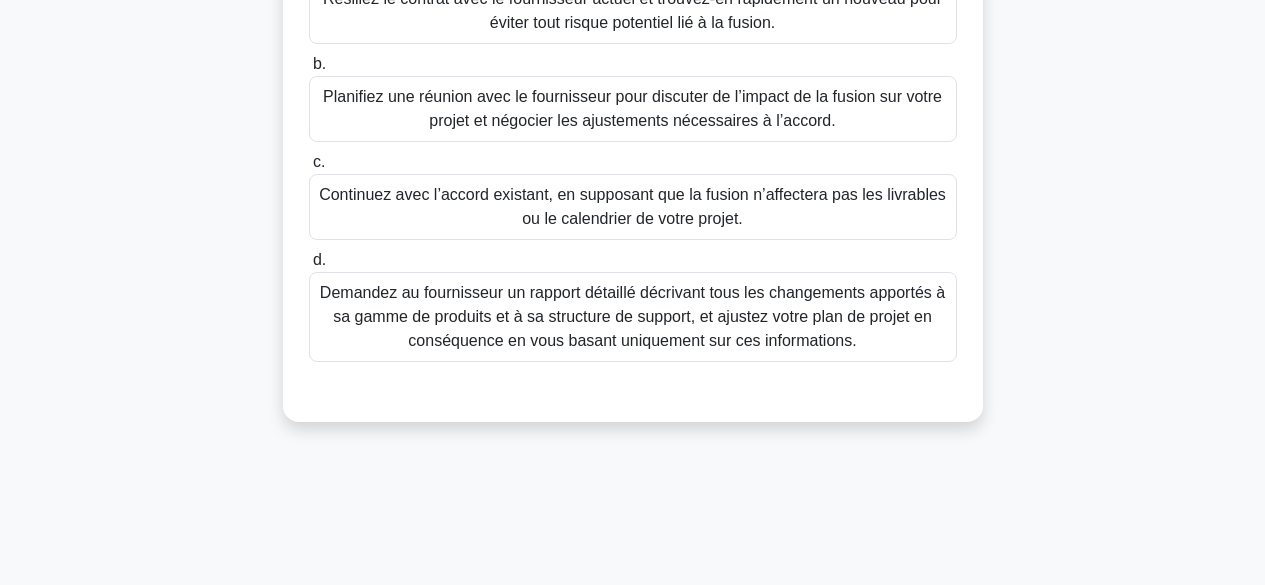 click on "Planifiez une réunion avec le fournisseur pour discuter de l’impact de la fusion sur votre projet et négocier les ajustements nécessaires à l’accord." at bounding box center [632, 108] 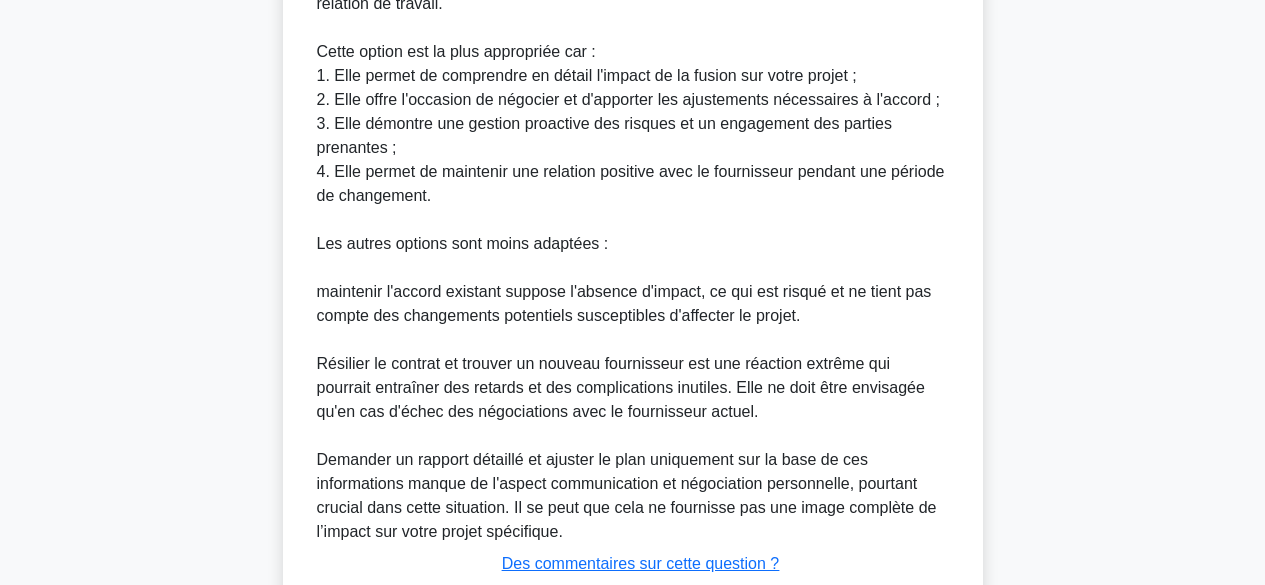 scroll, scrollTop: 1036, scrollLeft: 0, axis: vertical 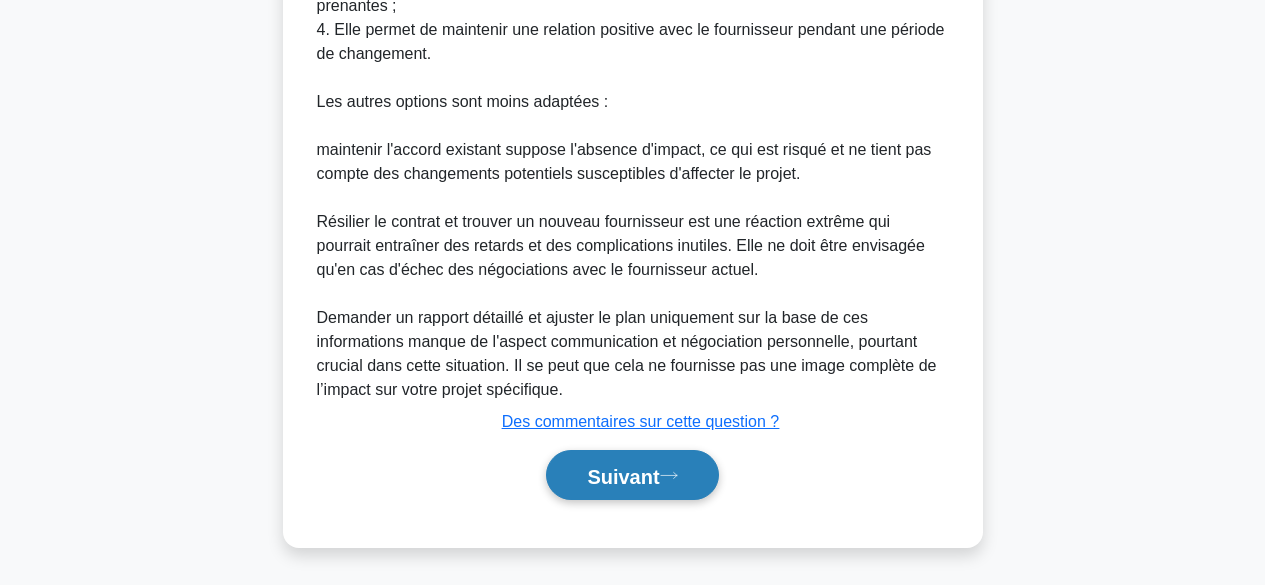 click on "Suivant" at bounding box center [623, 476] 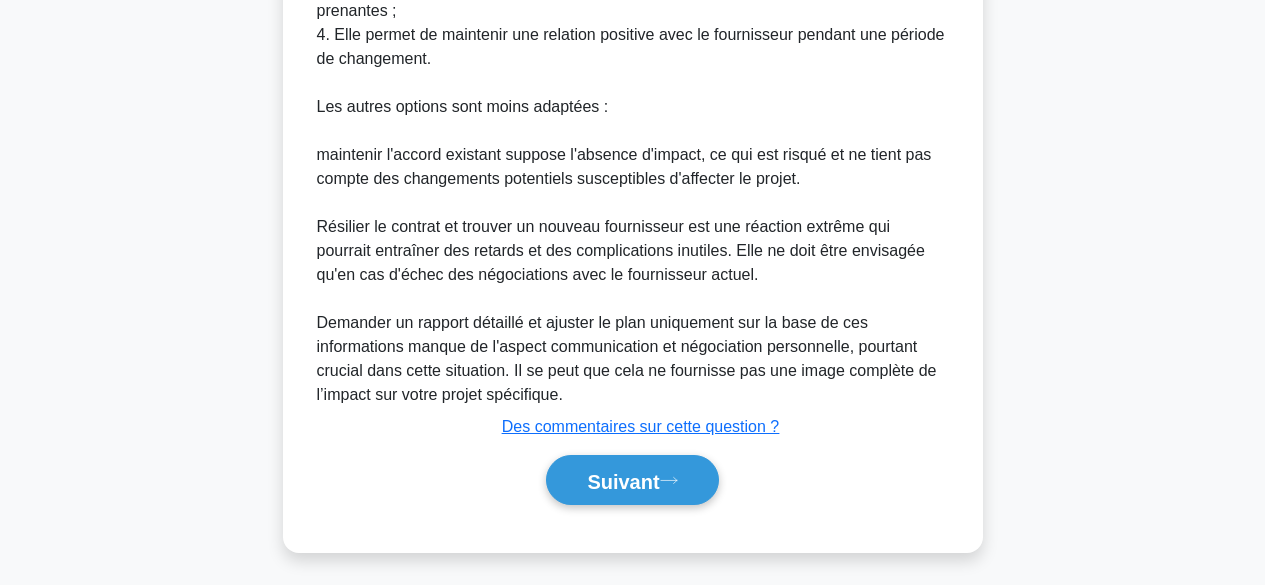 scroll, scrollTop: 495, scrollLeft: 0, axis: vertical 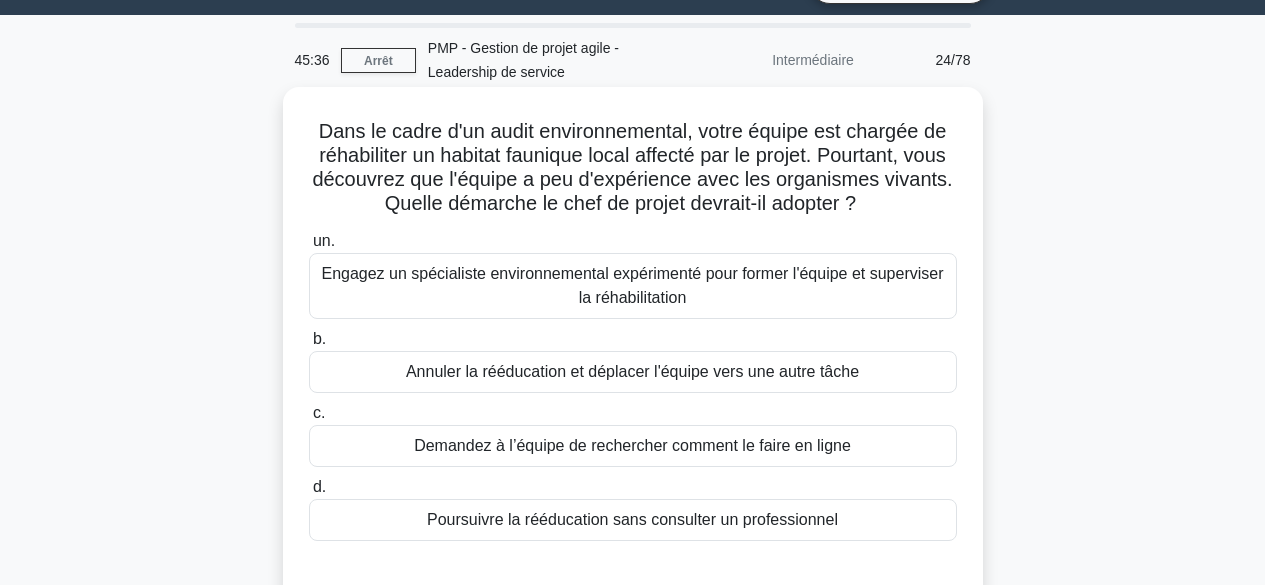 click on "Engagez un spécialiste environnemental expérimenté pour former l'équipe et superviser la réhabilitation" at bounding box center [632, 285] 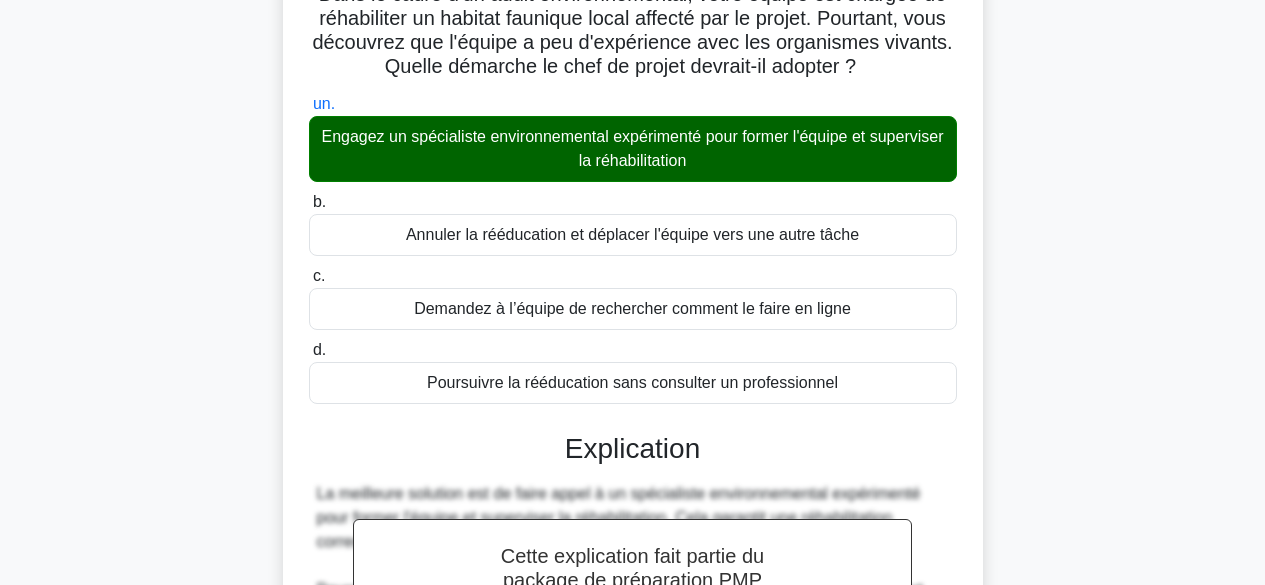 scroll, scrollTop: 628, scrollLeft: 0, axis: vertical 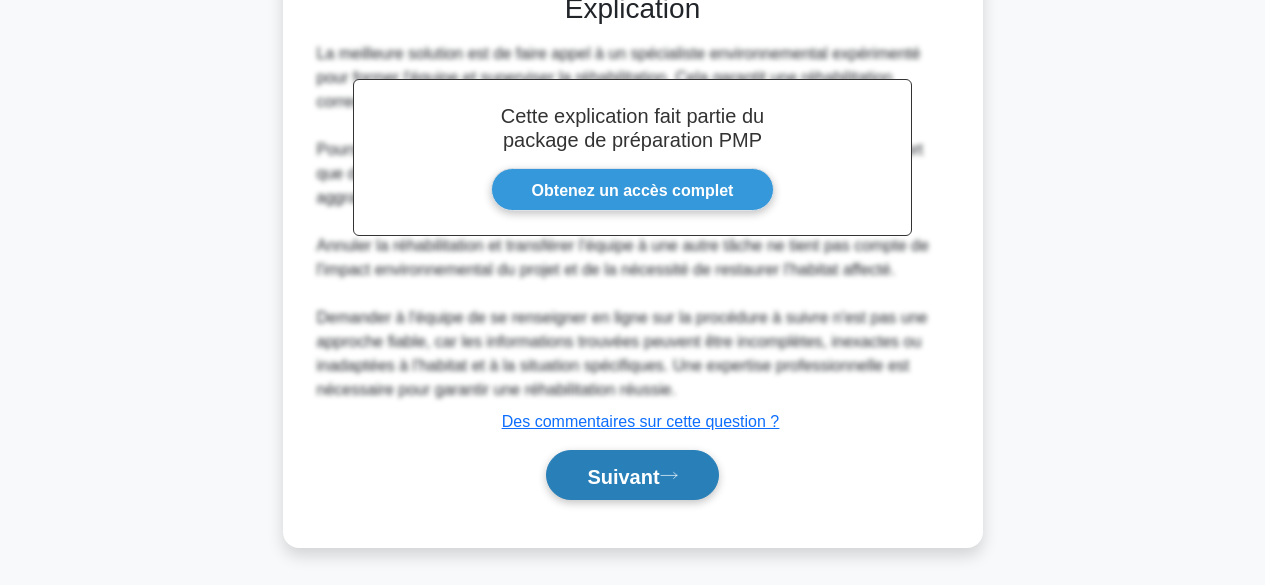 click on "Suivant" at bounding box center [623, 476] 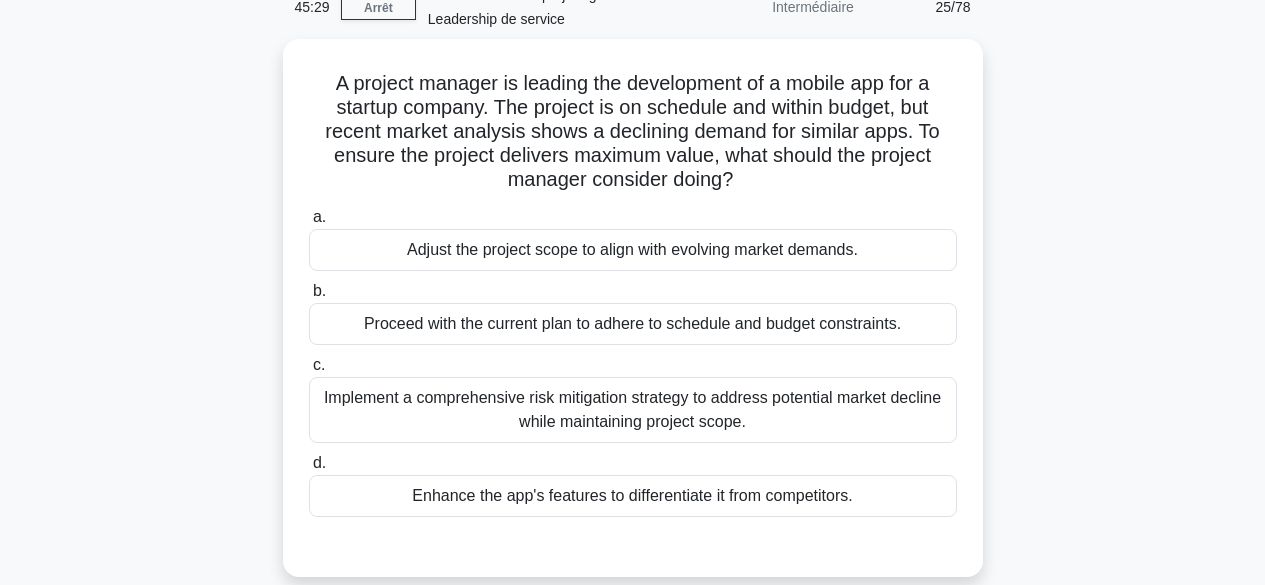 scroll, scrollTop: 0, scrollLeft: 0, axis: both 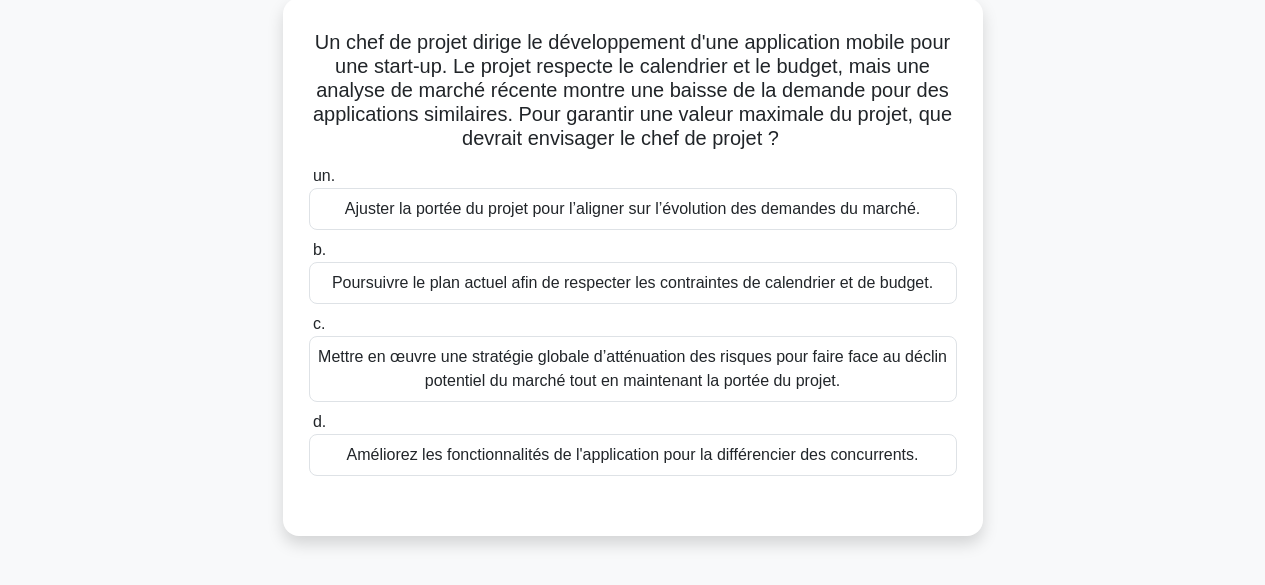 click on "Mettre en œuvre une stratégie globale d’atténuation des risques pour faire face au déclin potentiel du marché tout en maintenant la portée du projet." at bounding box center [632, 368] 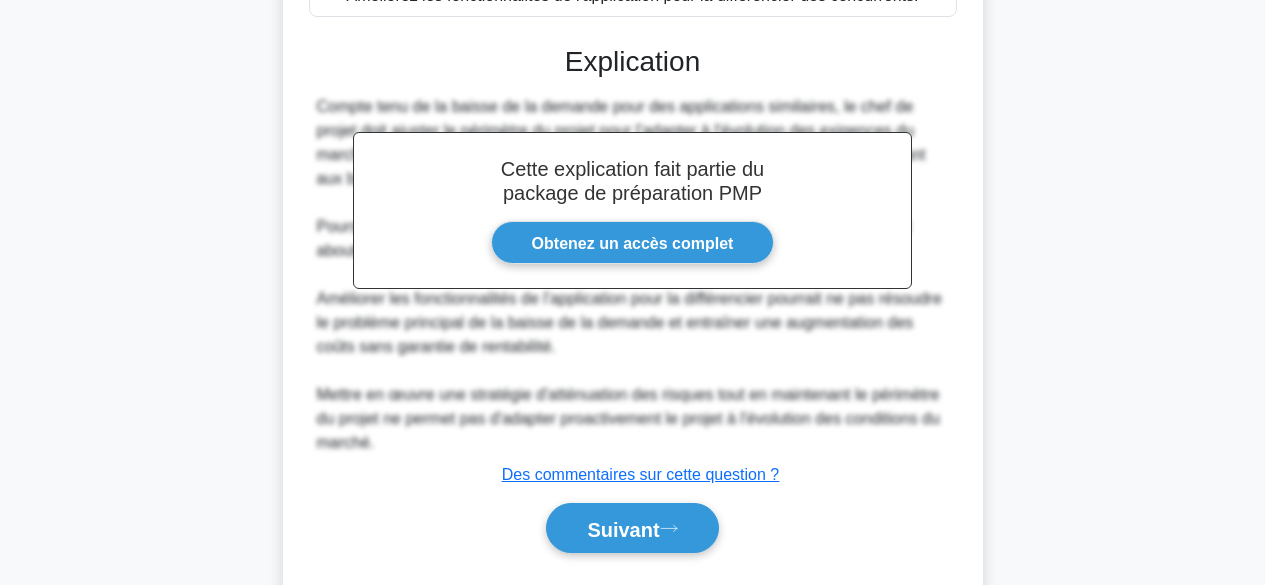 scroll, scrollTop: 649, scrollLeft: 0, axis: vertical 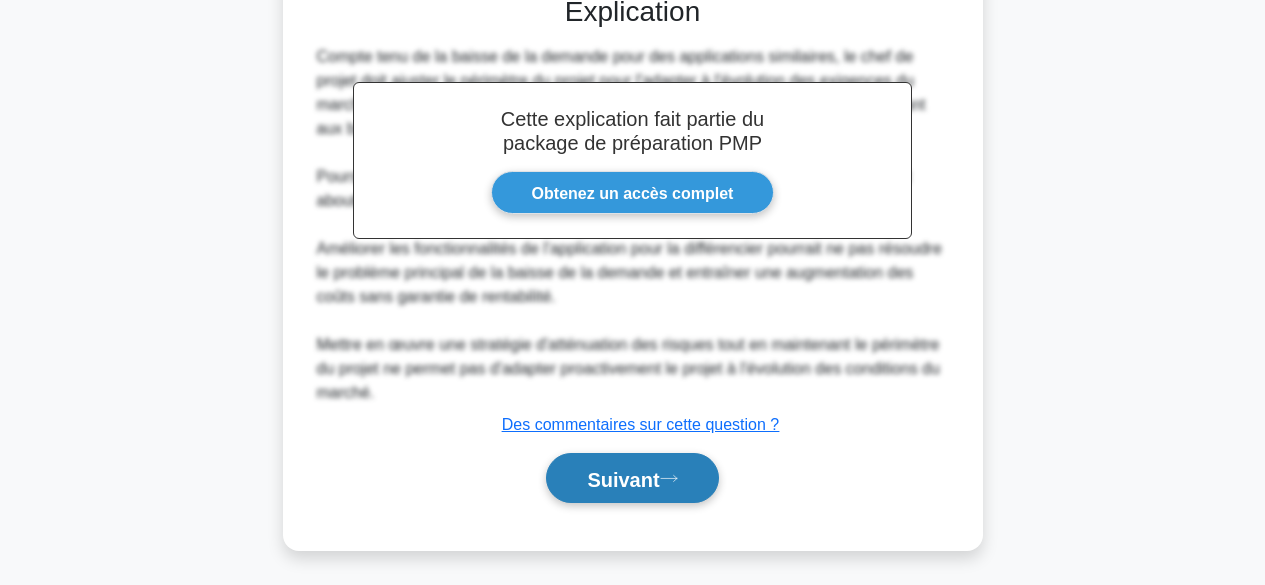 click on "Suivant" at bounding box center [623, 479] 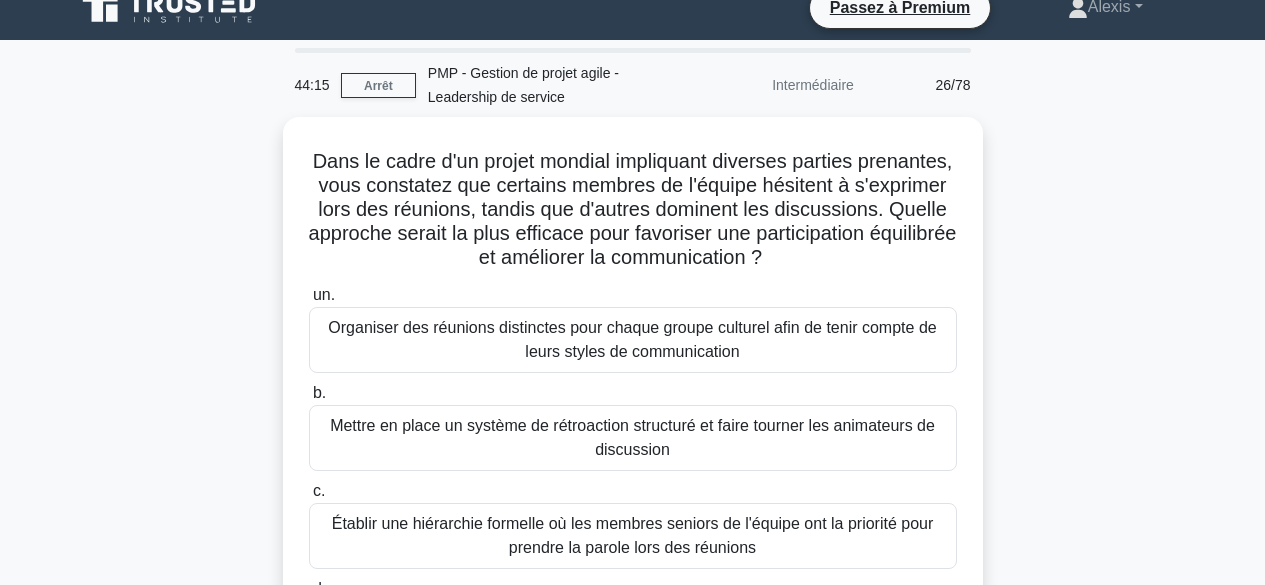 scroll, scrollTop: 0, scrollLeft: 0, axis: both 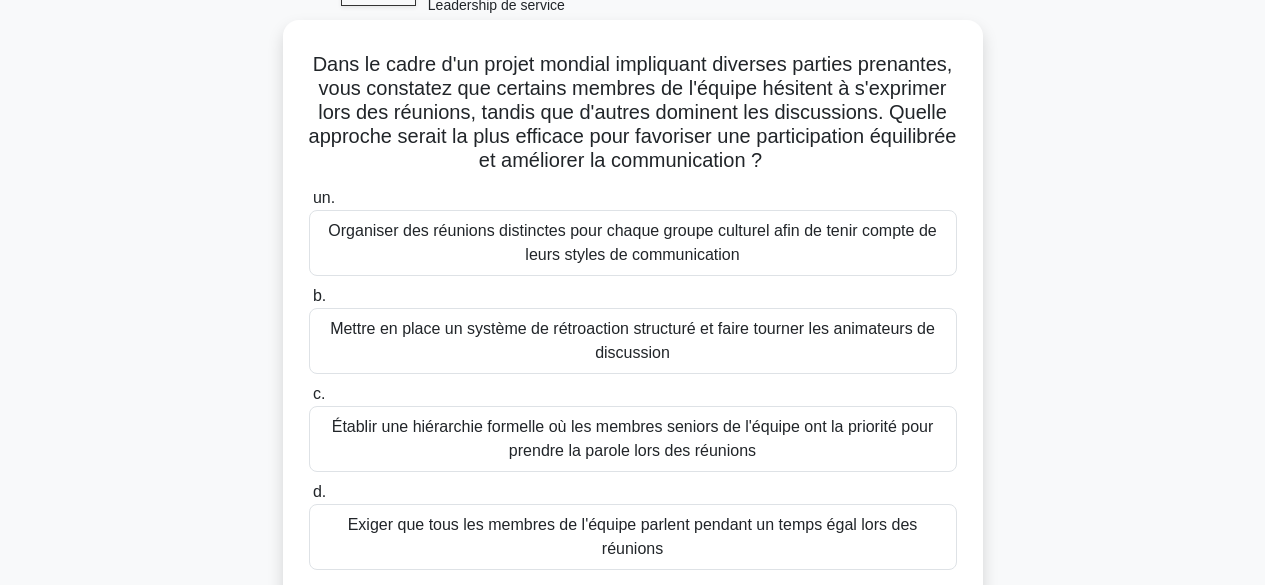 click on "Mettre en place un système de rétroaction structuré et faire tourner les animateurs de discussion" at bounding box center [632, 340] 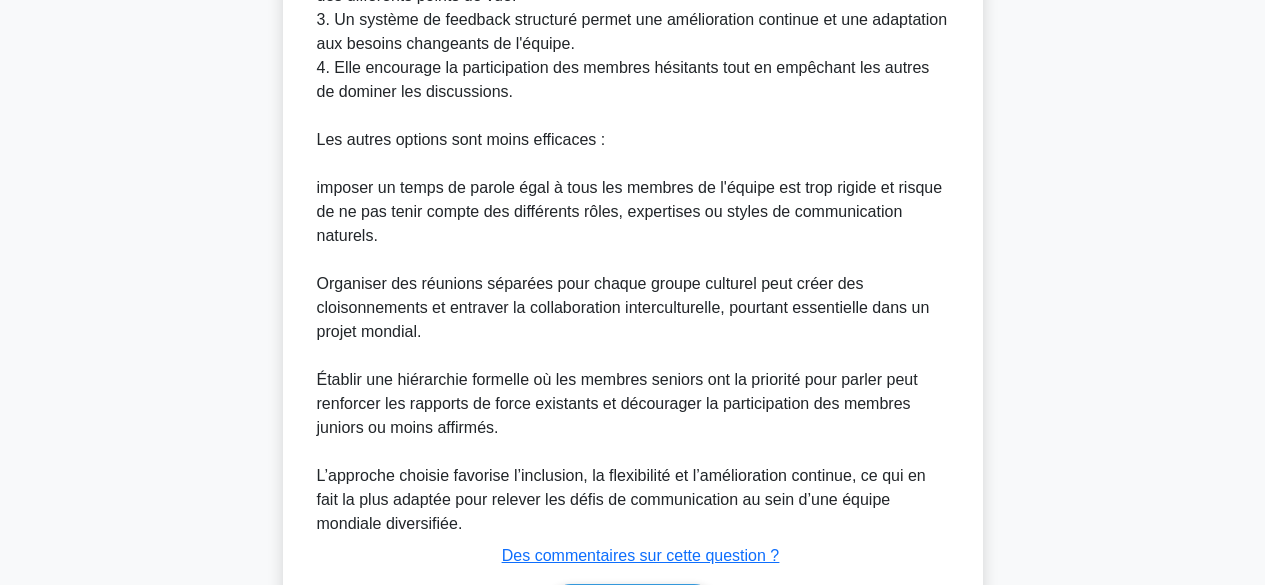 scroll, scrollTop: 1156, scrollLeft: 0, axis: vertical 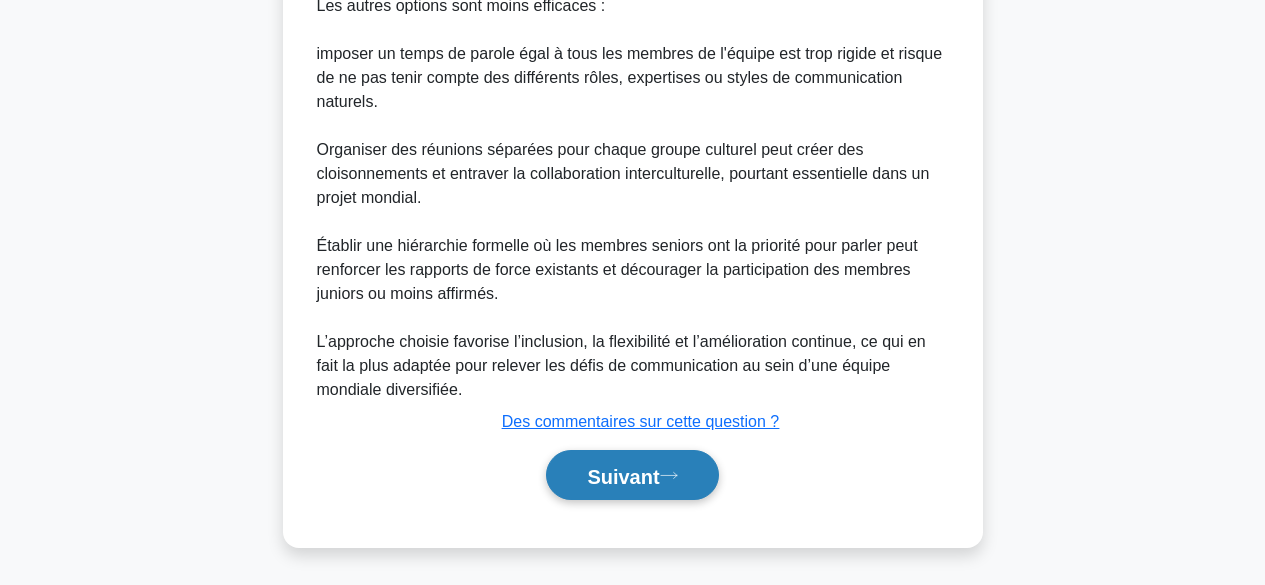 click on "Suivant" at bounding box center (623, 476) 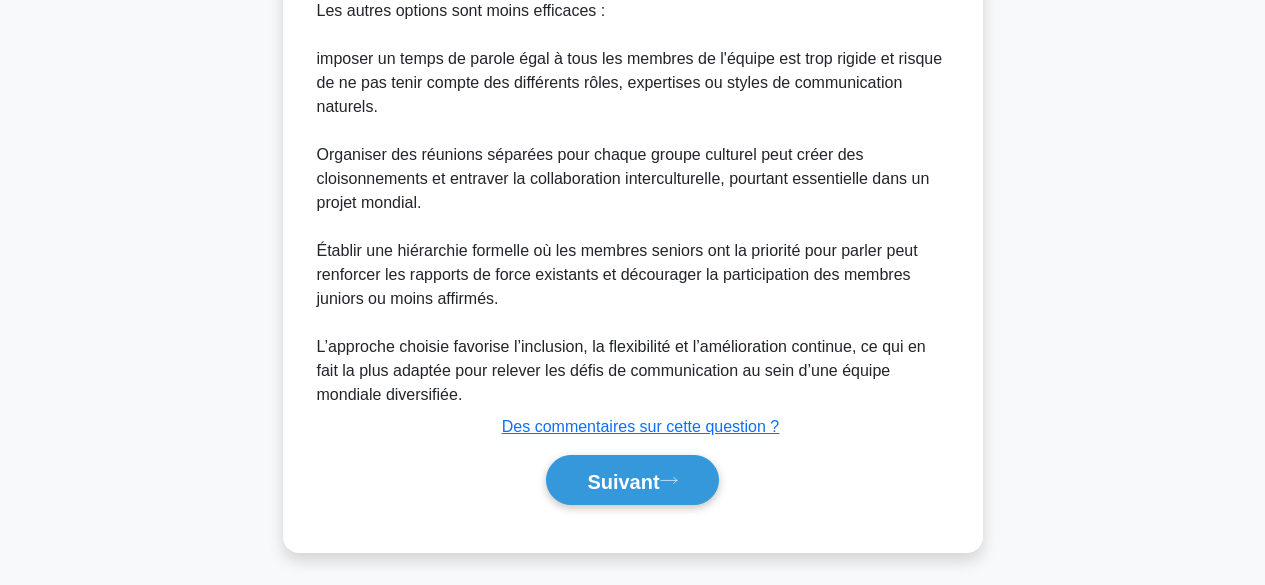 scroll, scrollTop: 495, scrollLeft: 0, axis: vertical 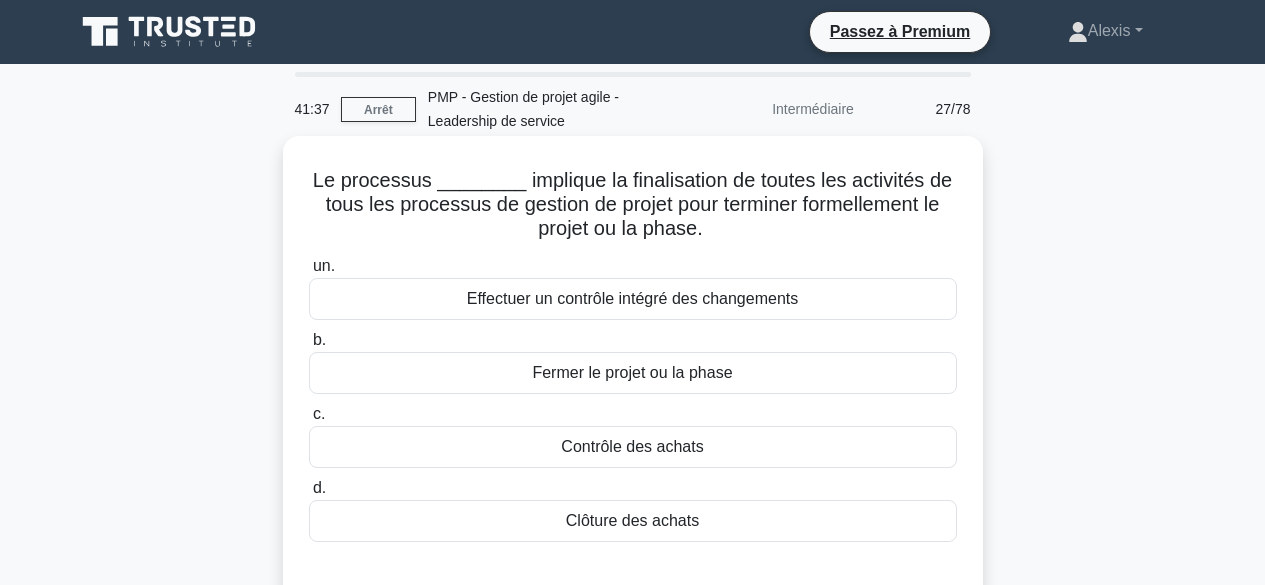 click on "Effectuer un contrôle intégré des changements" at bounding box center [633, 299] 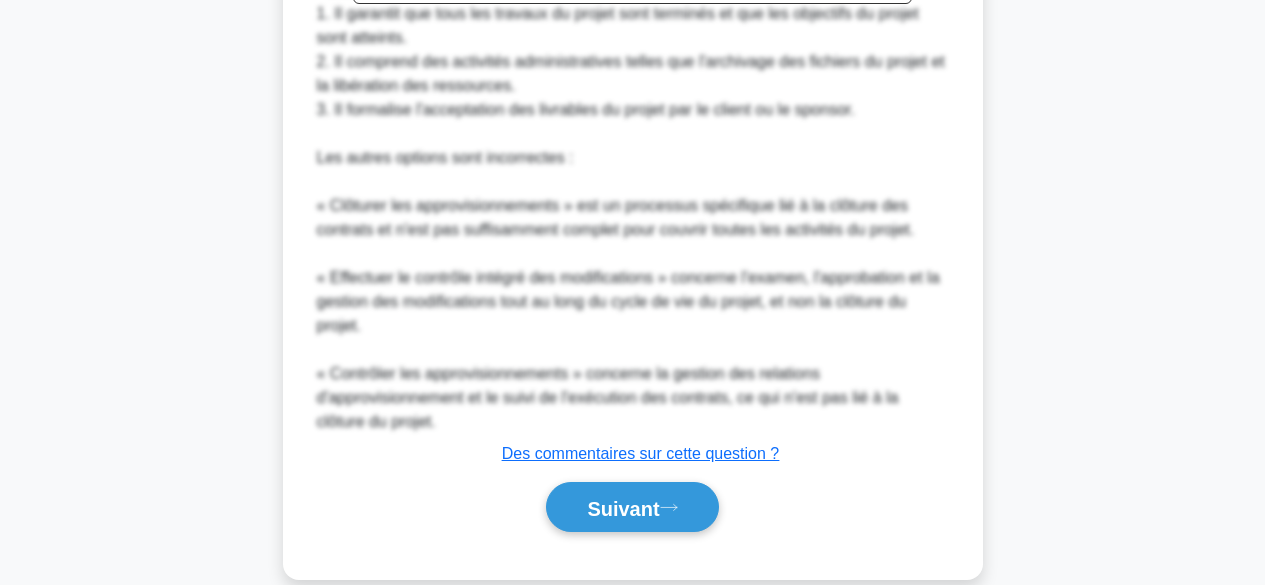 scroll, scrollTop: 841, scrollLeft: 0, axis: vertical 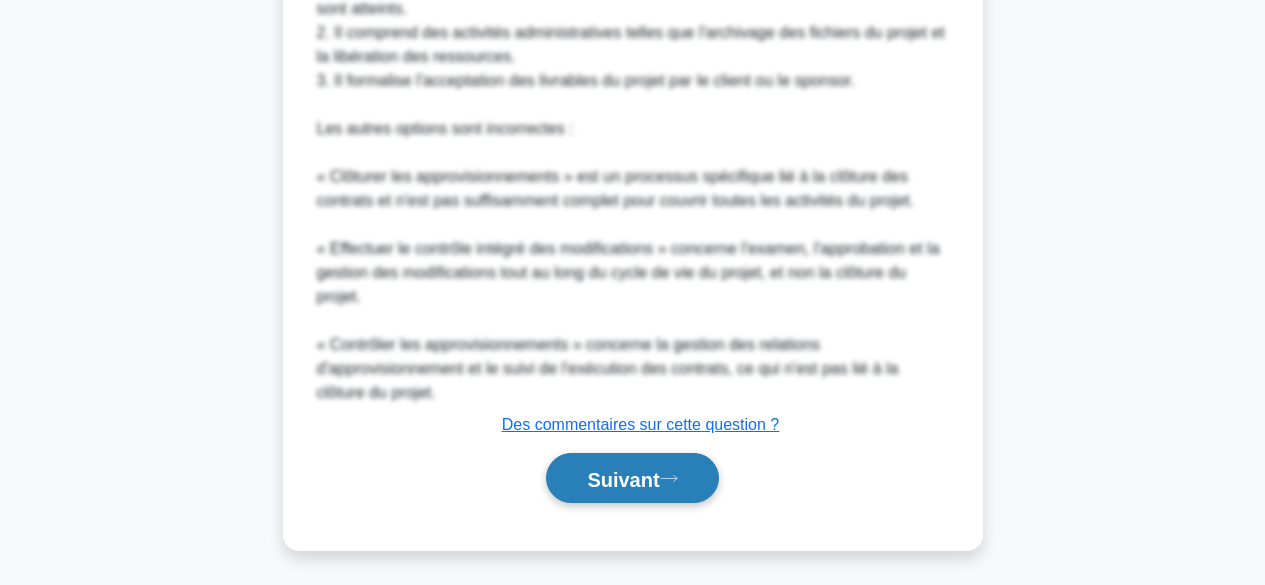 click on "Suivant" at bounding box center (623, 479) 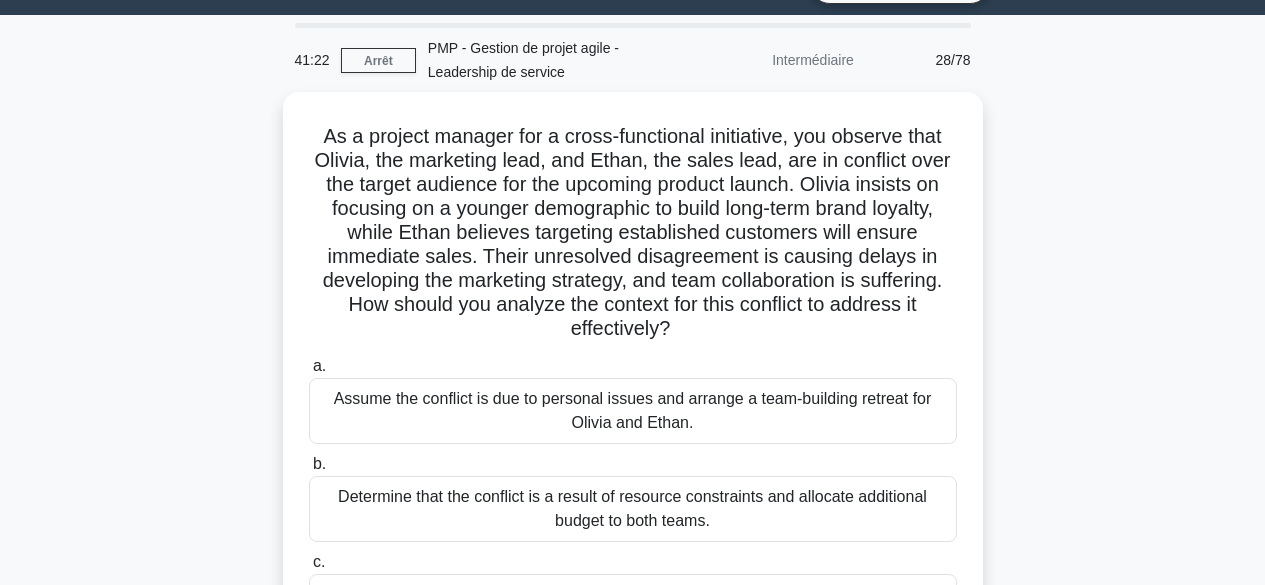 scroll, scrollTop: 35, scrollLeft: 0, axis: vertical 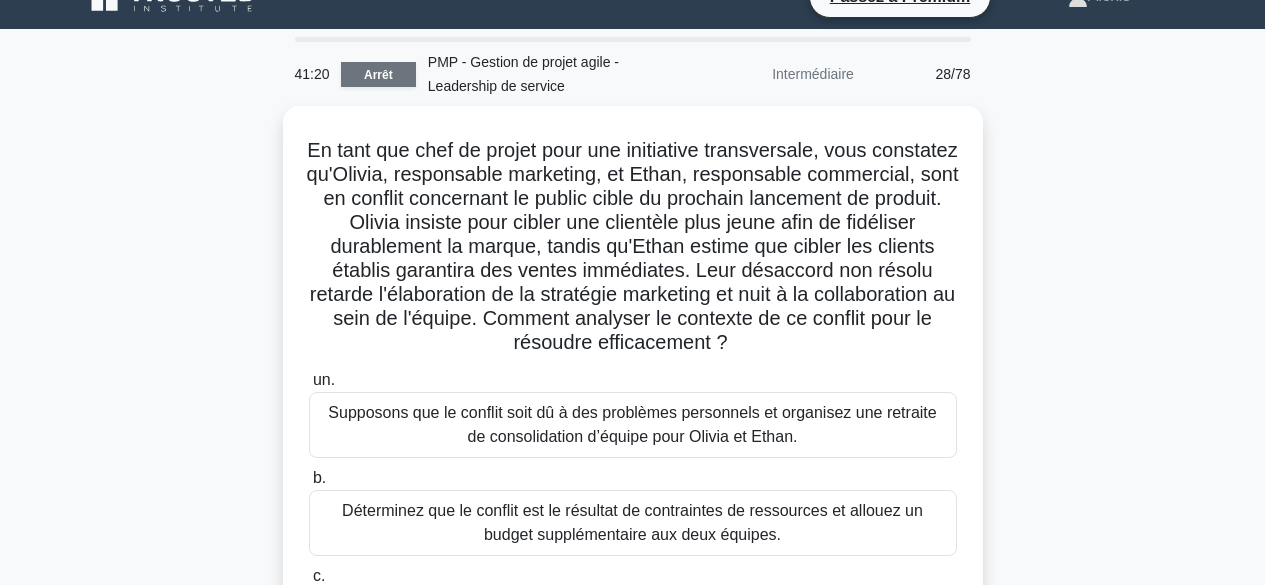 click on "Arrêt" at bounding box center [378, 74] 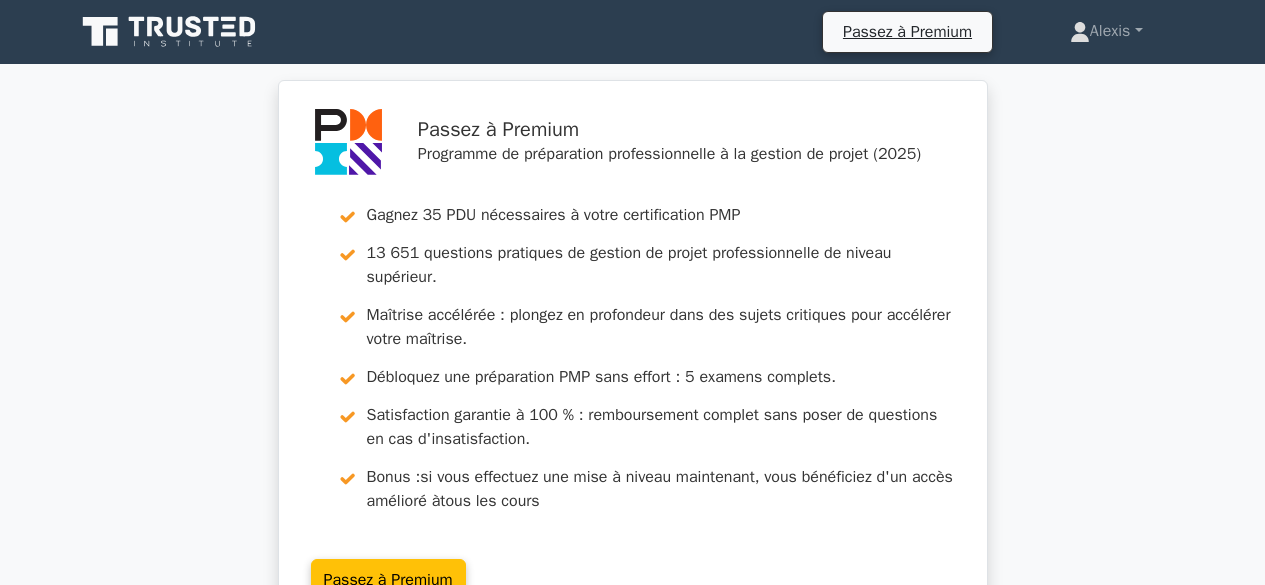 scroll, scrollTop: 454, scrollLeft: 0, axis: vertical 